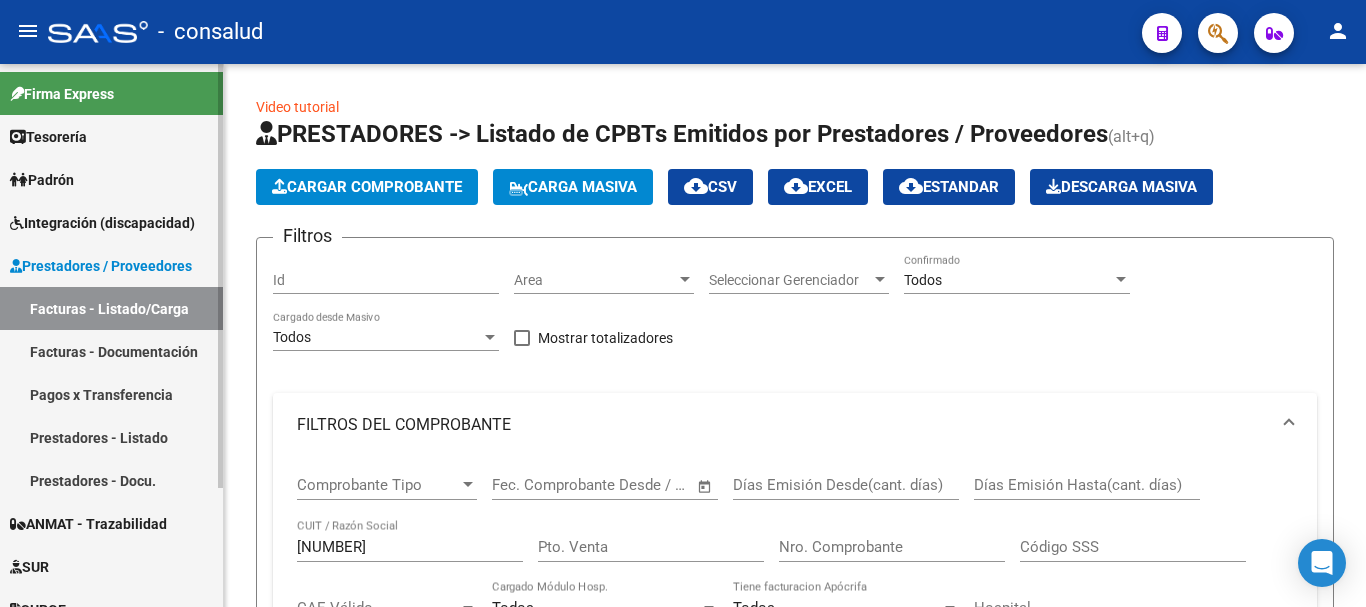 scroll, scrollTop: 0, scrollLeft: 0, axis: both 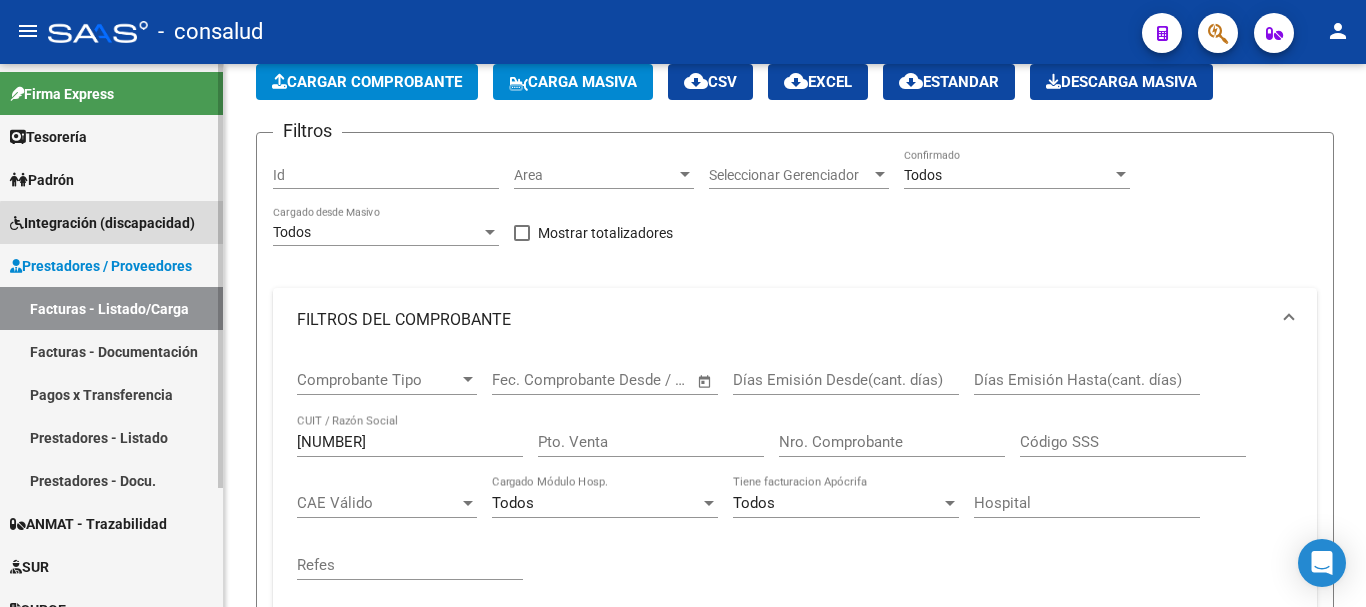 click on "Integración (discapacidad)" at bounding box center [102, 223] 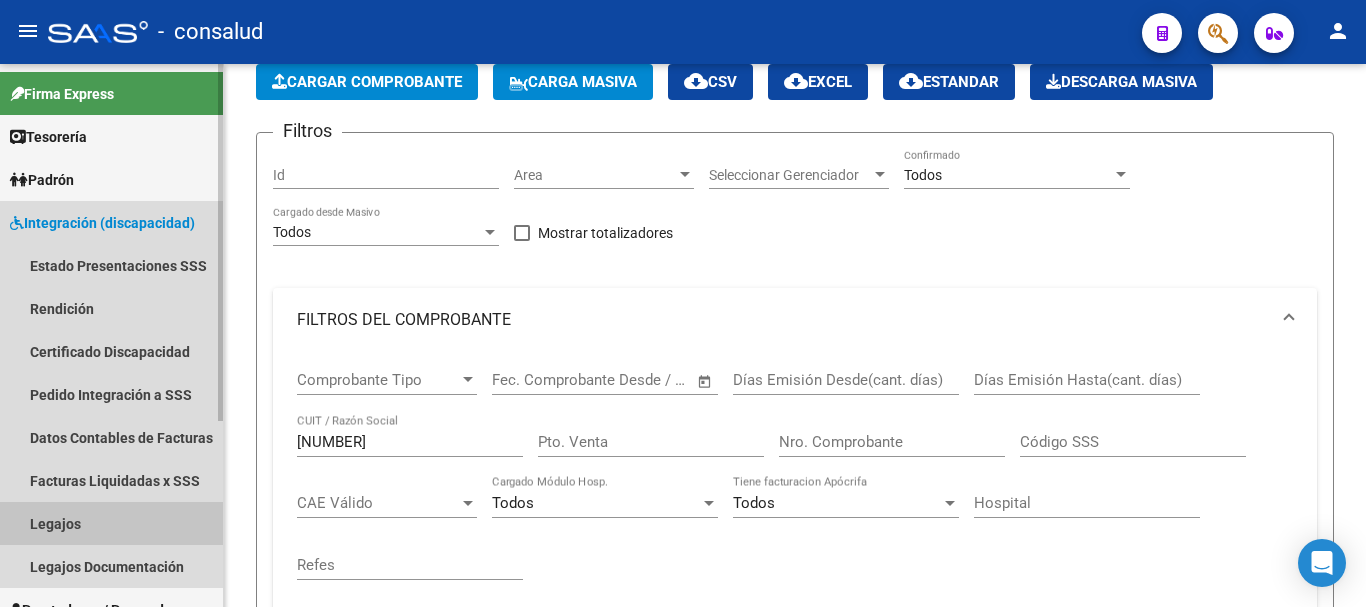 click on "Legajos" at bounding box center (111, 523) 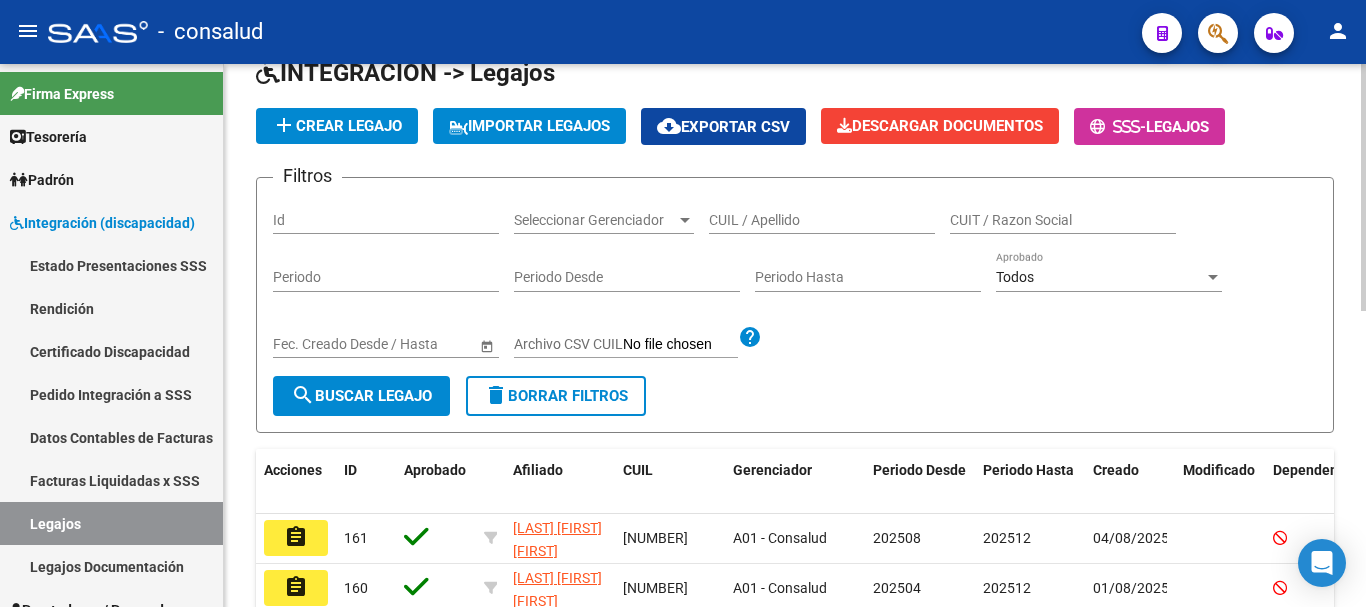 click on "CUIL / Apellido" 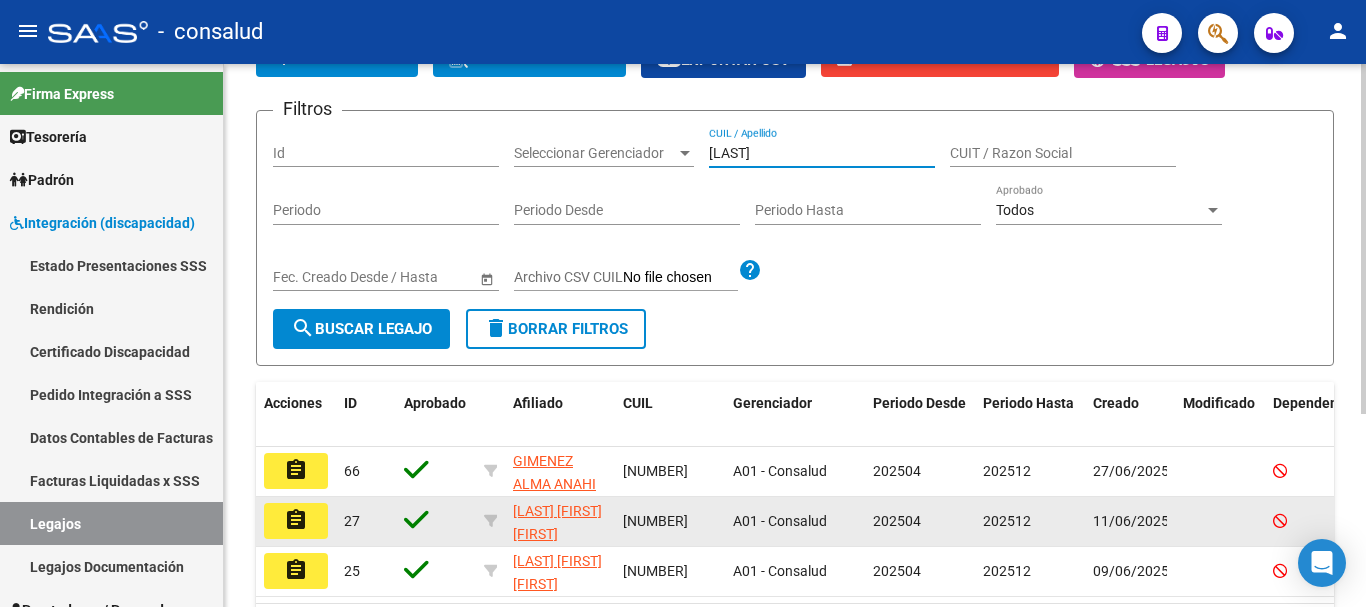 scroll, scrollTop: 300, scrollLeft: 0, axis: vertical 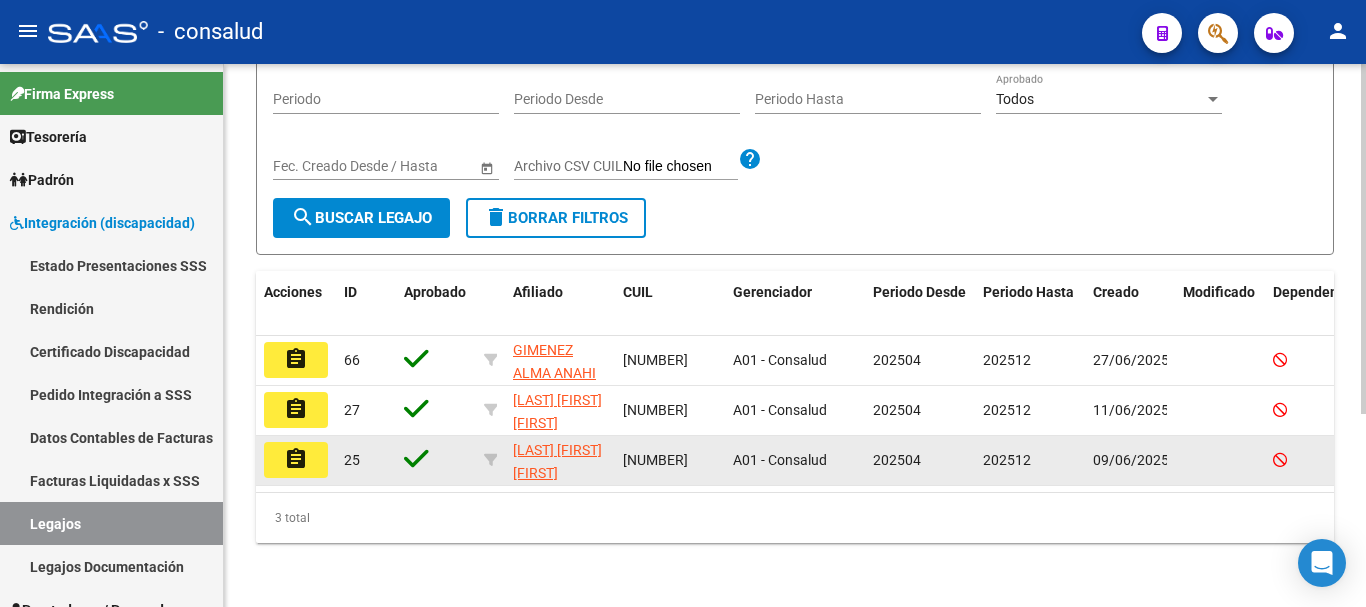 type on "[LAST]" 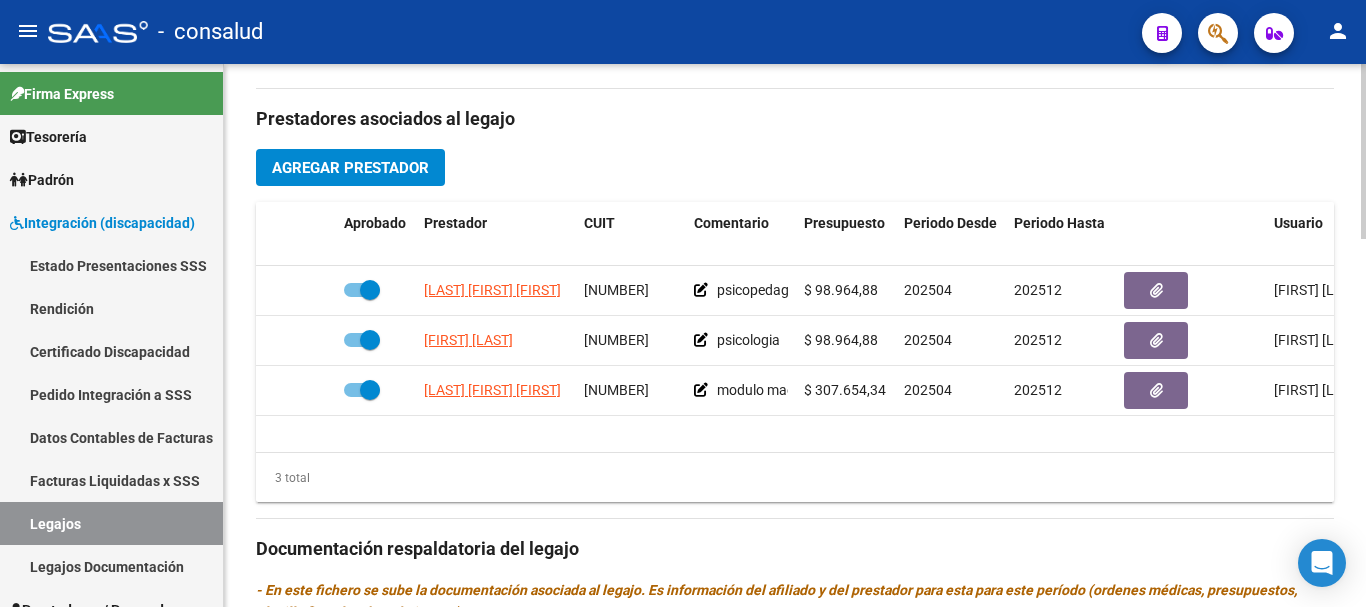 scroll, scrollTop: 700, scrollLeft: 0, axis: vertical 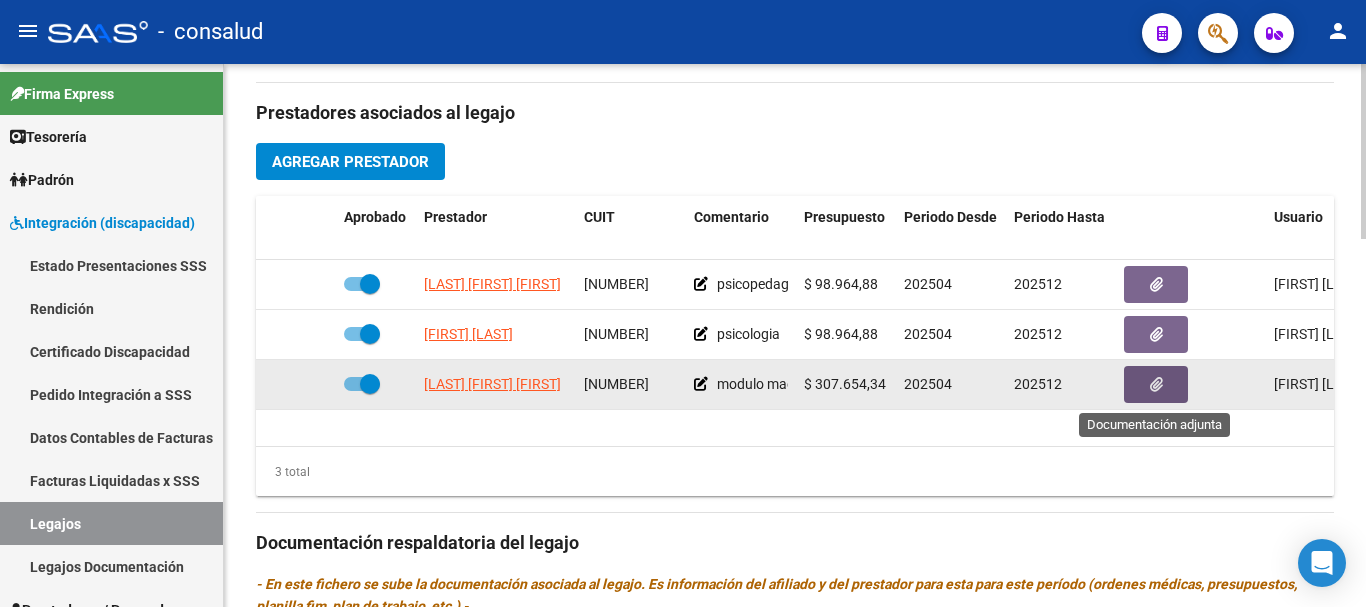 click 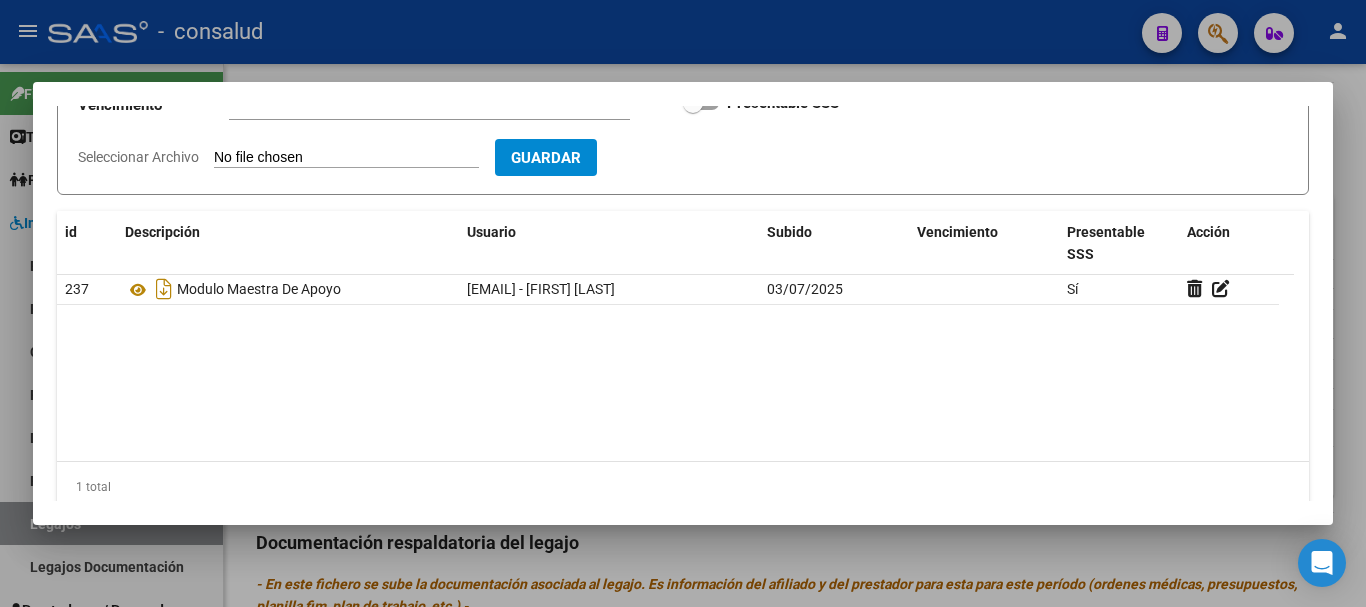 scroll, scrollTop: 244, scrollLeft: 0, axis: vertical 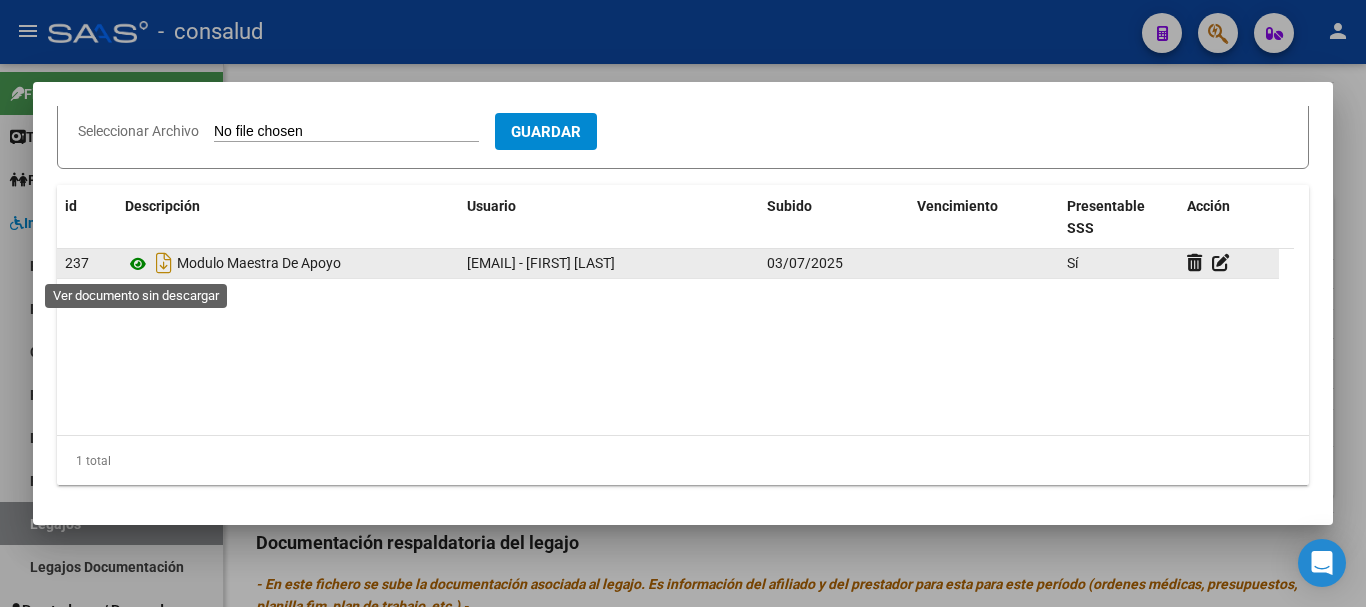 click 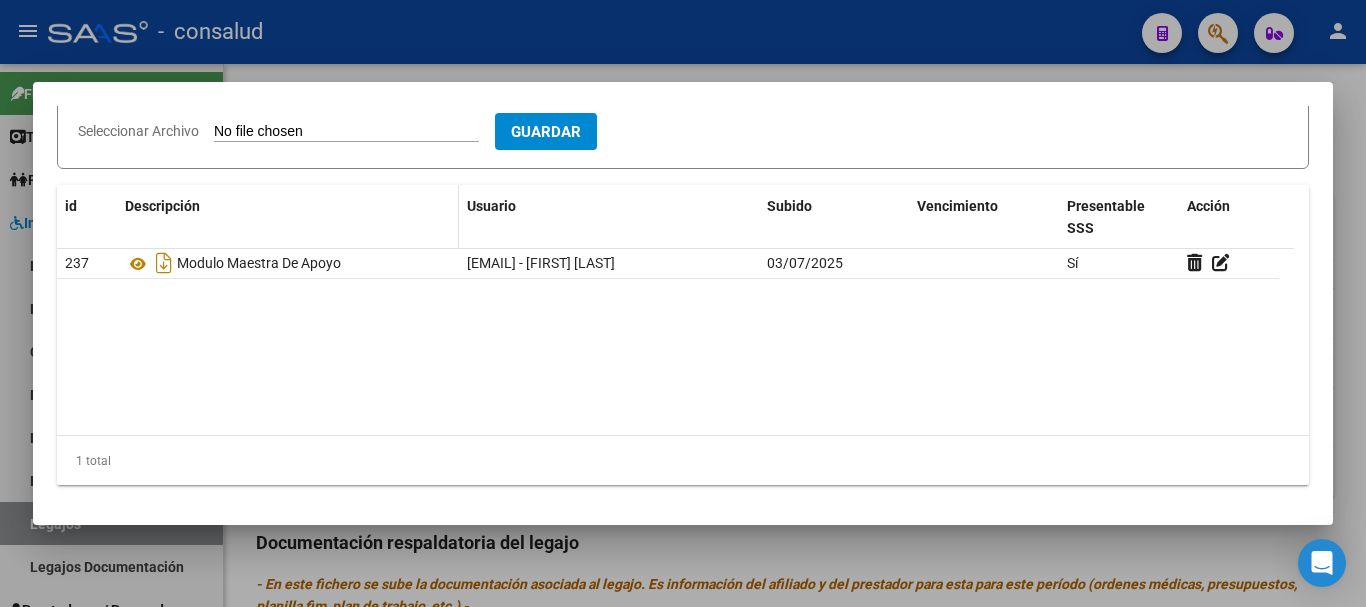 type 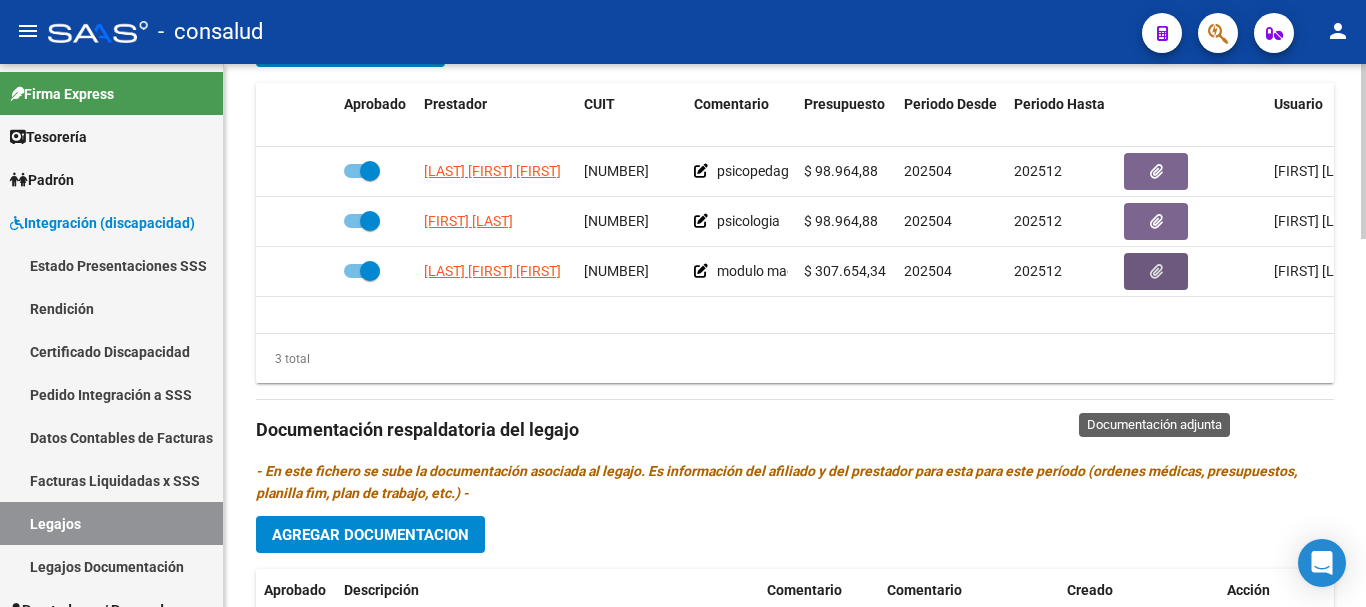 scroll, scrollTop: 1141, scrollLeft: 0, axis: vertical 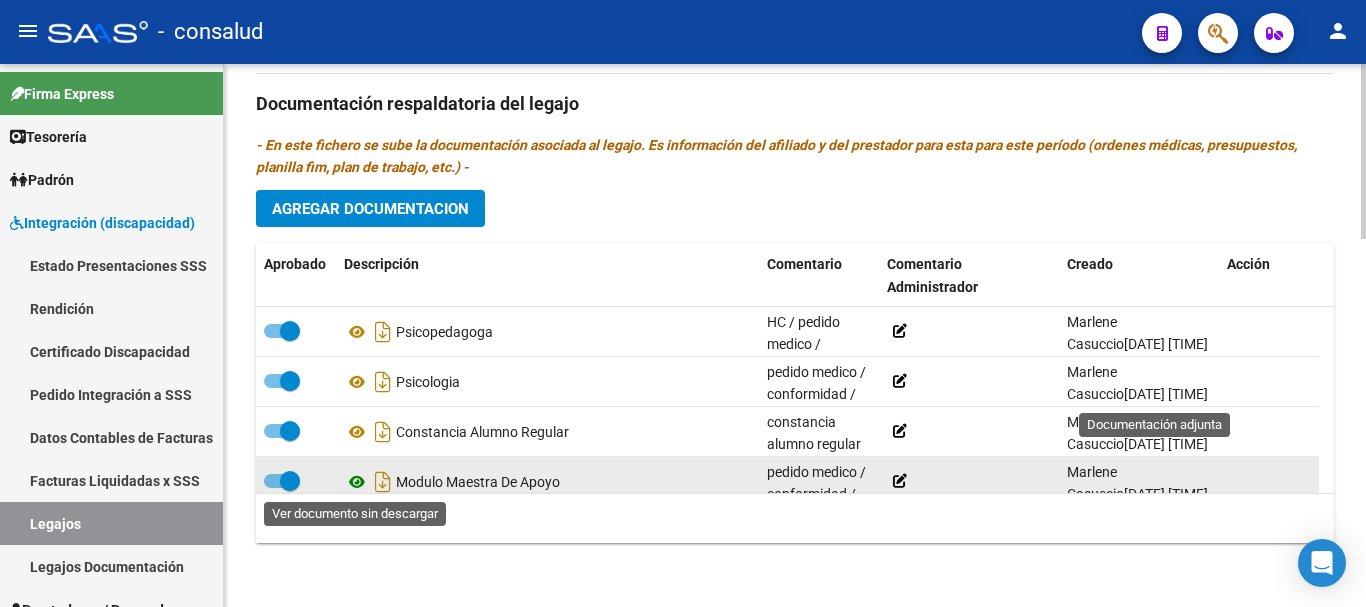 click 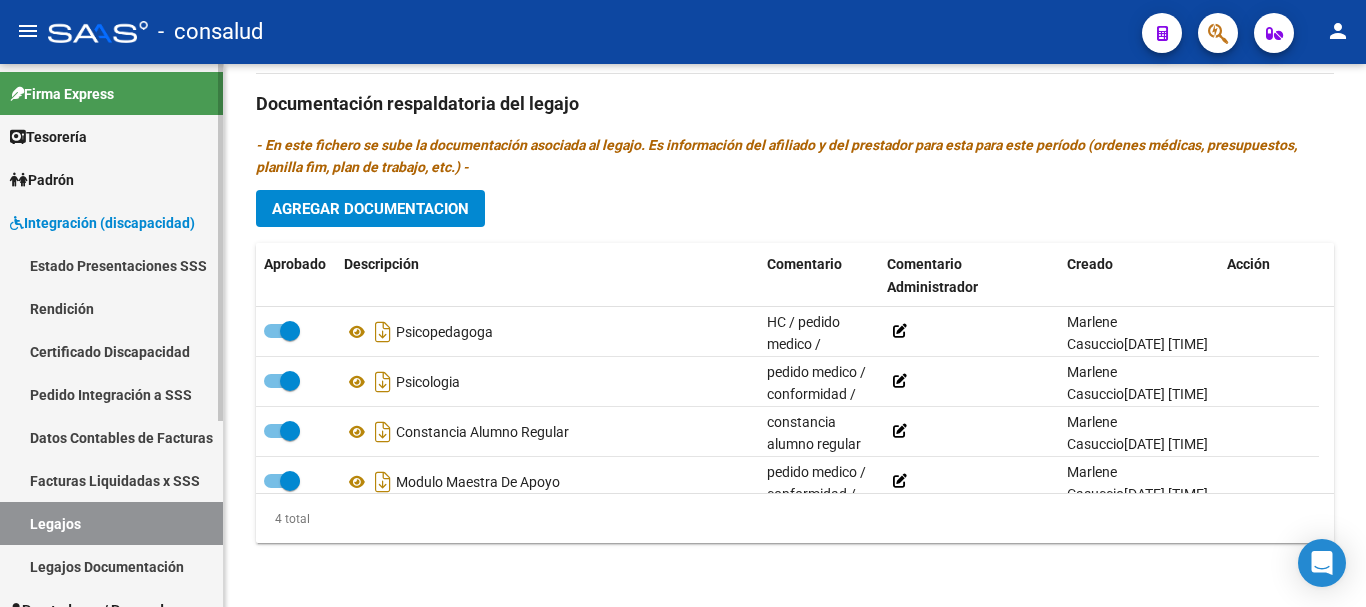click on "Legajos" at bounding box center (111, 523) 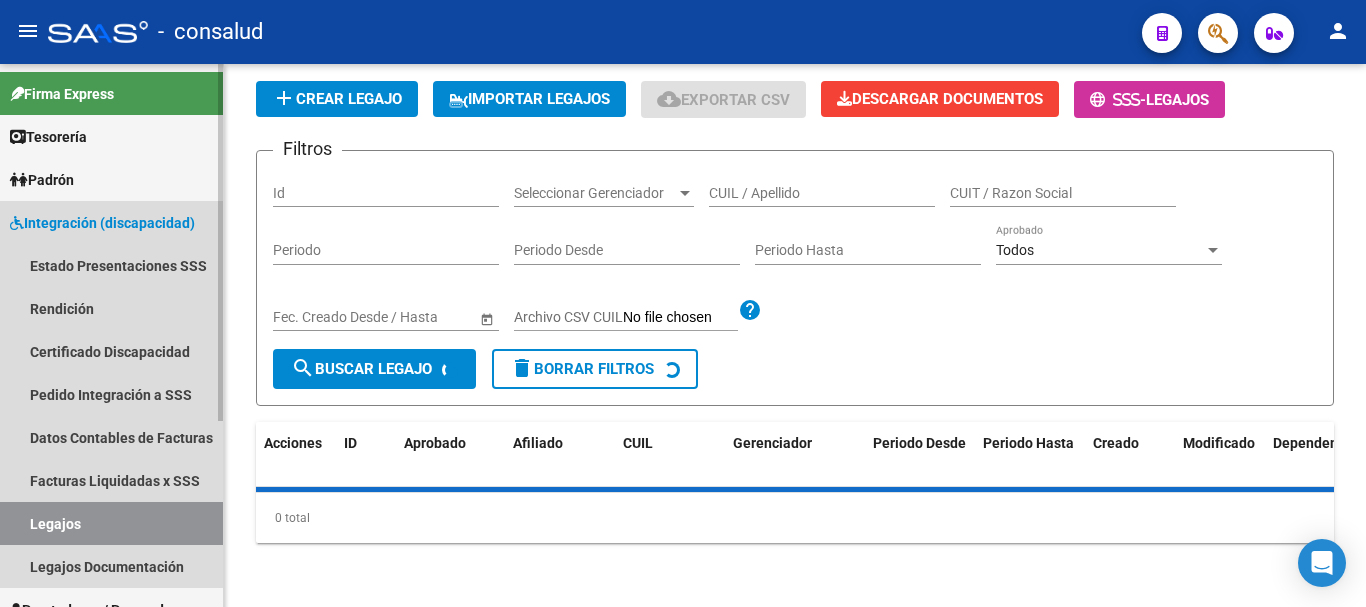 scroll, scrollTop: 0, scrollLeft: 0, axis: both 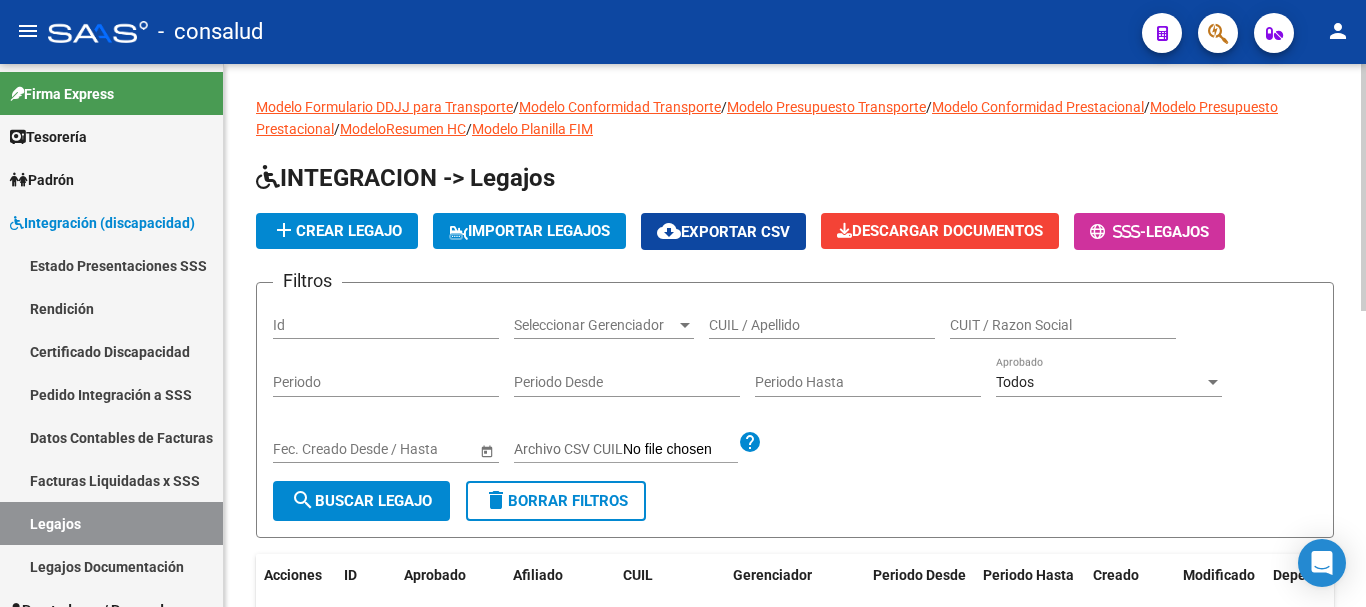 click on "CUIL / Apellido" at bounding box center (822, 325) 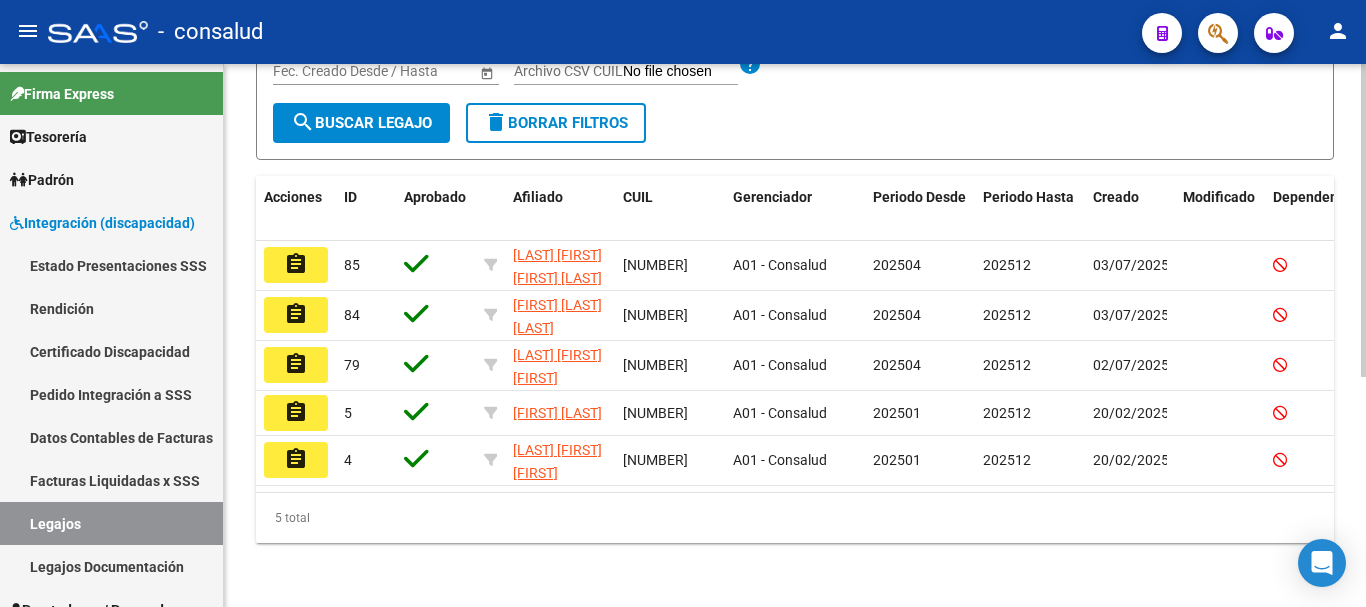 scroll, scrollTop: 400, scrollLeft: 0, axis: vertical 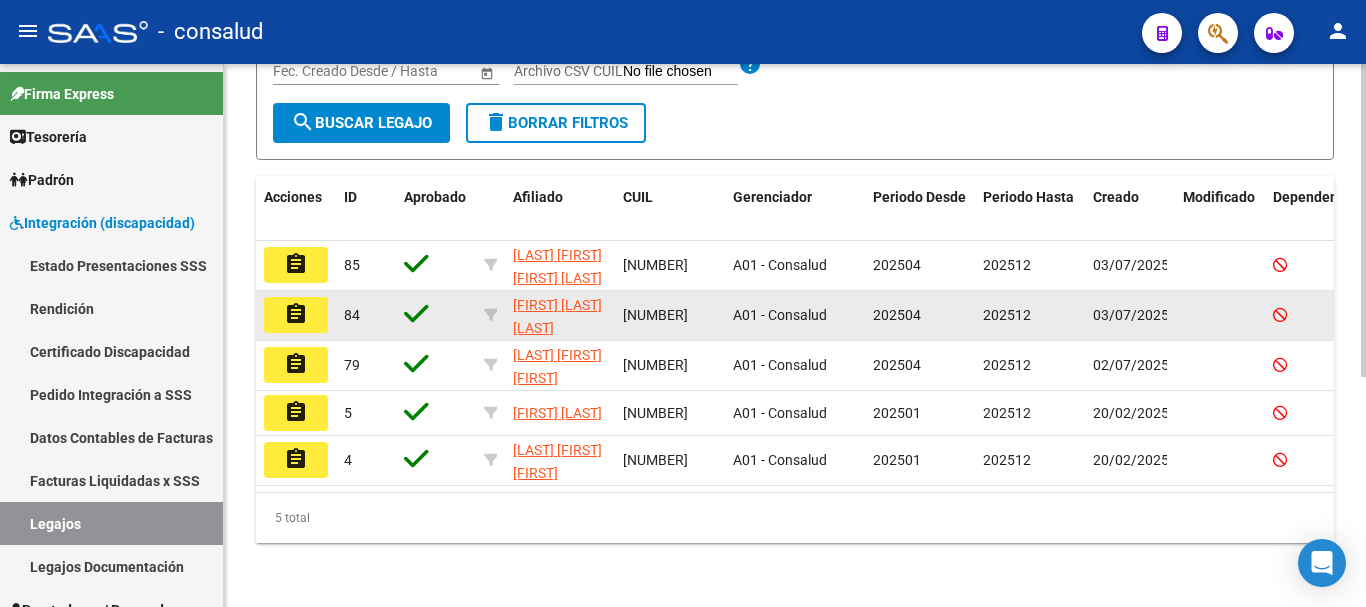 type on "BENITEZ" 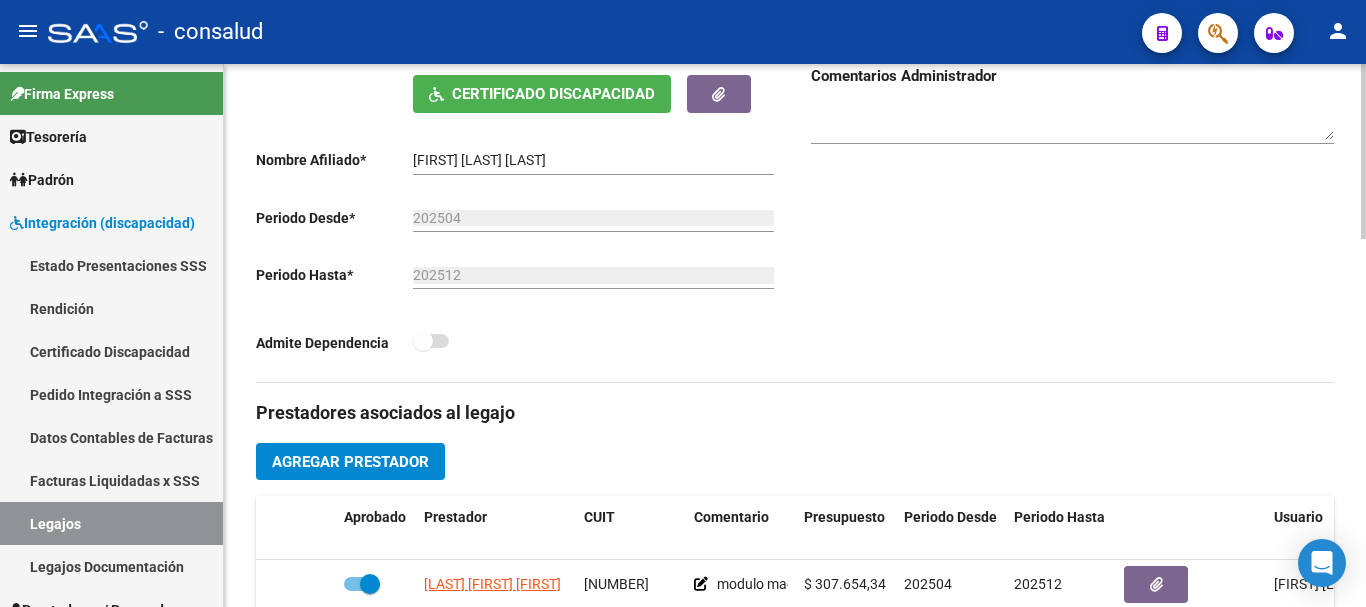 scroll, scrollTop: 700, scrollLeft: 0, axis: vertical 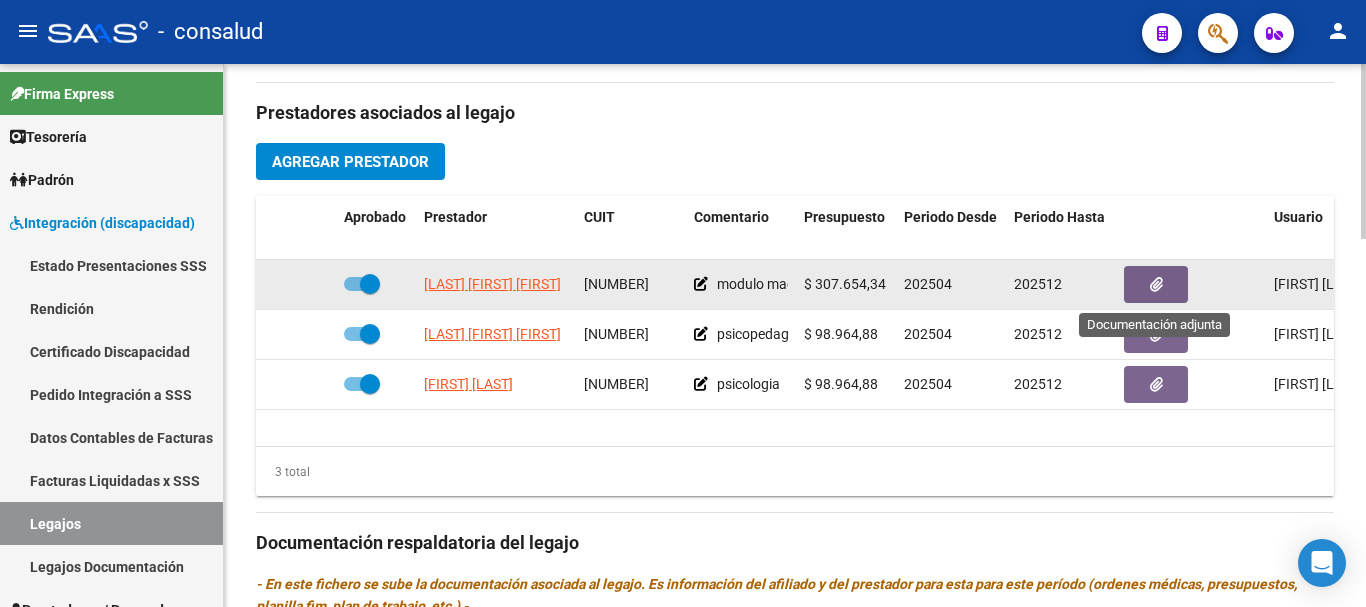 click 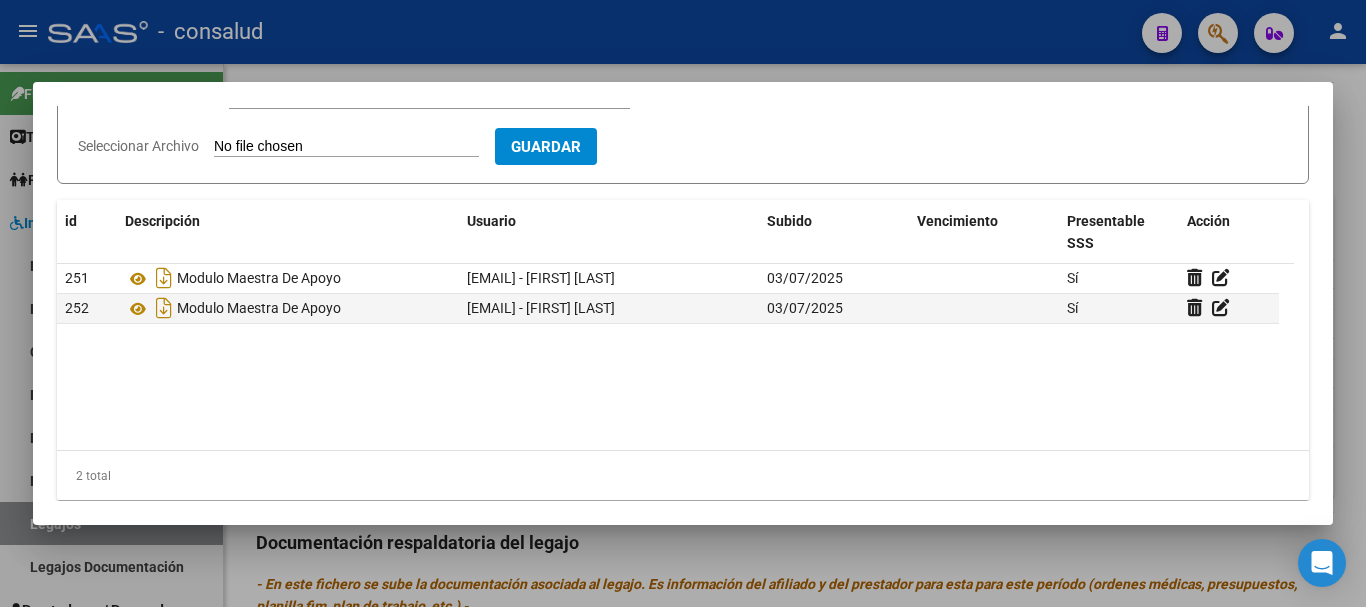 scroll, scrollTop: 244, scrollLeft: 0, axis: vertical 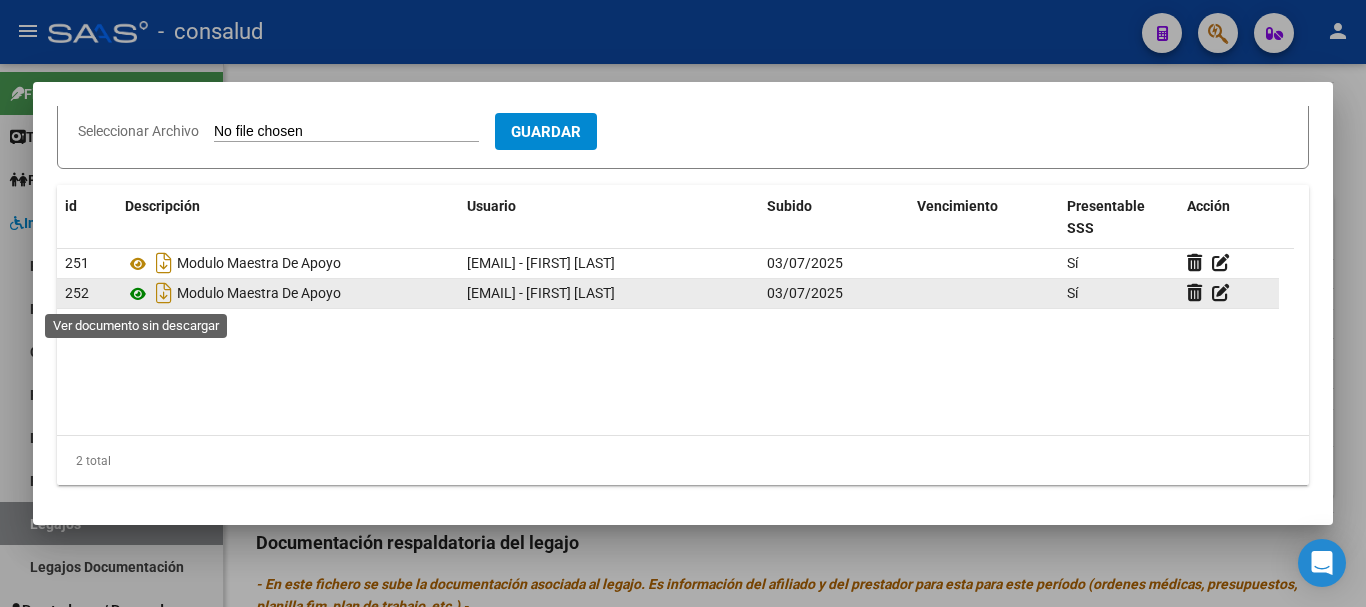 click 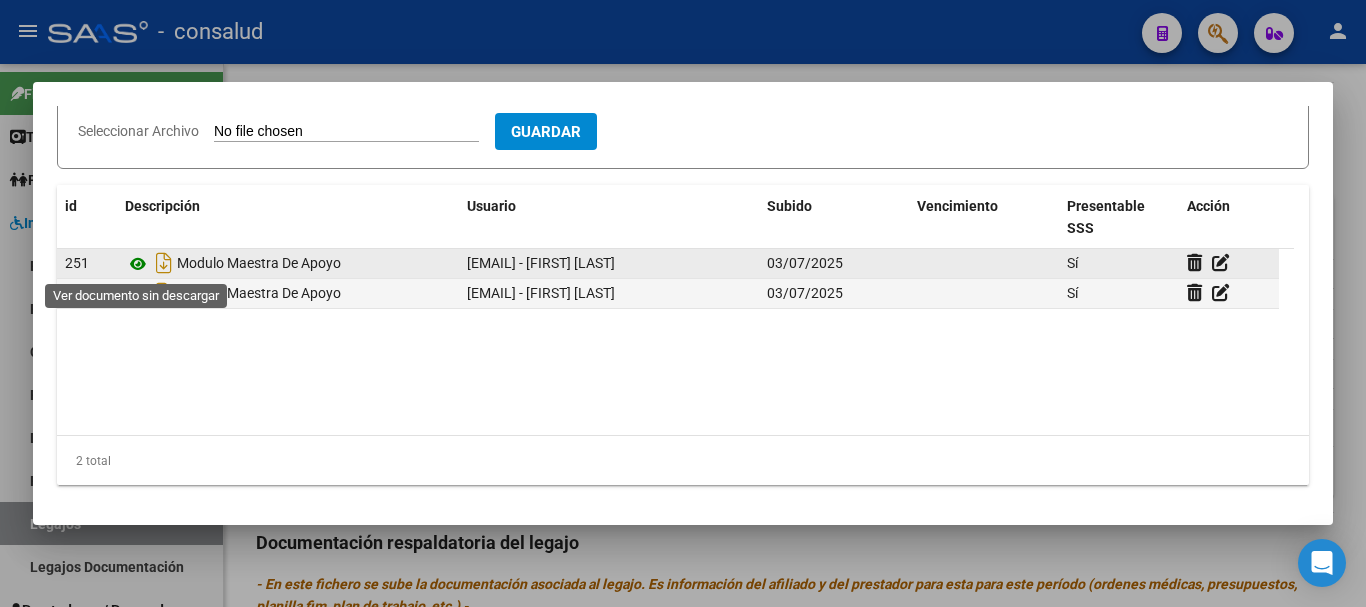 click 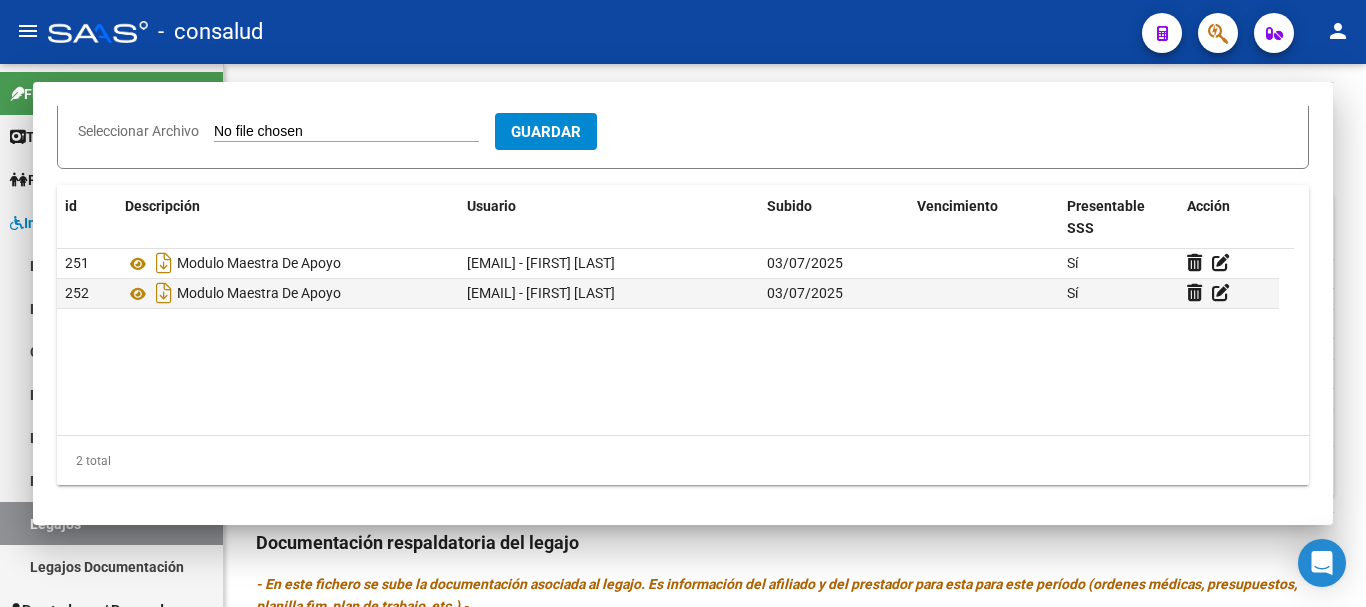 type 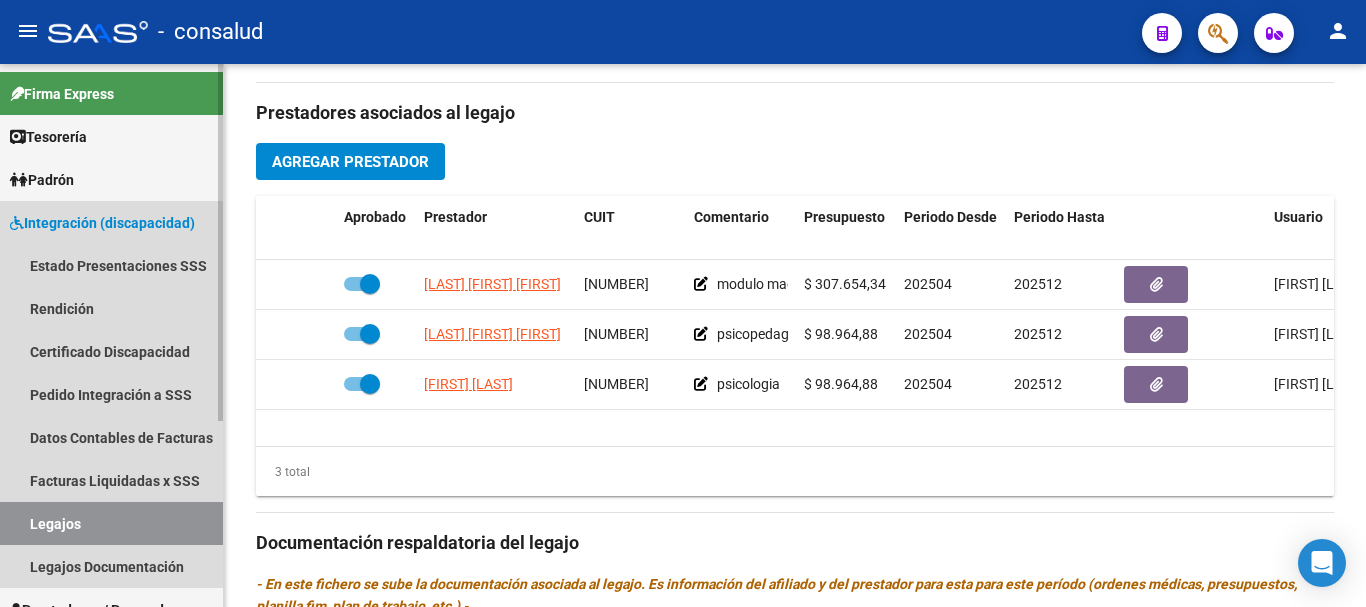 click on "Legajos" at bounding box center [111, 523] 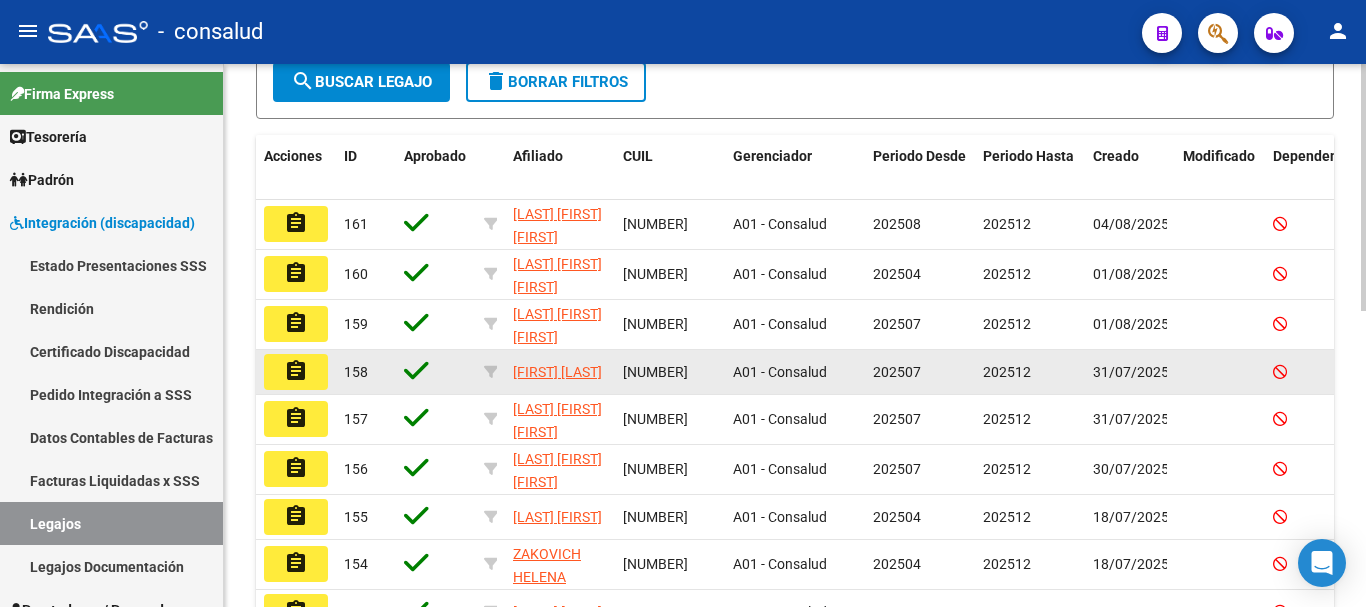 scroll, scrollTop: 50, scrollLeft: 0, axis: vertical 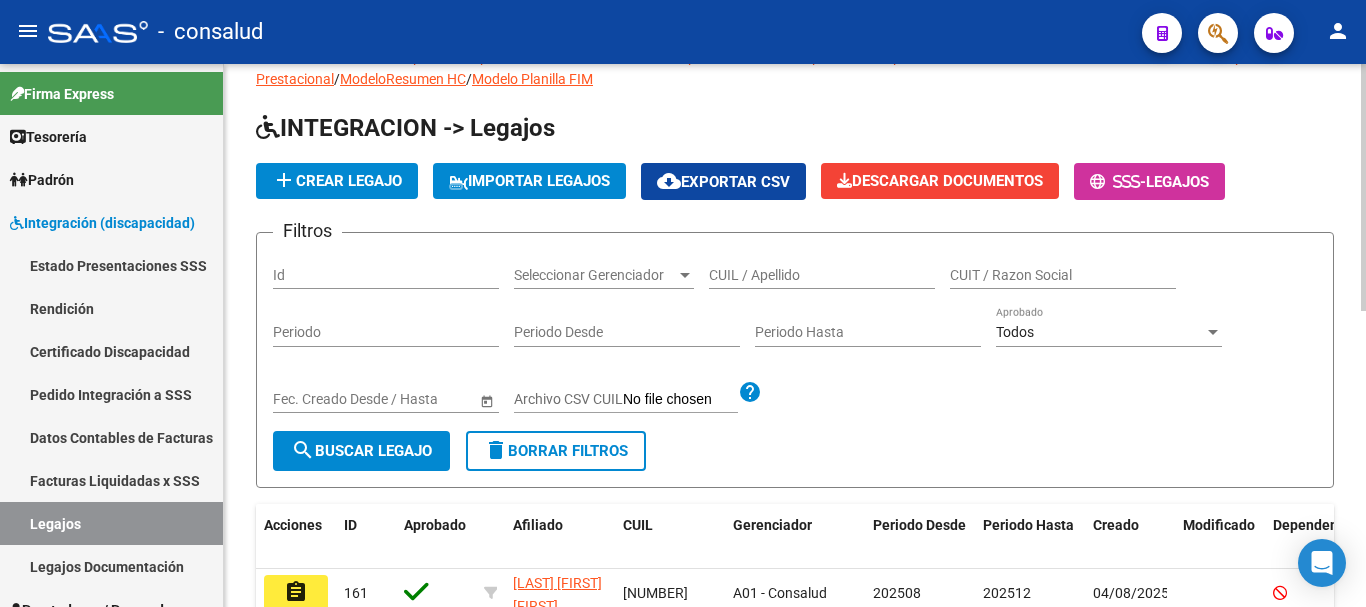 click on "CUIL / Apellido" at bounding box center (822, 275) 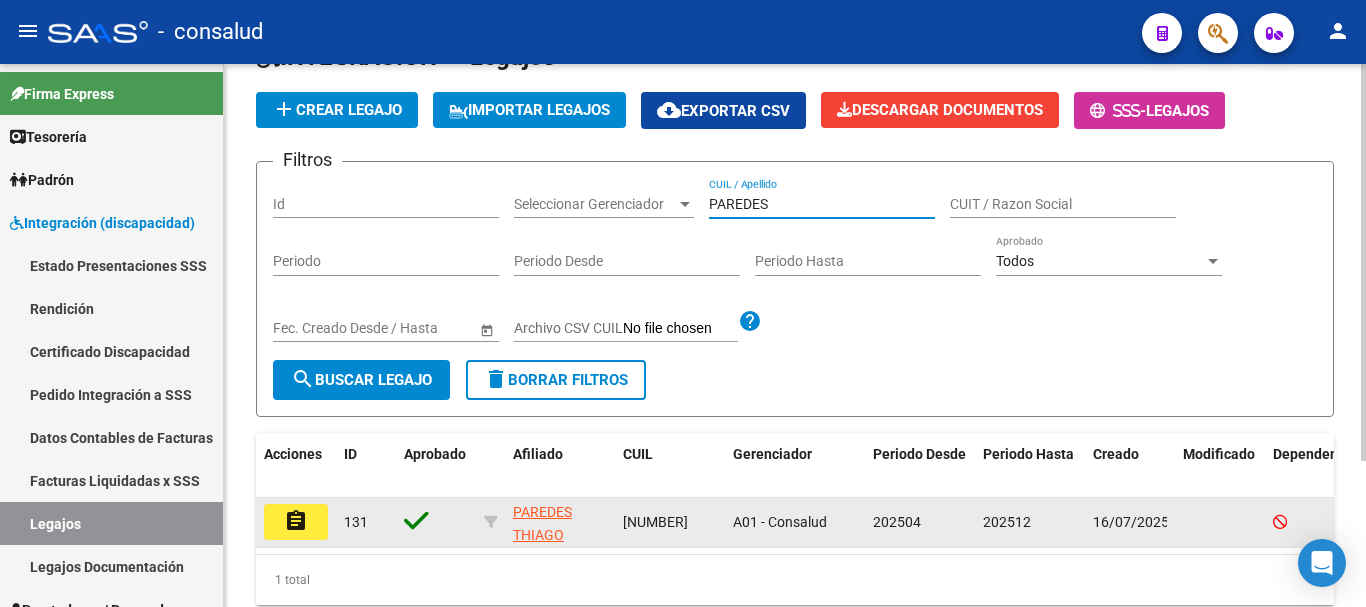 scroll, scrollTop: 200, scrollLeft: 0, axis: vertical 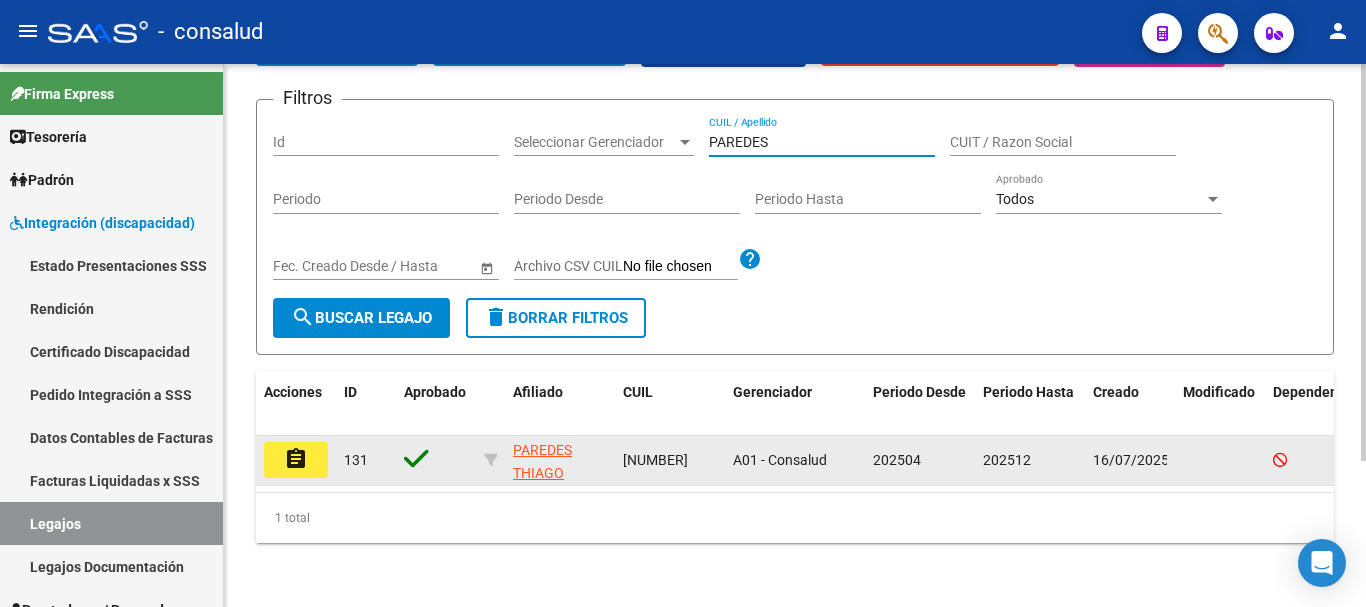 type on "PAREDES" 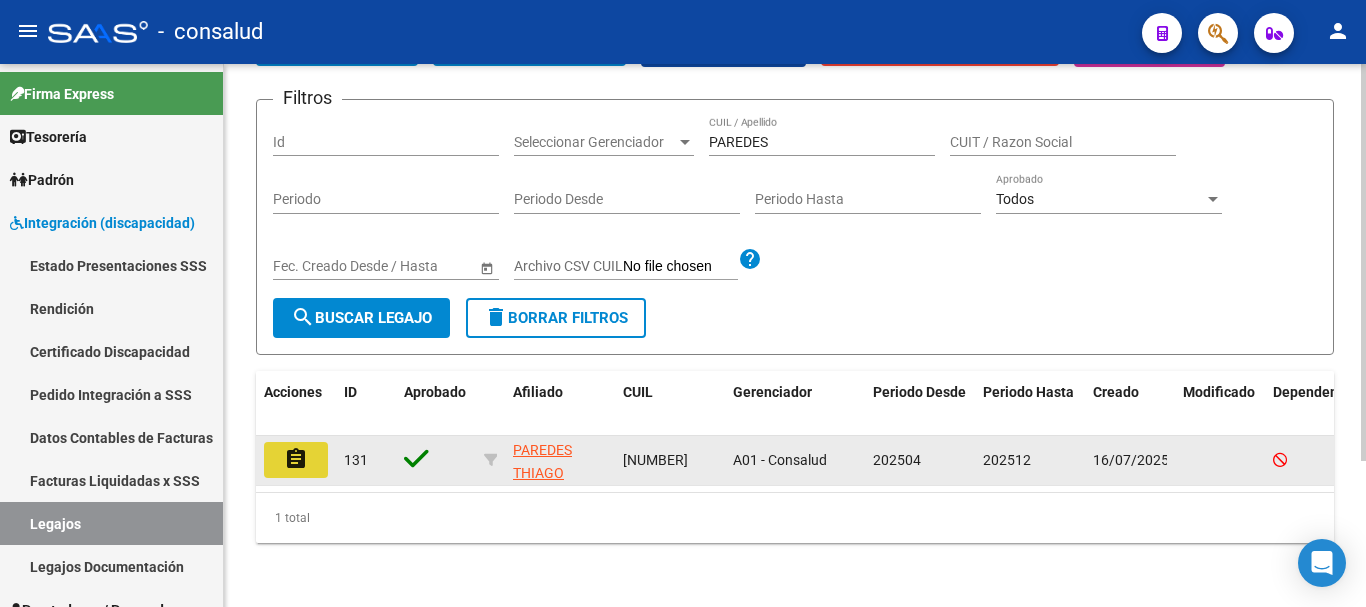 click on "assignment" 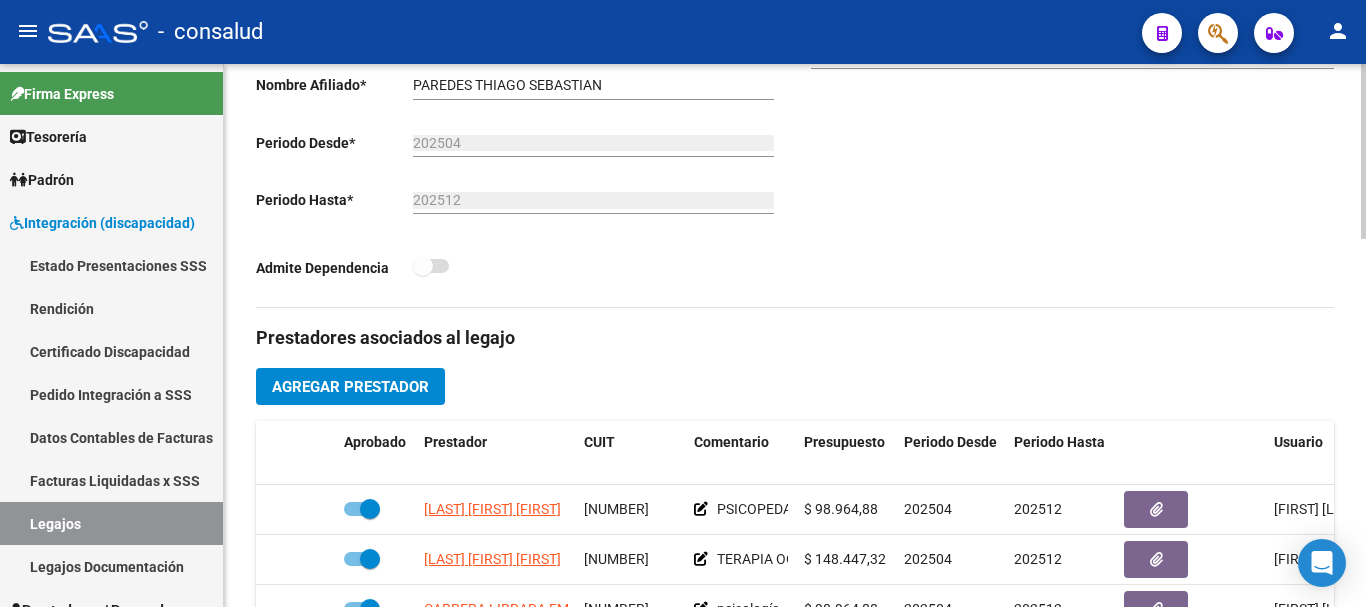 scroll, scrollTop: 600, scrollLeft: 0, axis: vertical 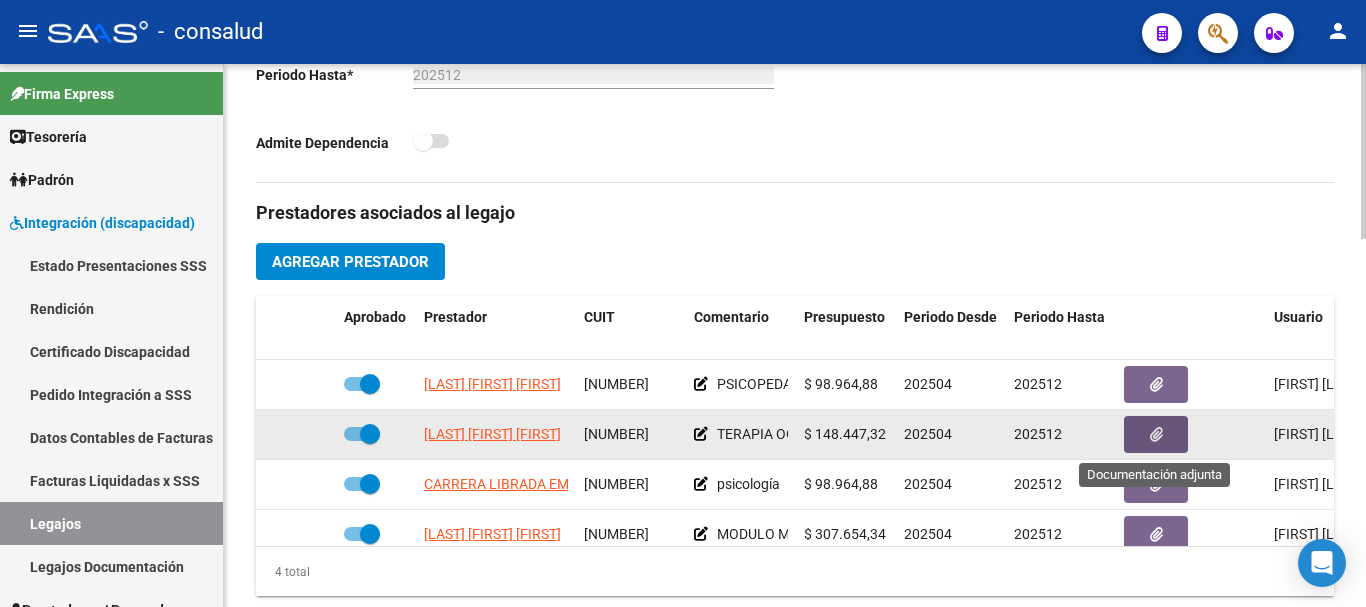 click 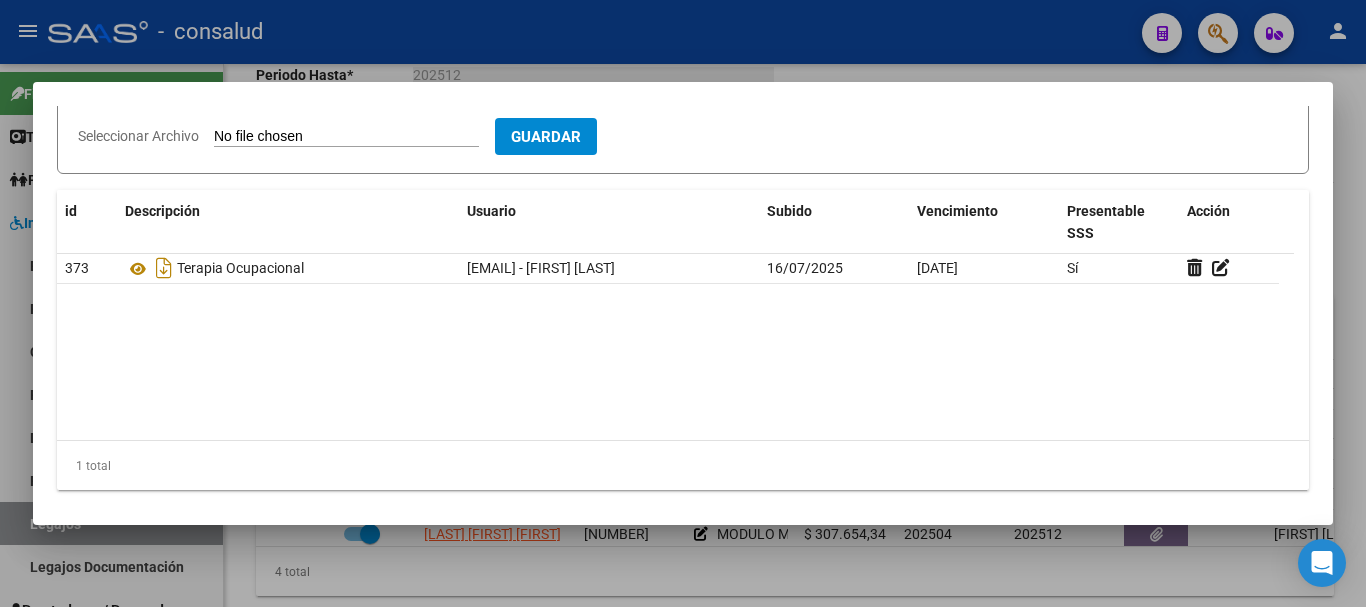scroll, scrollTop: 244, scrollLeft: 0, axis: vertical 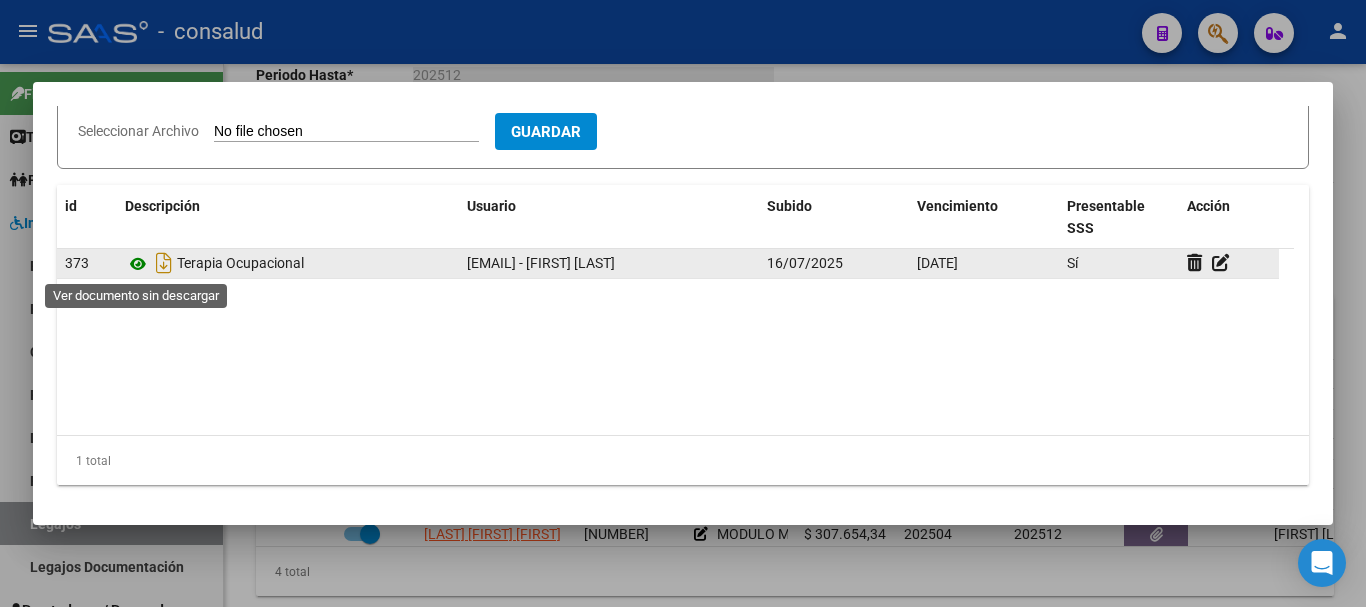 click 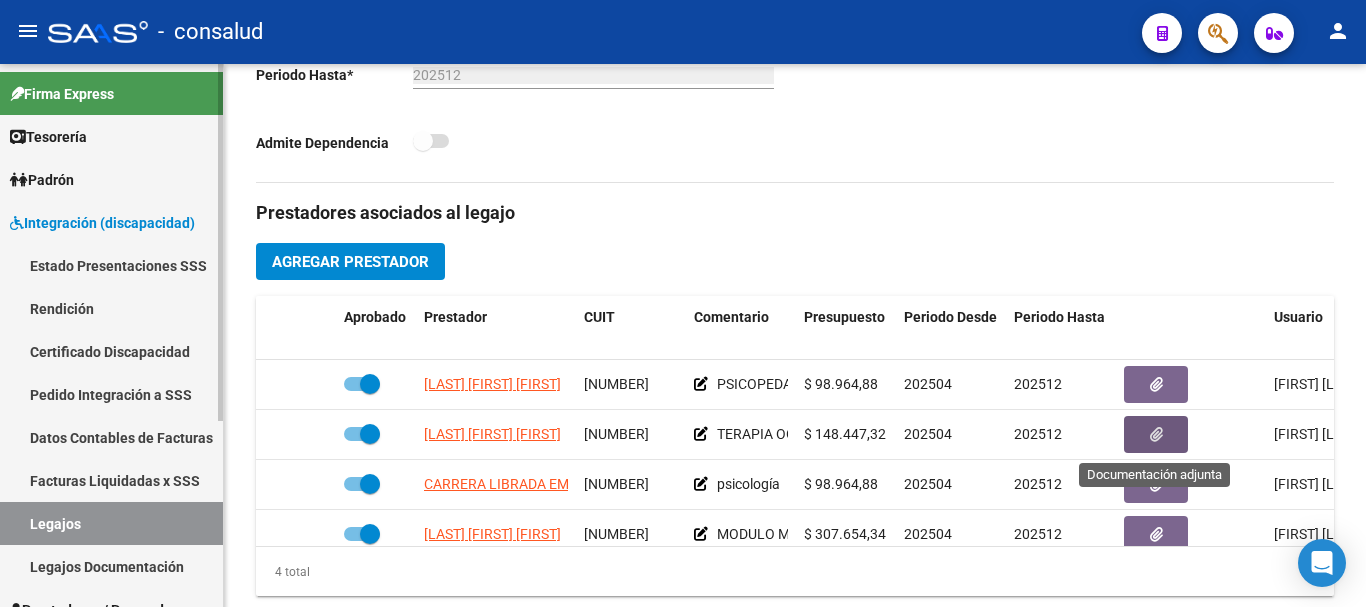click on "Legajos" at bounding box center (111, 523) 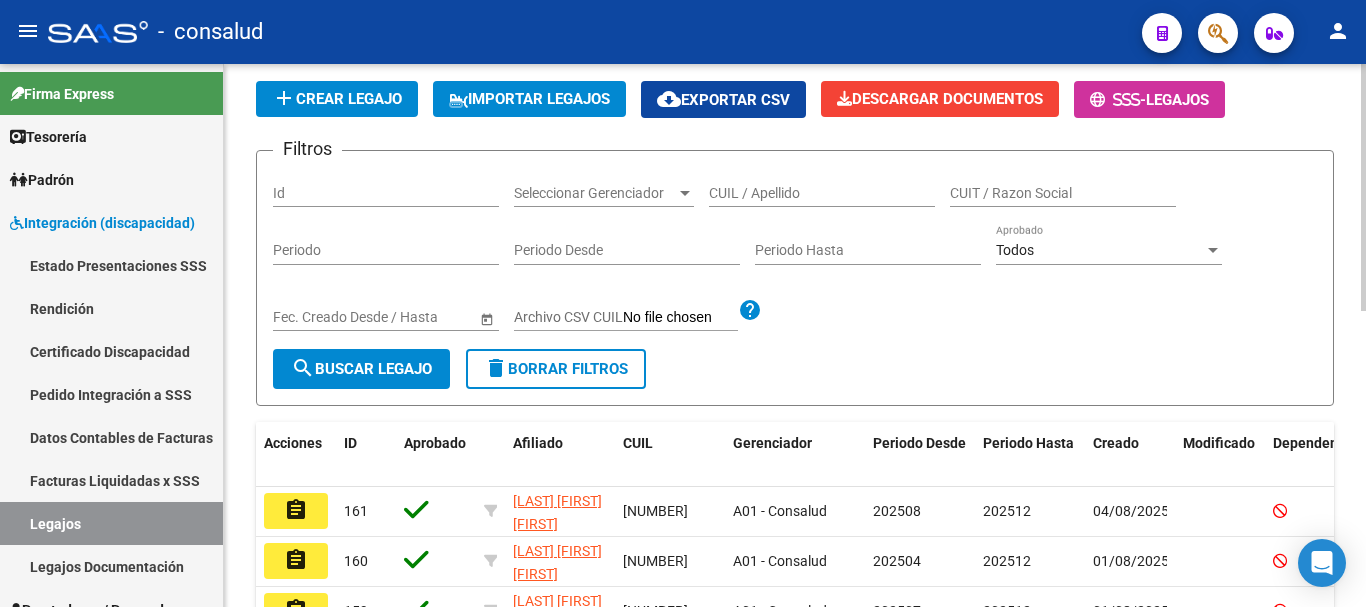 scroll, scrollTop: 0, scrollLeft: 0, axis: both 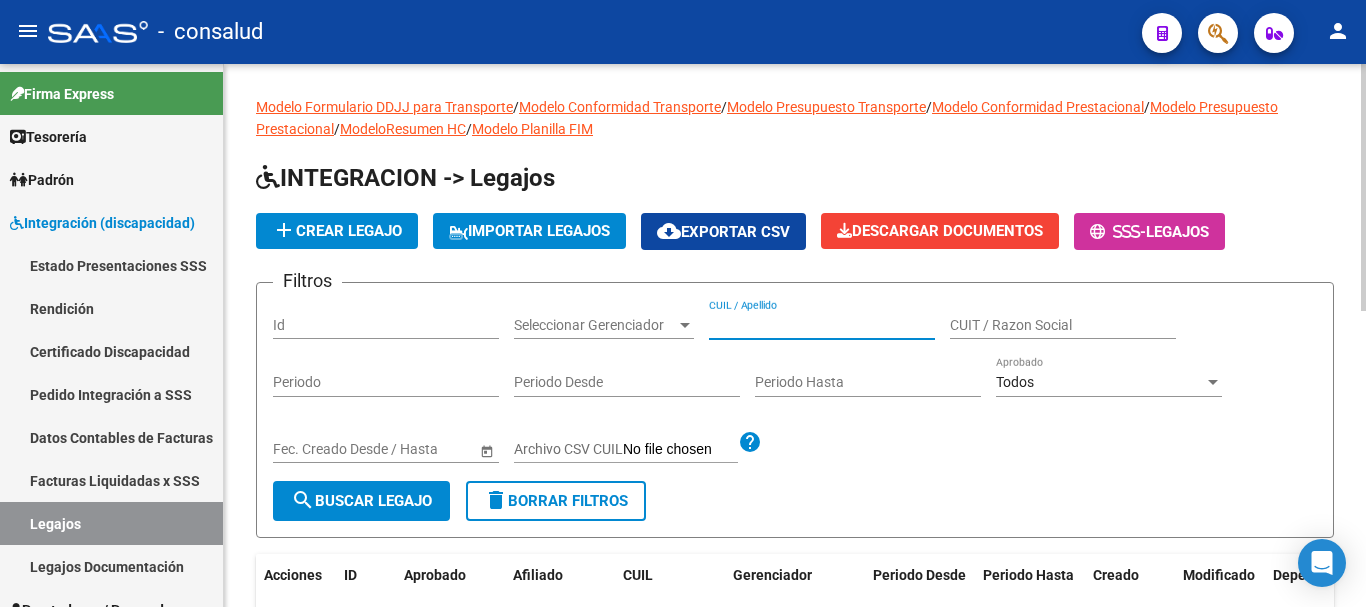 click on "CUIL / Apellido" at bounding box center [822, 325] 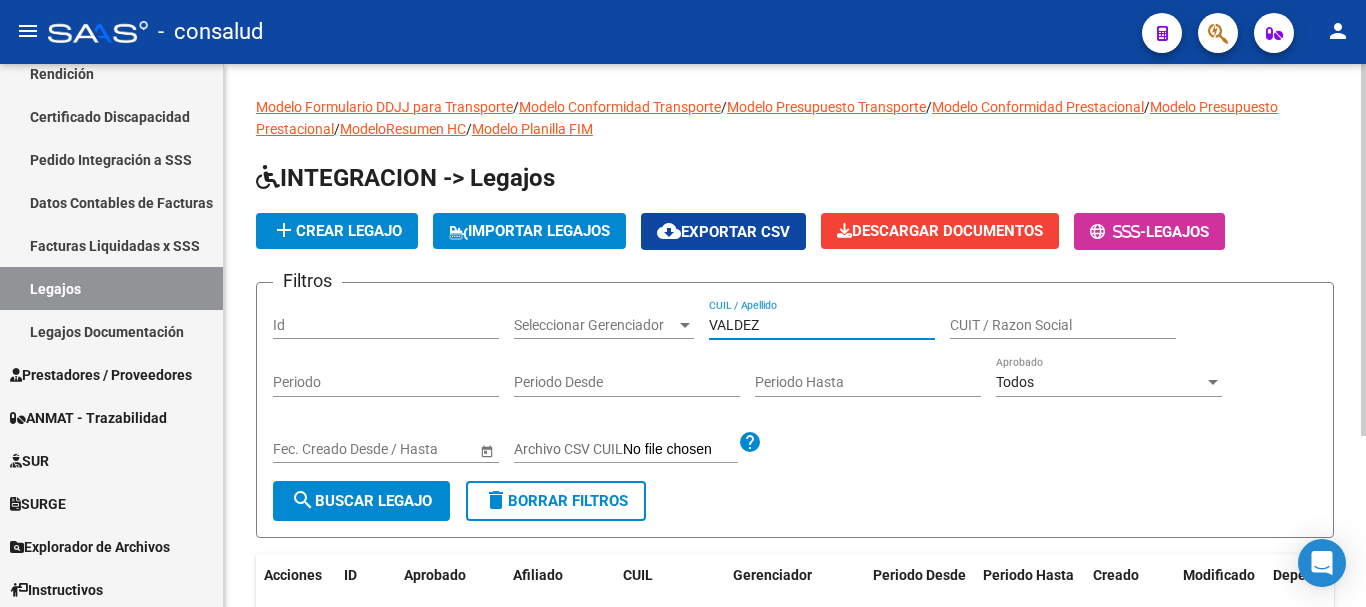 scroll, scrollTop: 282, scrollLeft: 0, axis: vertical 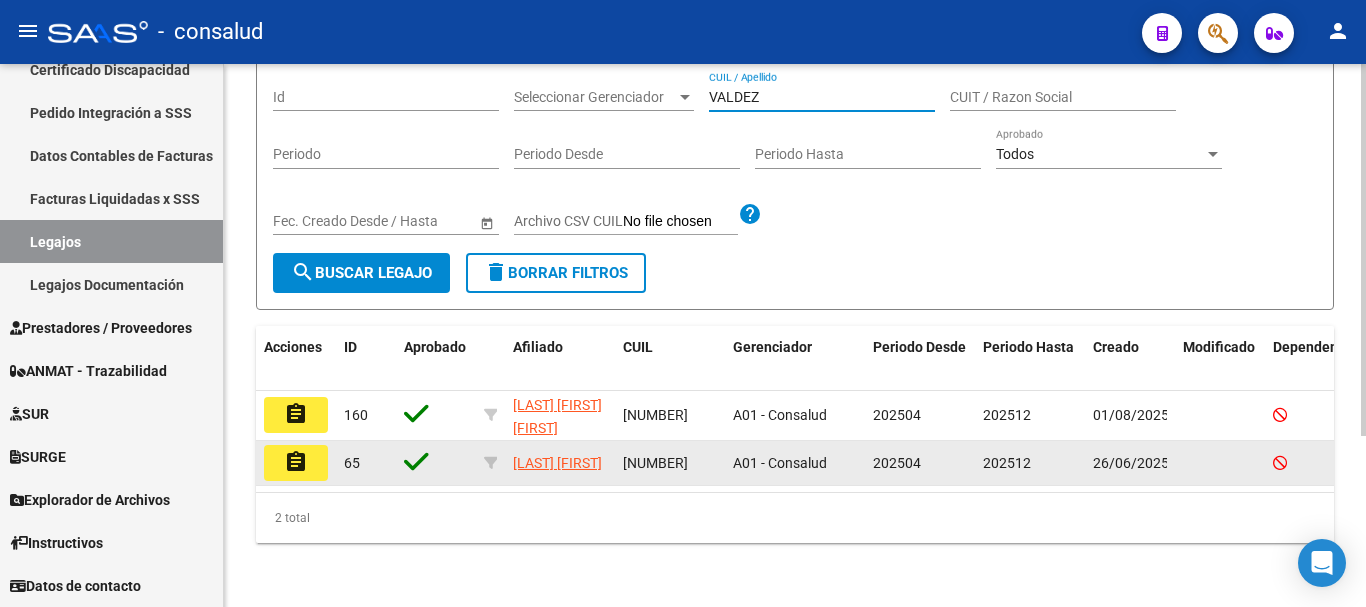 type on "VALDEZ" 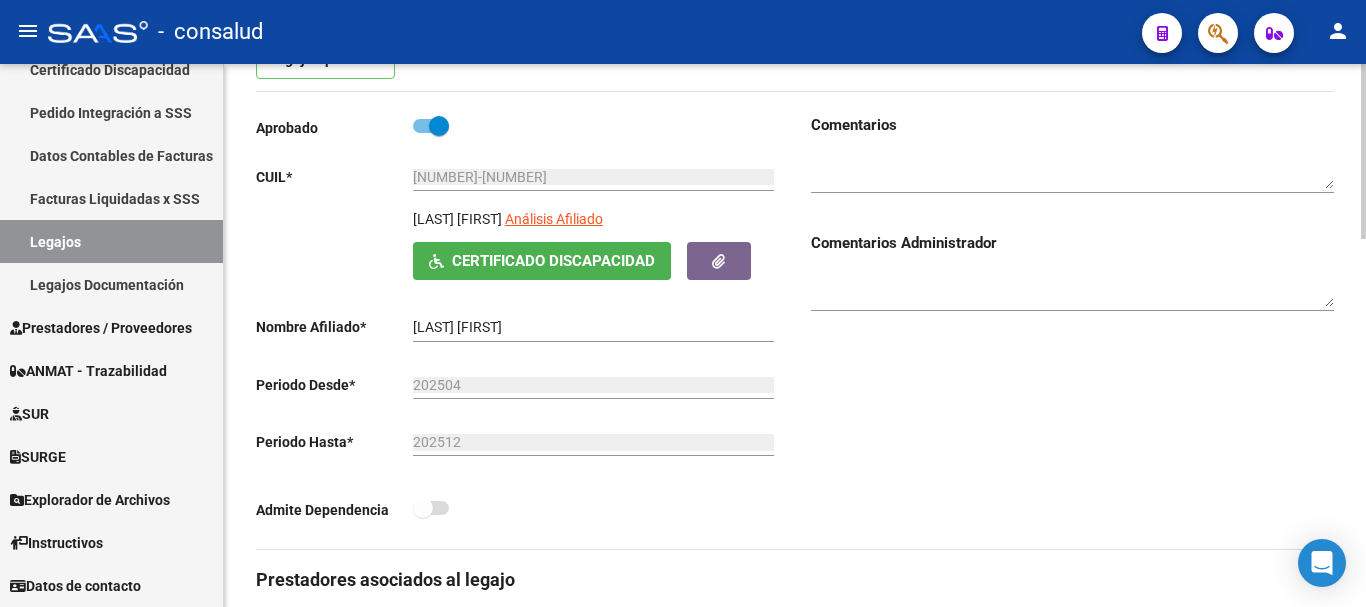 scroll, scrollTop: 600, scrollLeft: 0, axis: vertical 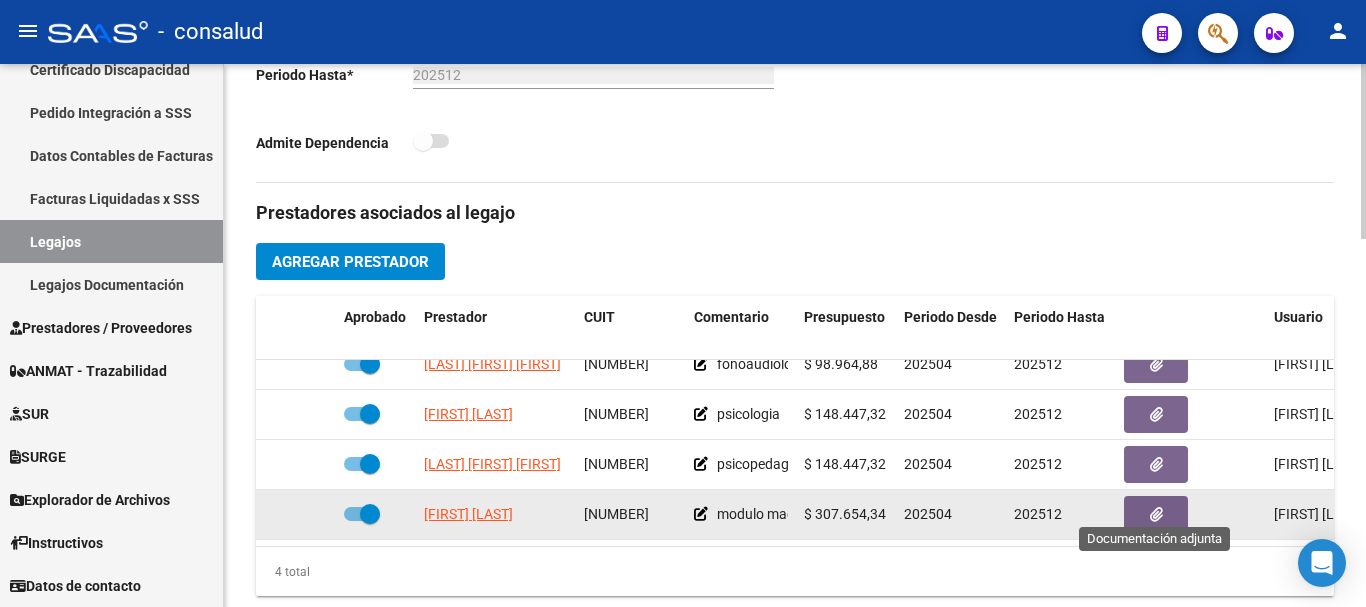 click 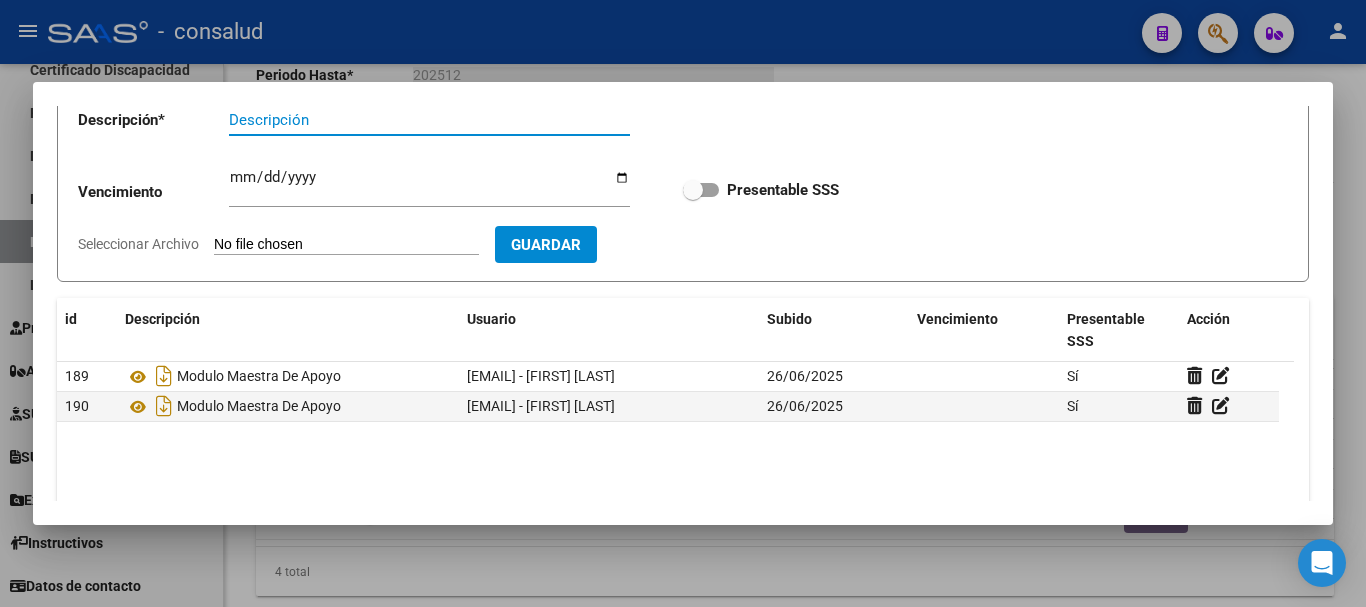 scroll, scrollTop: 244, scrollLeft: 0, axis: vertical 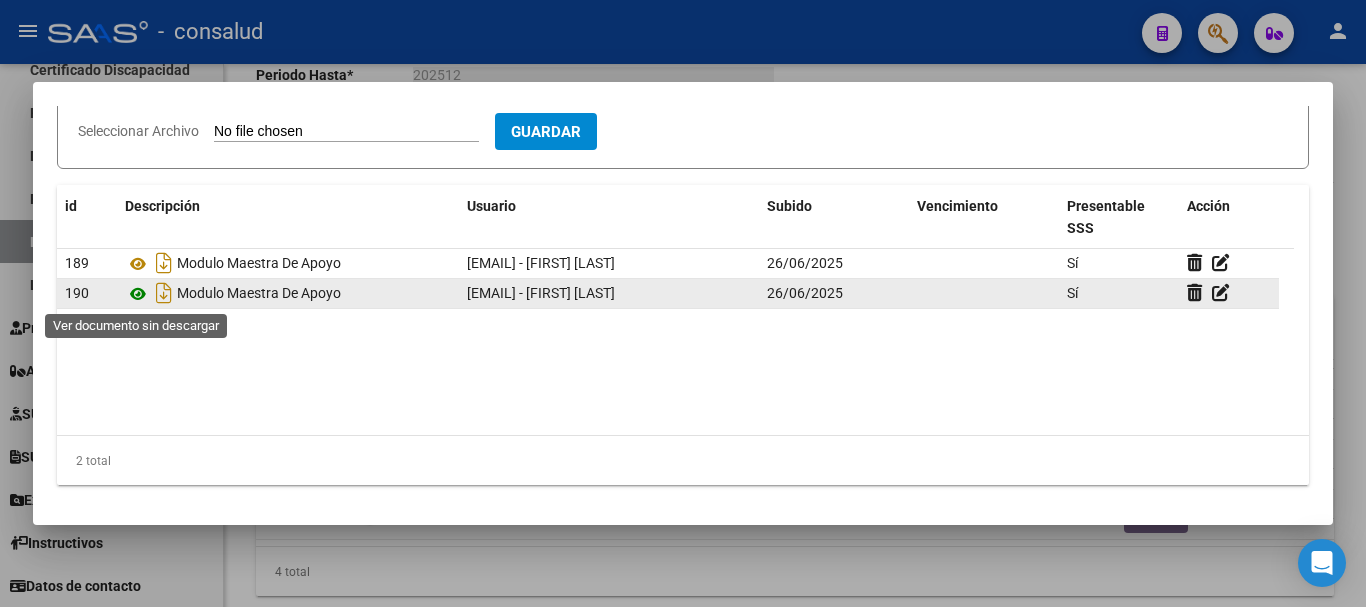 click 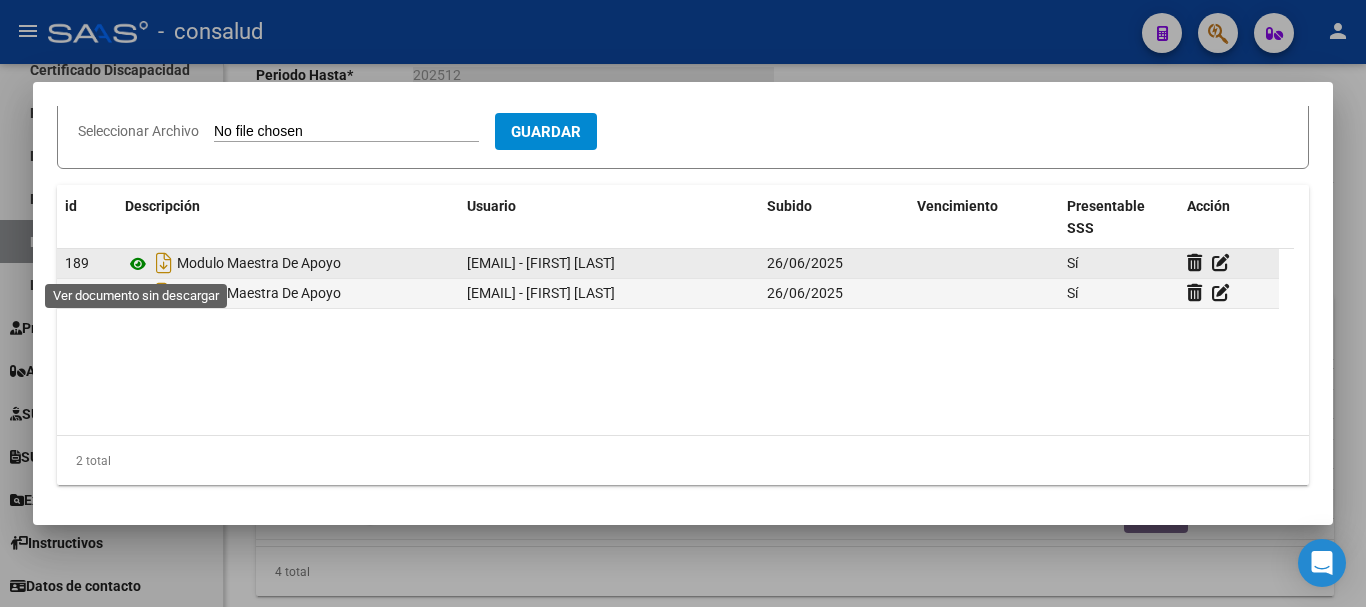 click 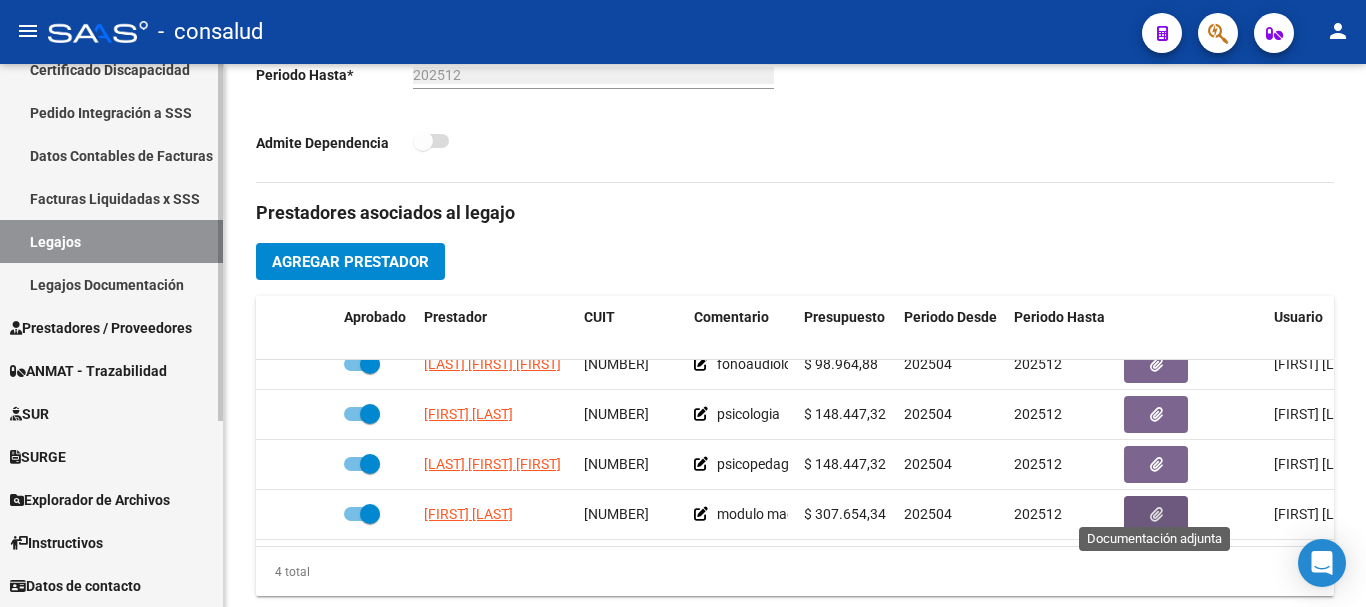 click on "Legajos" at bounding box center (111, 241) 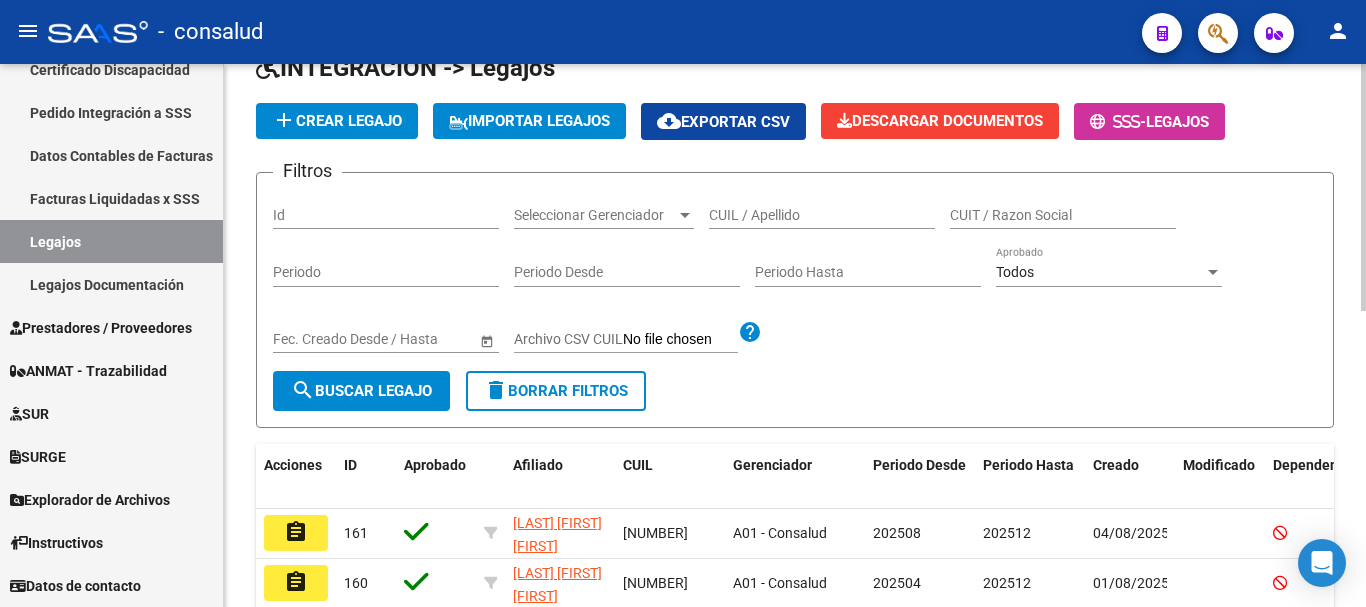 scroll, scrollTop: 0, scrollLeft: 0, axis: both 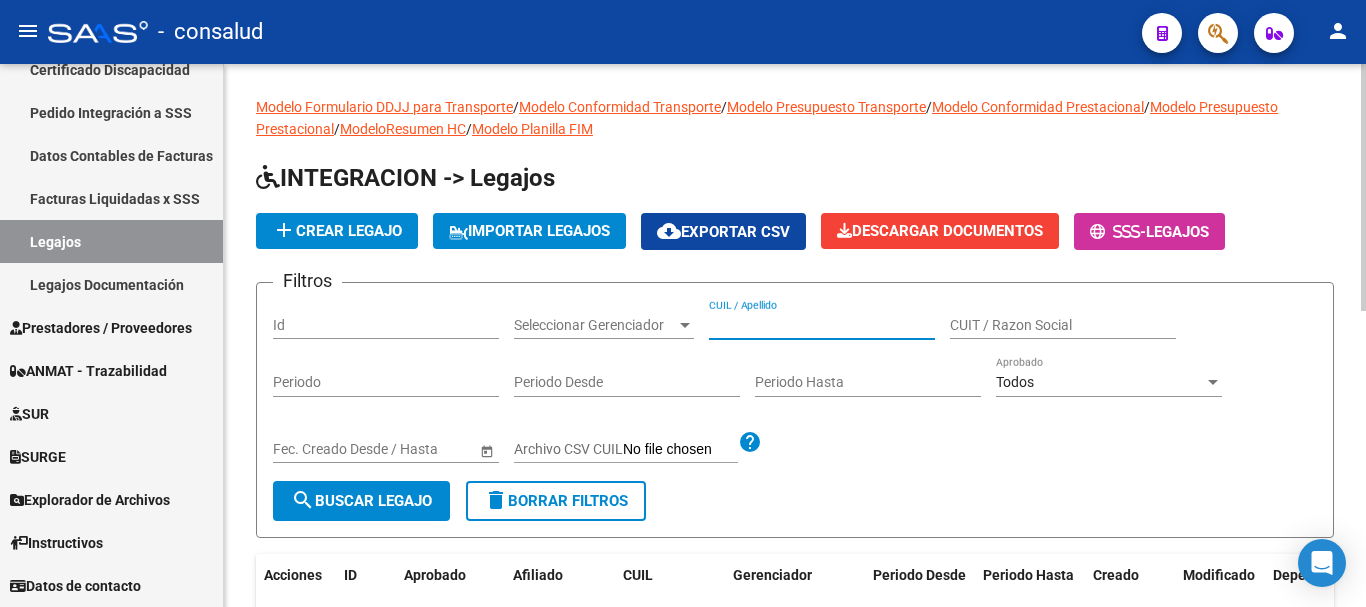 click on "CUIL / Apellido" at bounding box center (822, 325) 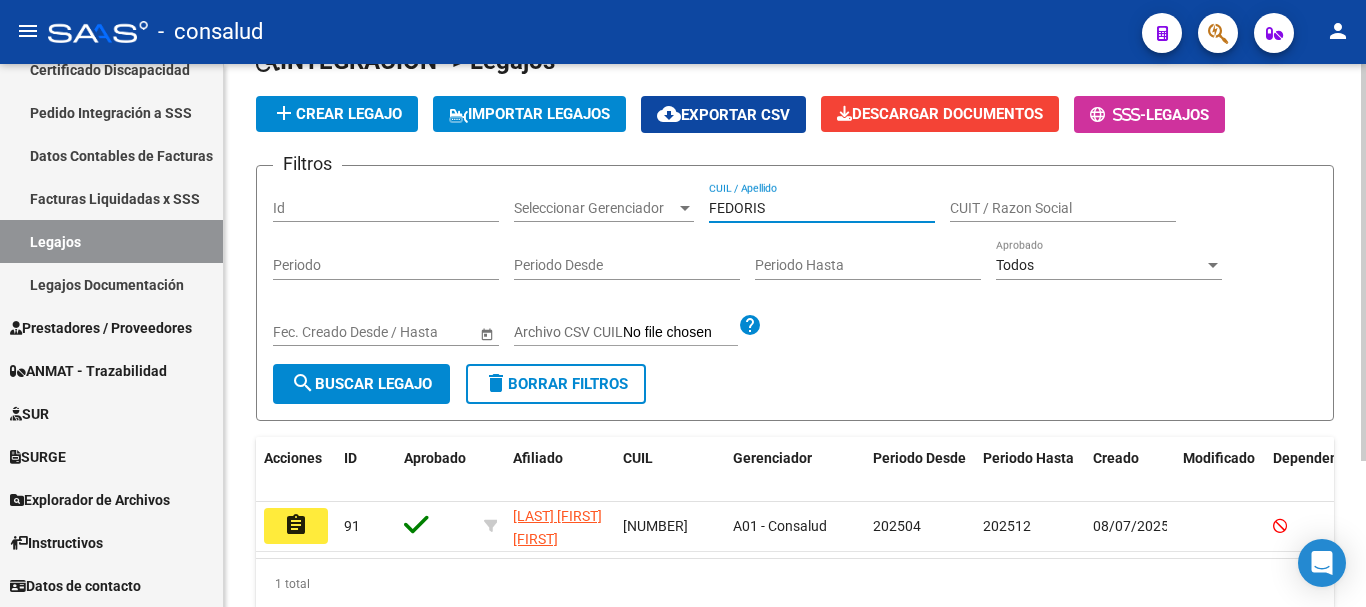 scroll, scrollTop: 200, scrollLeft: 0, axis: vertical 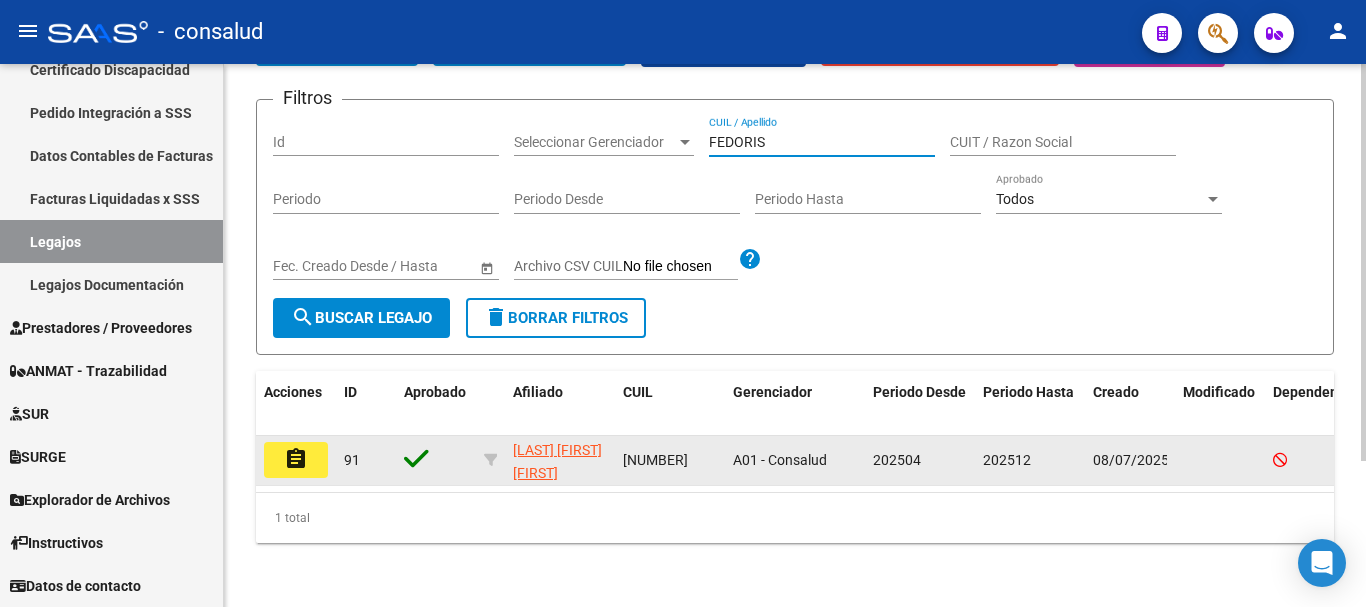 type on "FEDORIS" 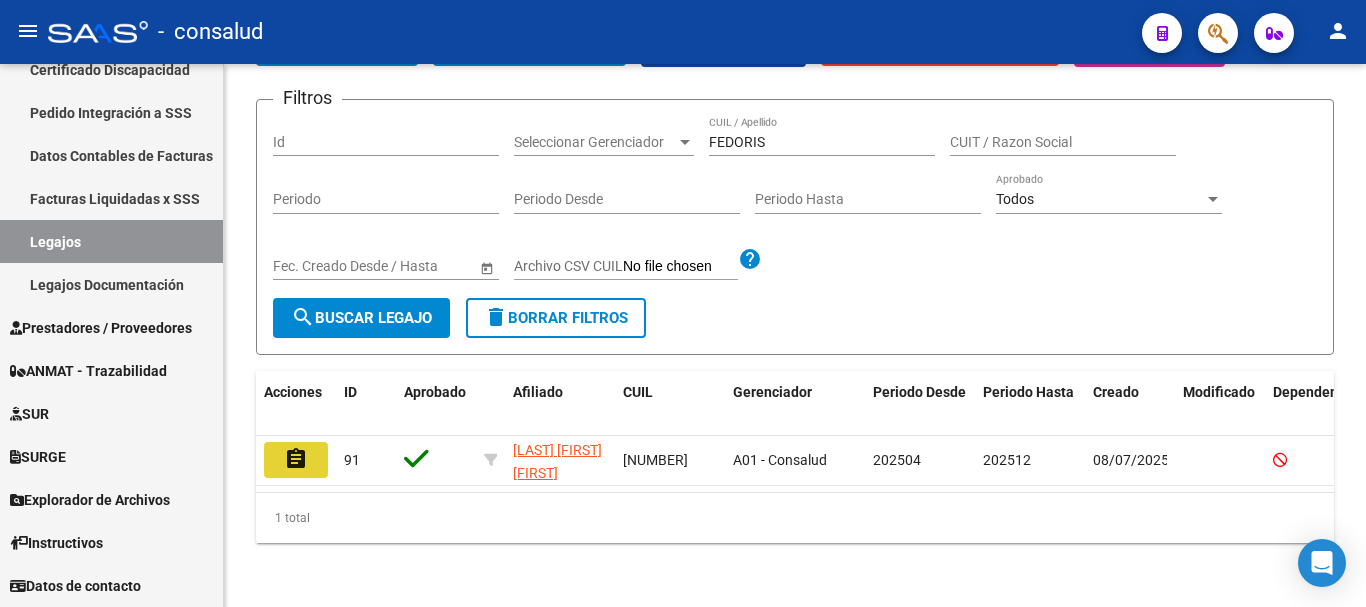 click on "assignment" 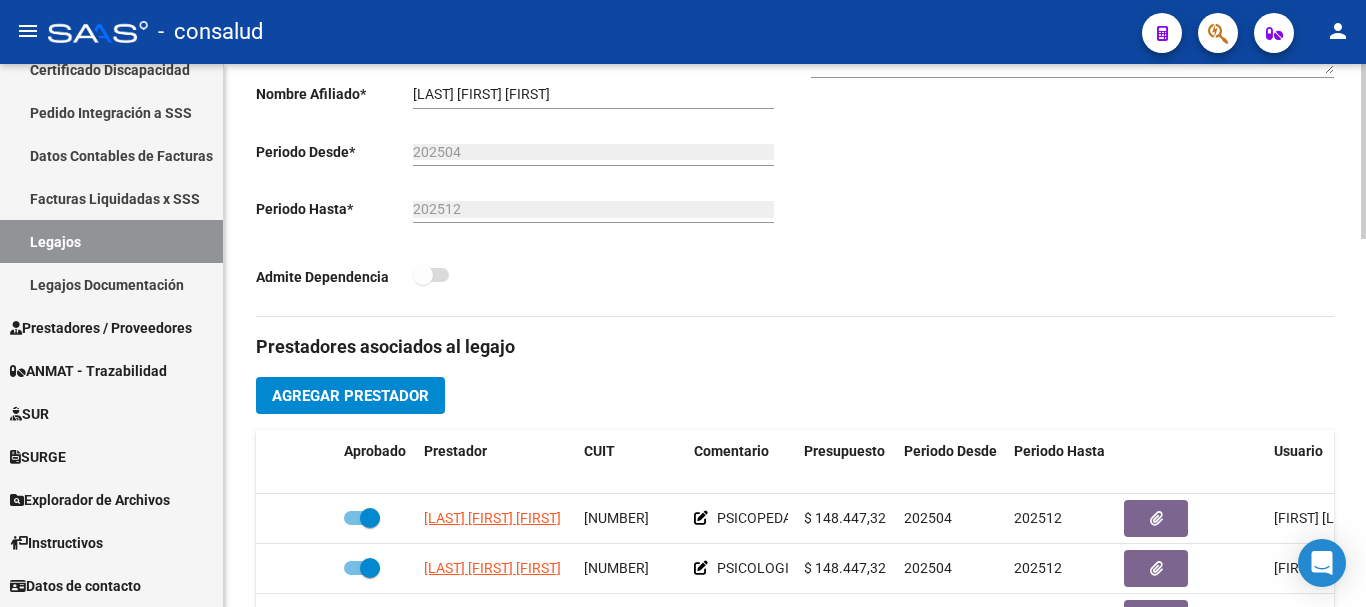 scroll, scrollTop: 700, scrollLeft: 0, axis: vertical 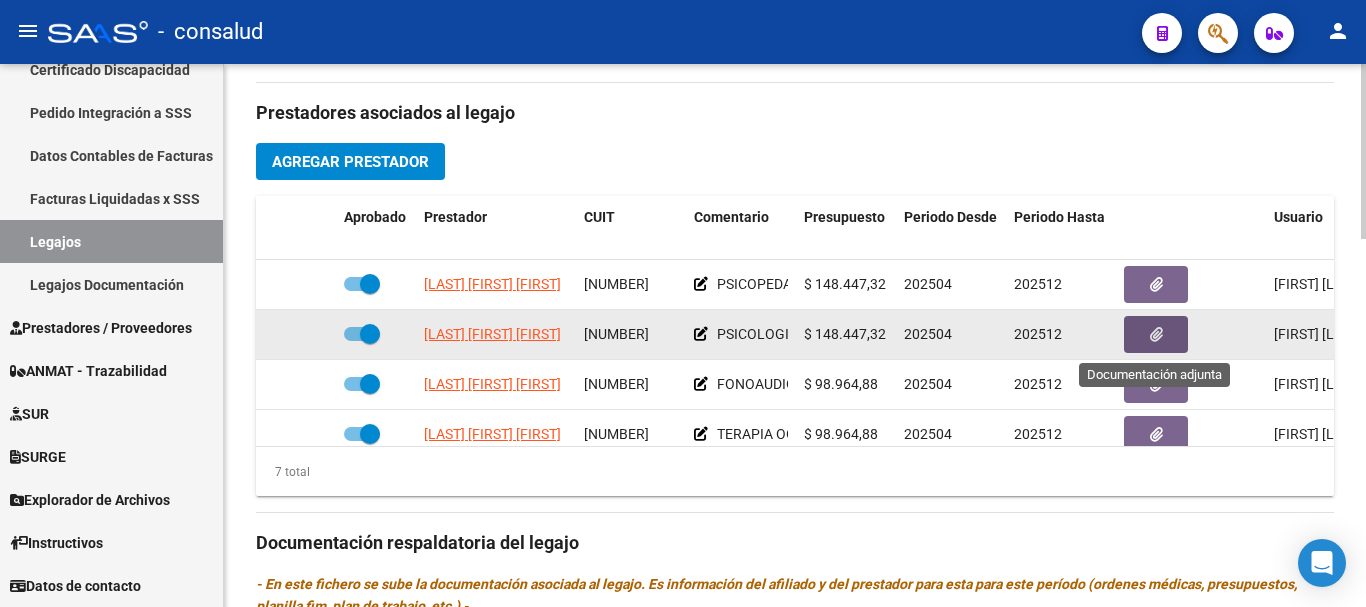 click 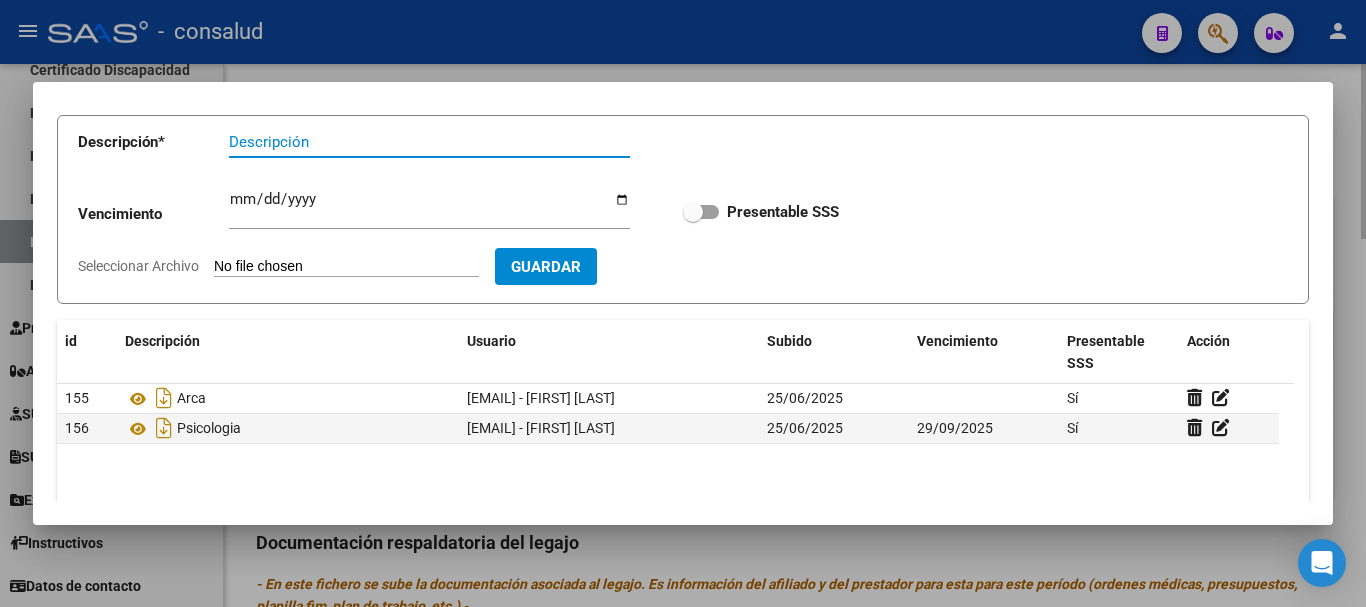 scroll, scrollTop: 244, scrollLeft: 0, axis: vertical 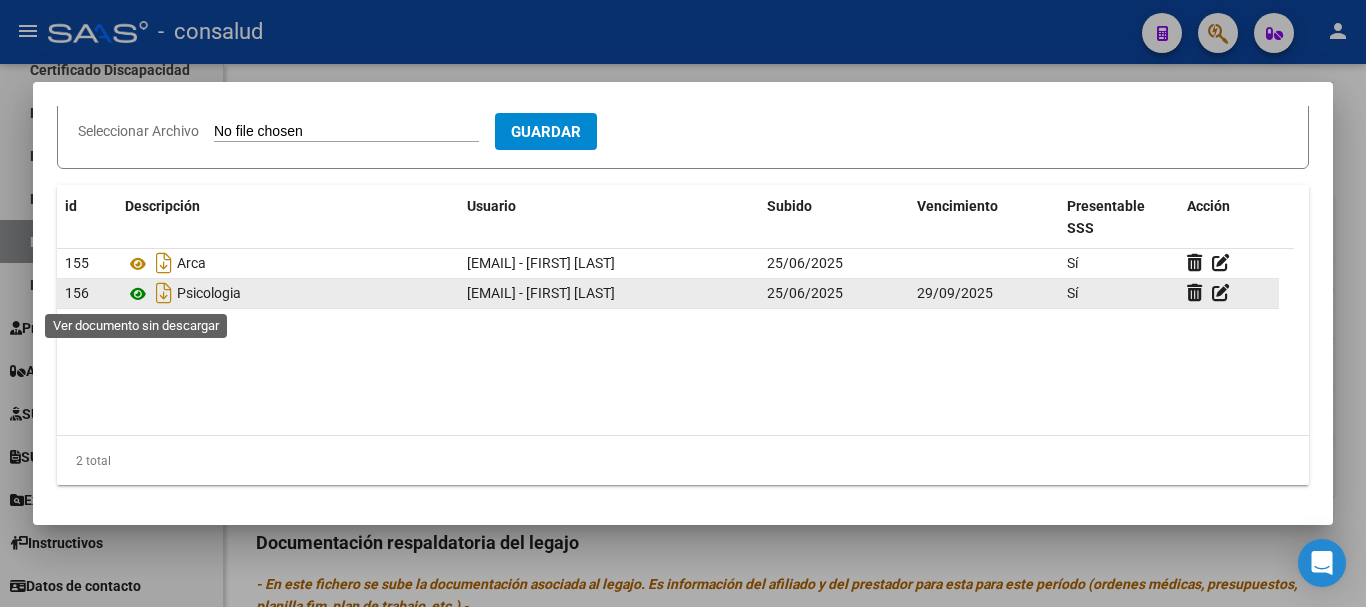click 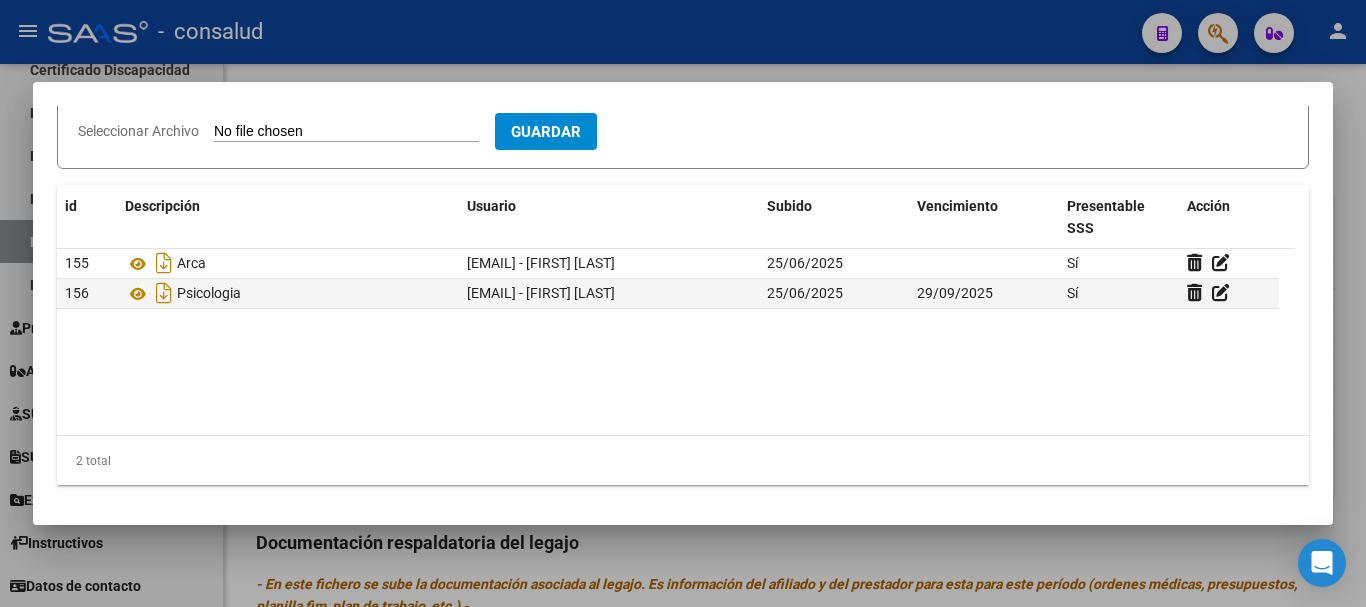 type 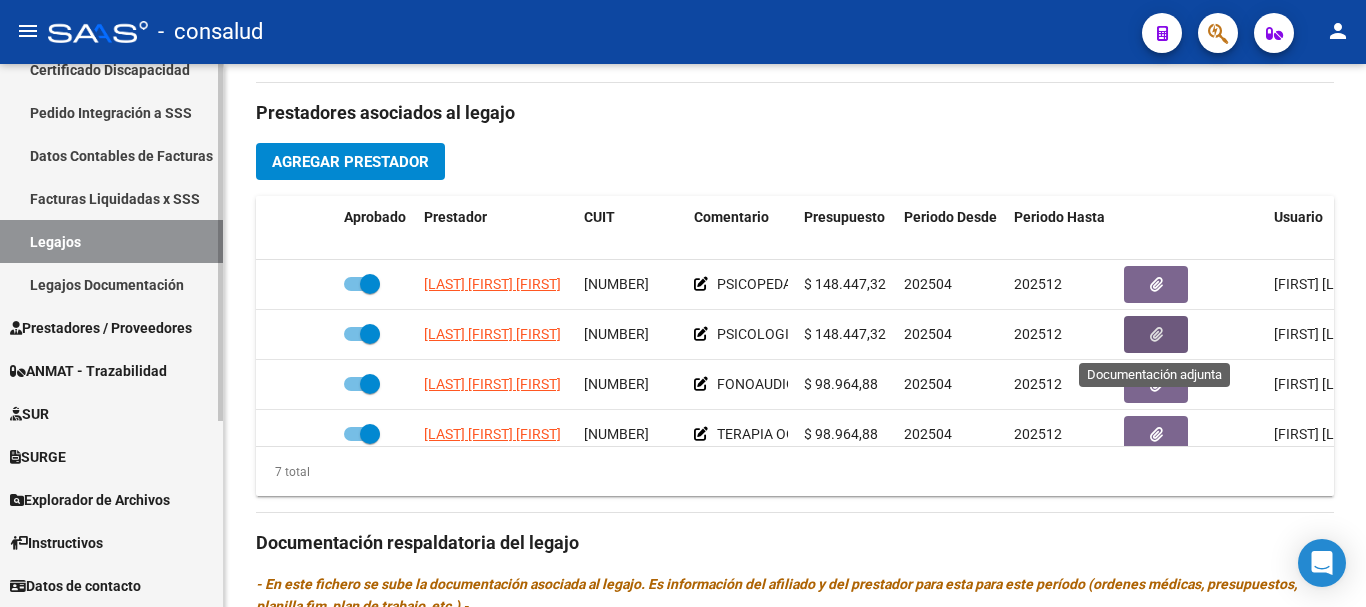 scroll, scrollTop: 182, scrollLeft: 0, axis: vertical 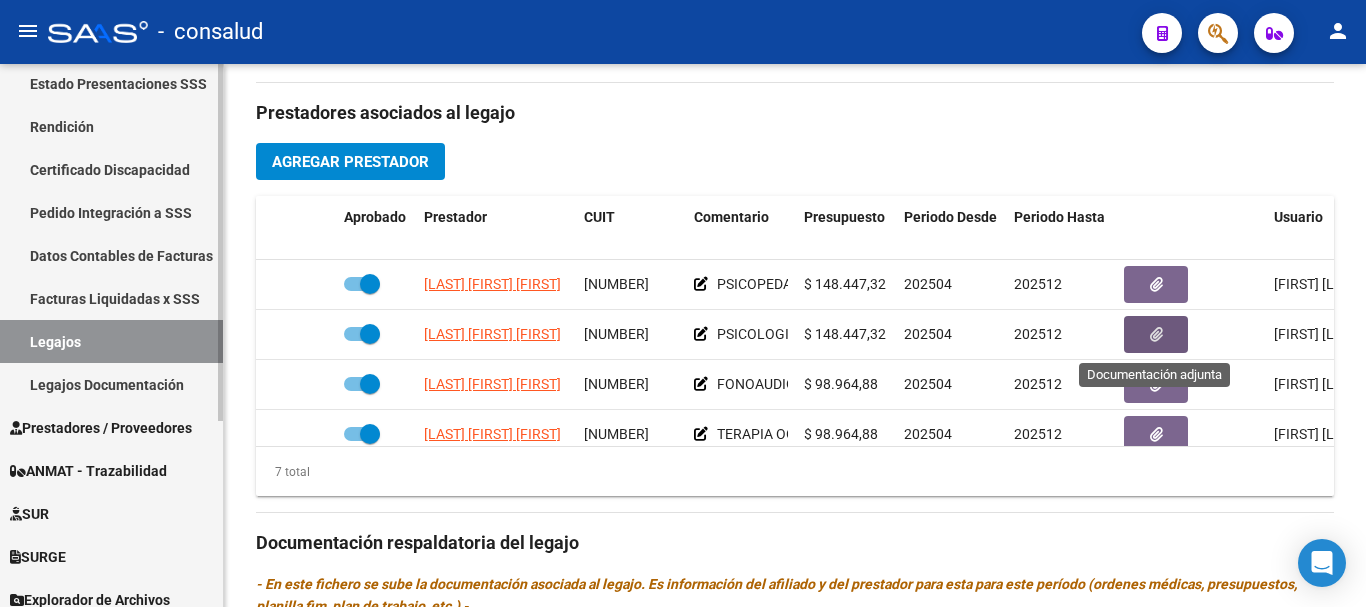 click on "Certificado Discapacidad" at bounding box center (111, 169) 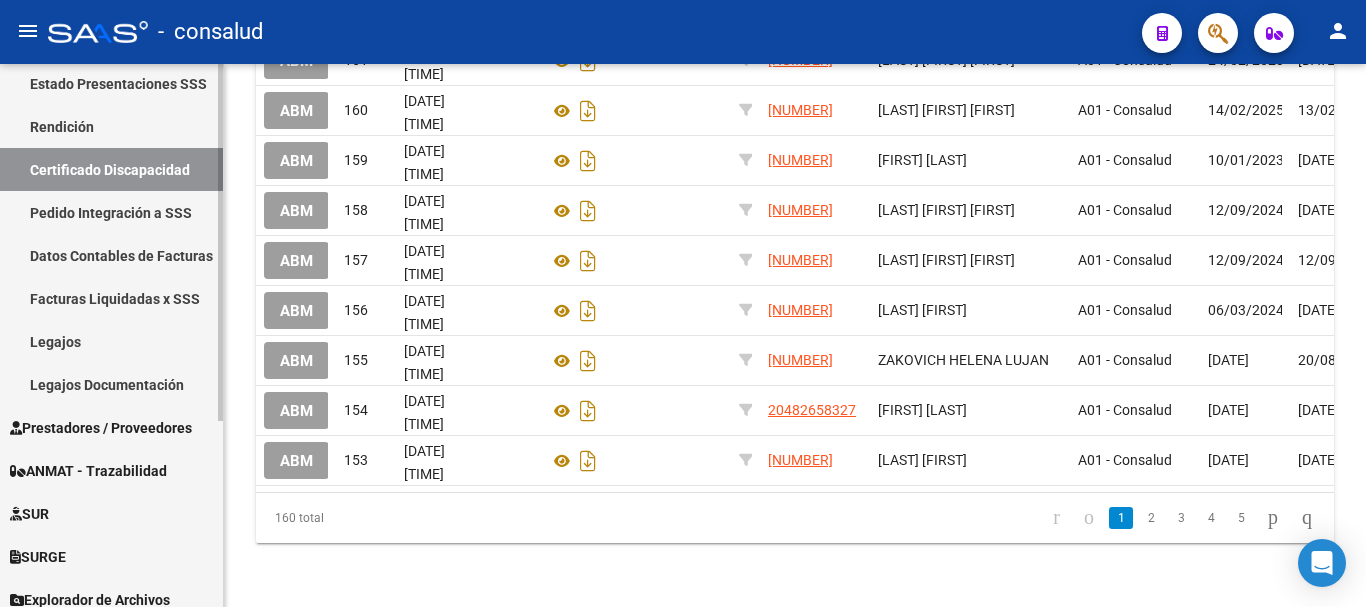 click on "Estado Presentaciones SSS" at bounding box center [111, 83] 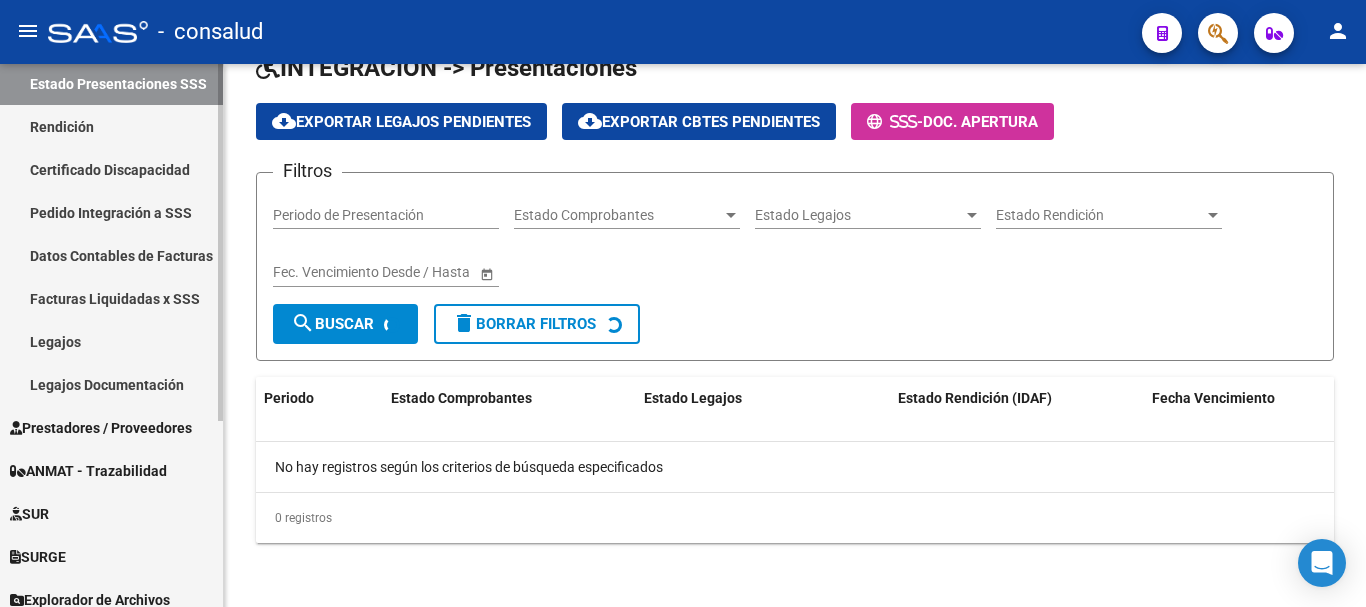 scroll, scrollTop: 160, scrollLeft: 0, axis: vertical 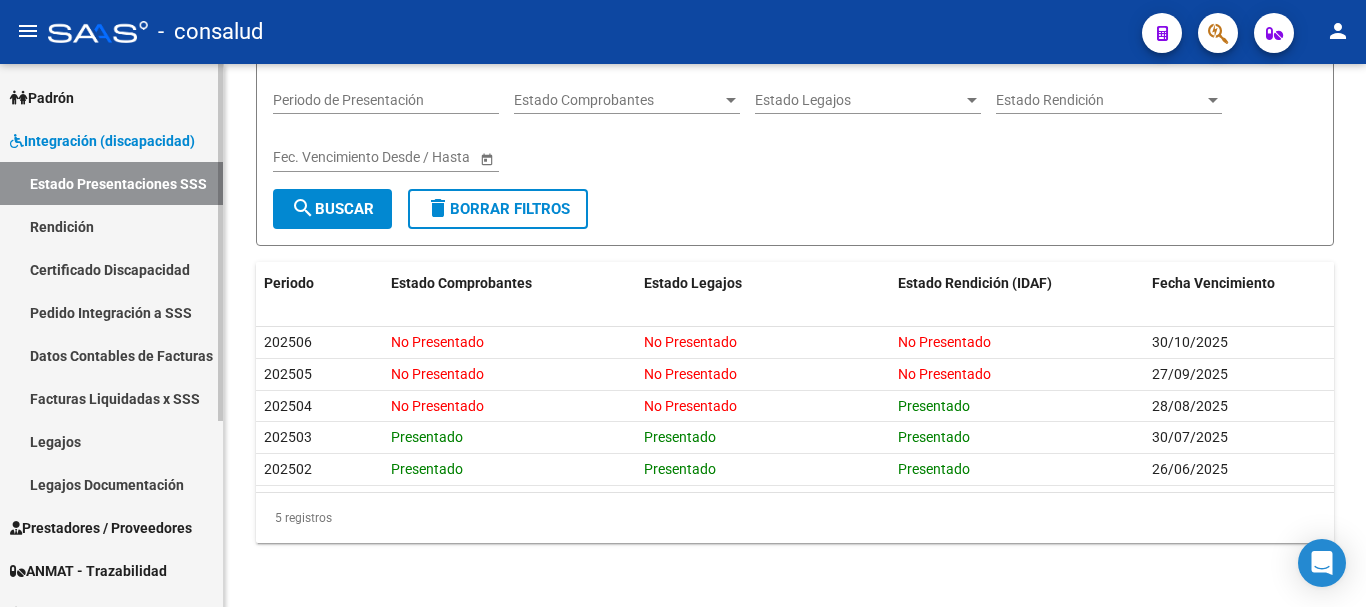 click on "Integración (discapacidad)" at bounding box center [102, 141] 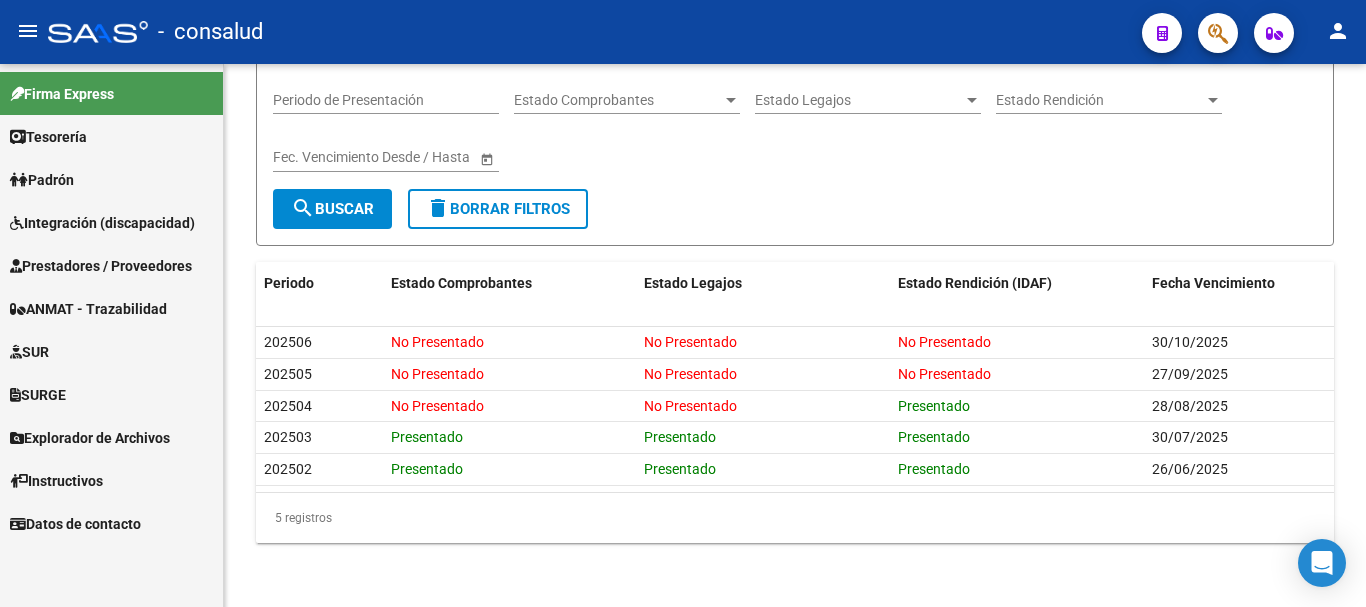 scroll, scrollTop: 0, scrollLeft: 0, axis: both 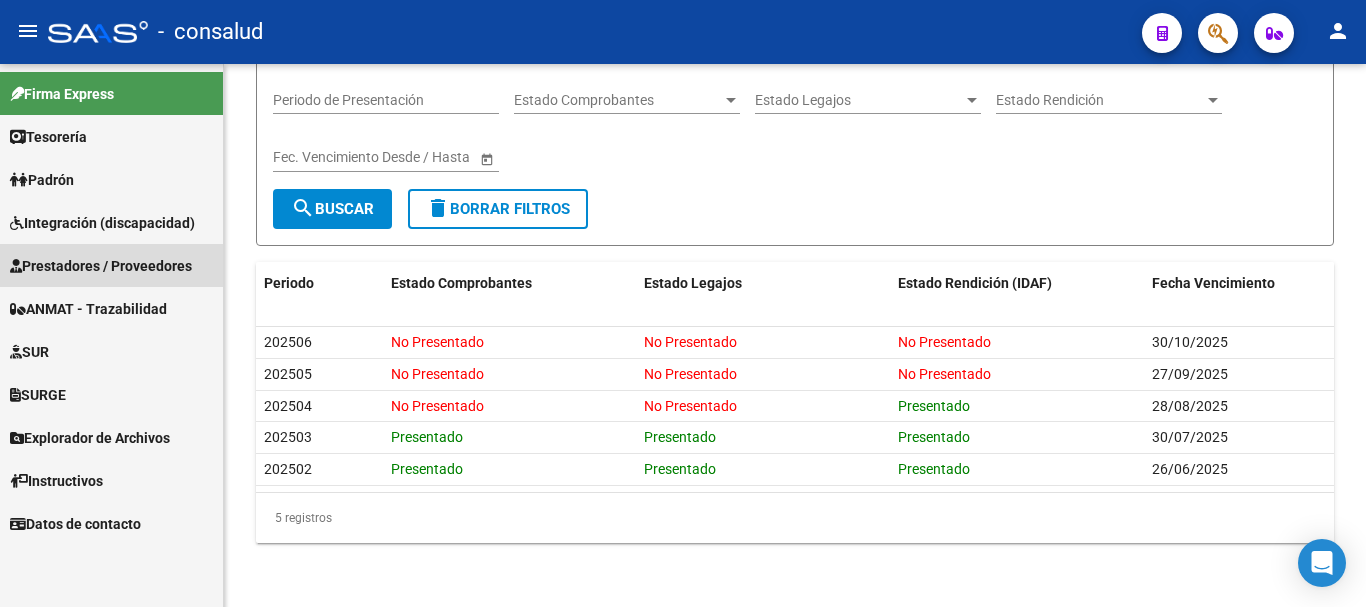 click on "Prestadores / Proveedores" at bounding box center [101, 266] 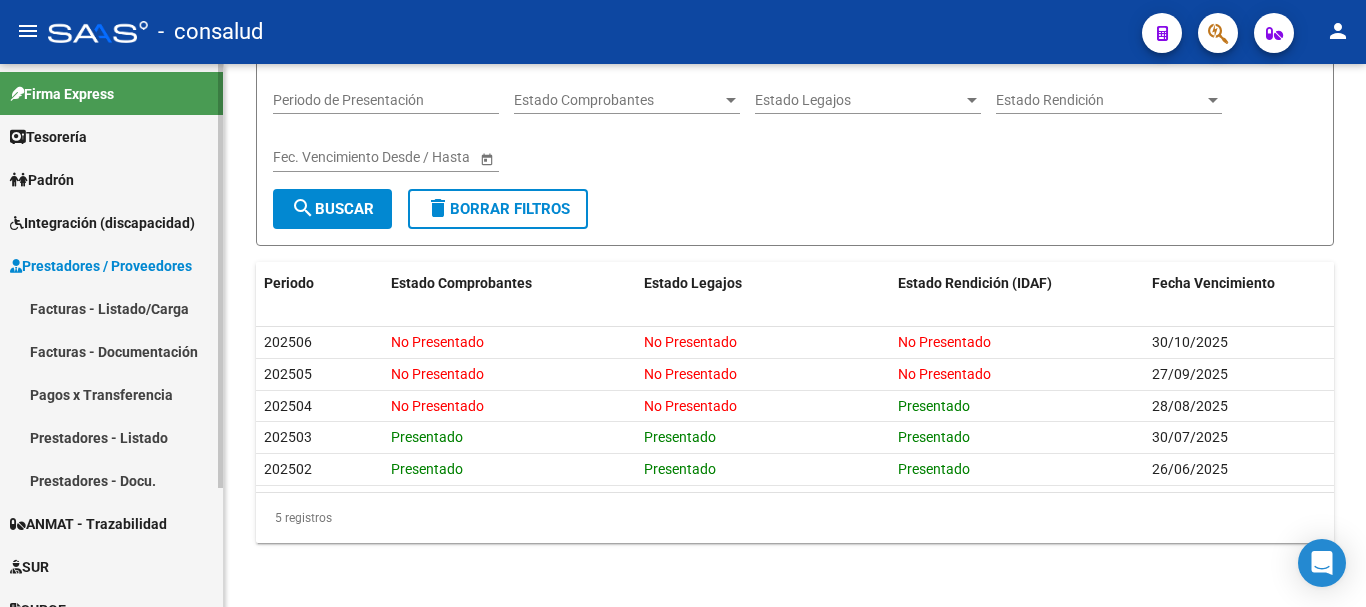 click on "Facturas - Listado/Carga" at bounding box center (111, 308) 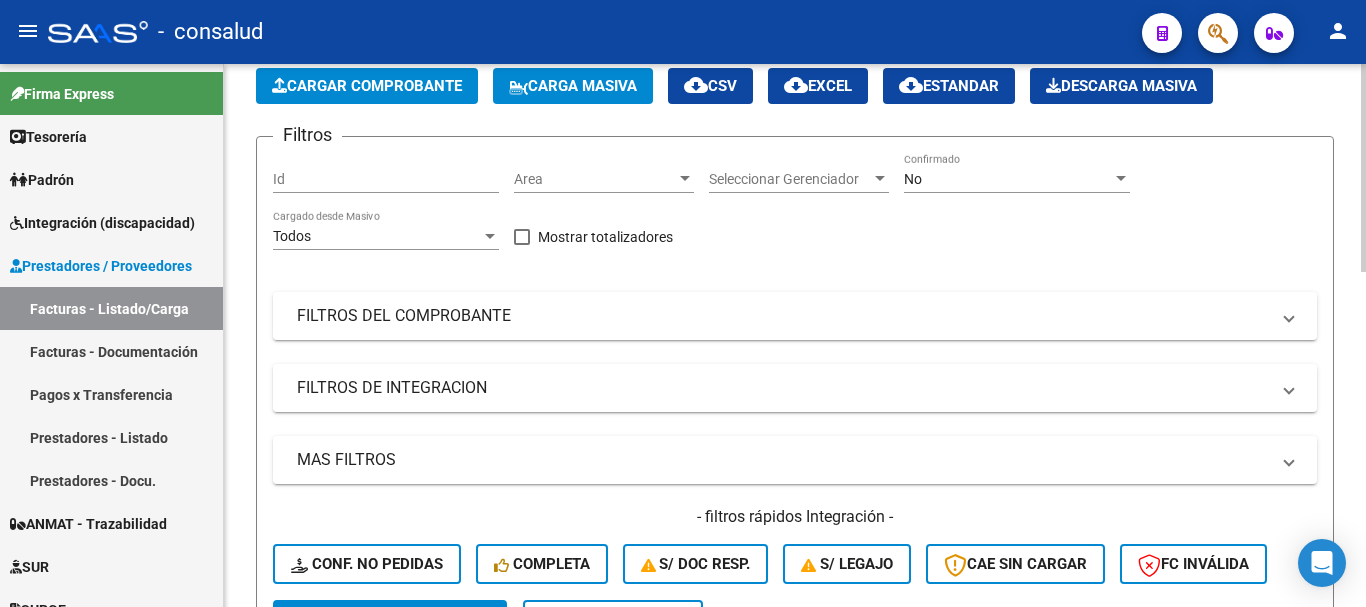 scroll, scrollTop: 100, scrollLeft: 0, axis: vertical 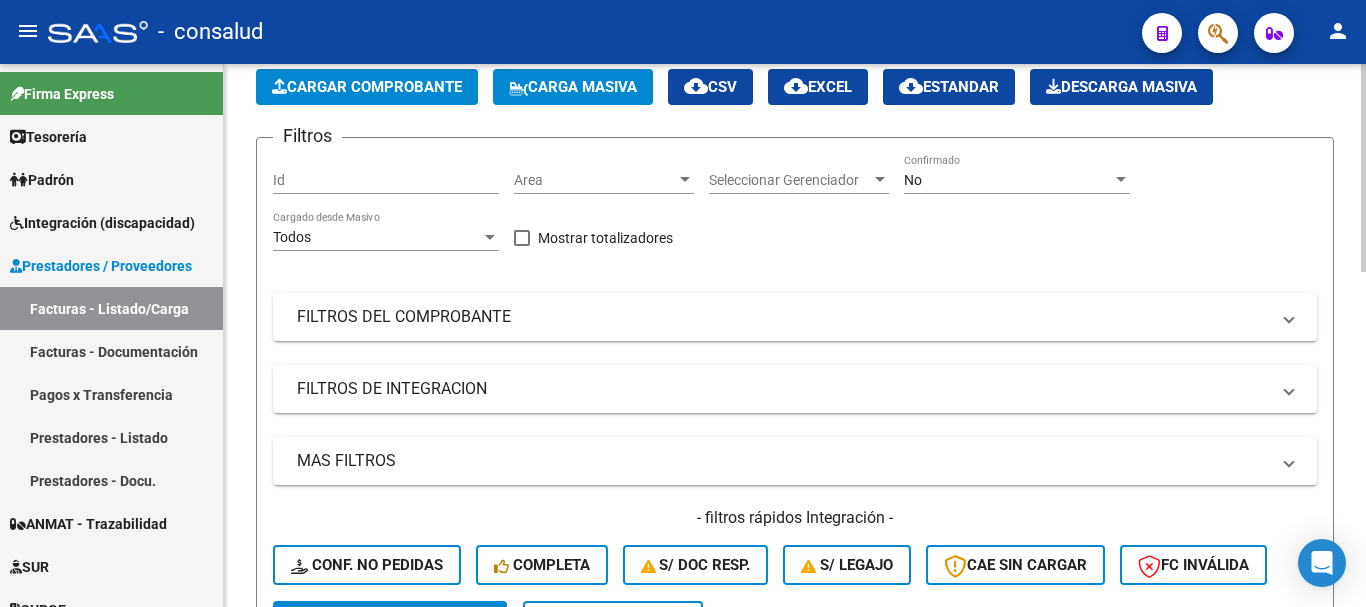 click on "Cargar Comprobante" 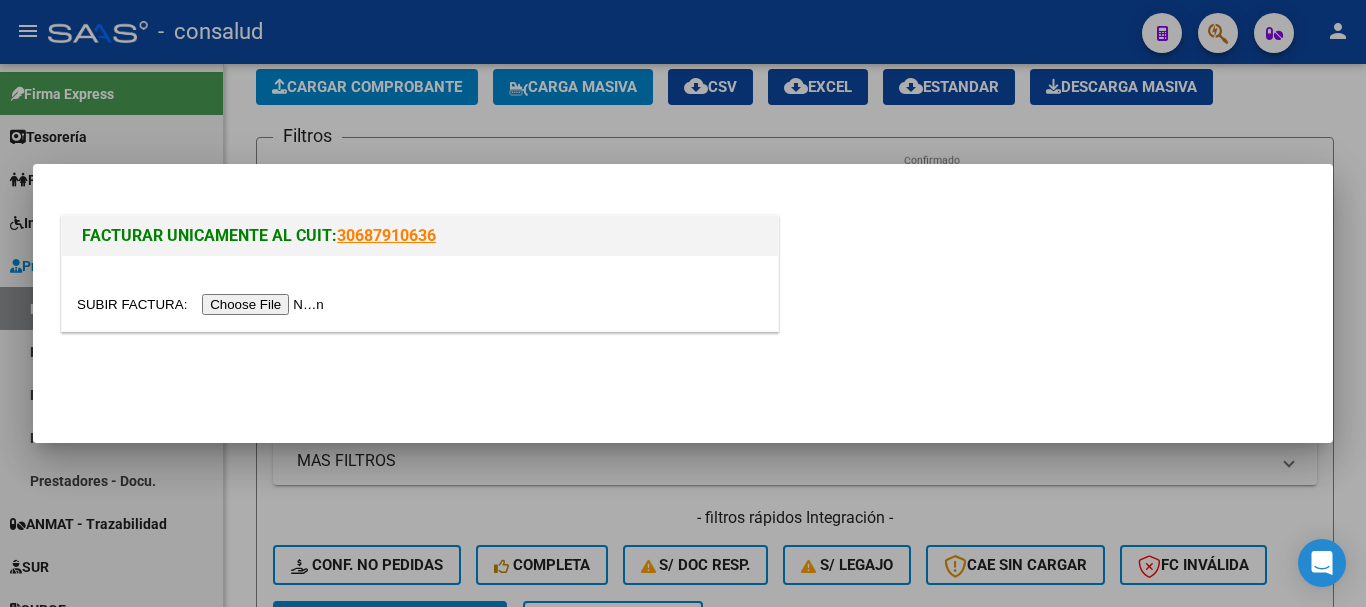 click at bounding box center [420, 293] 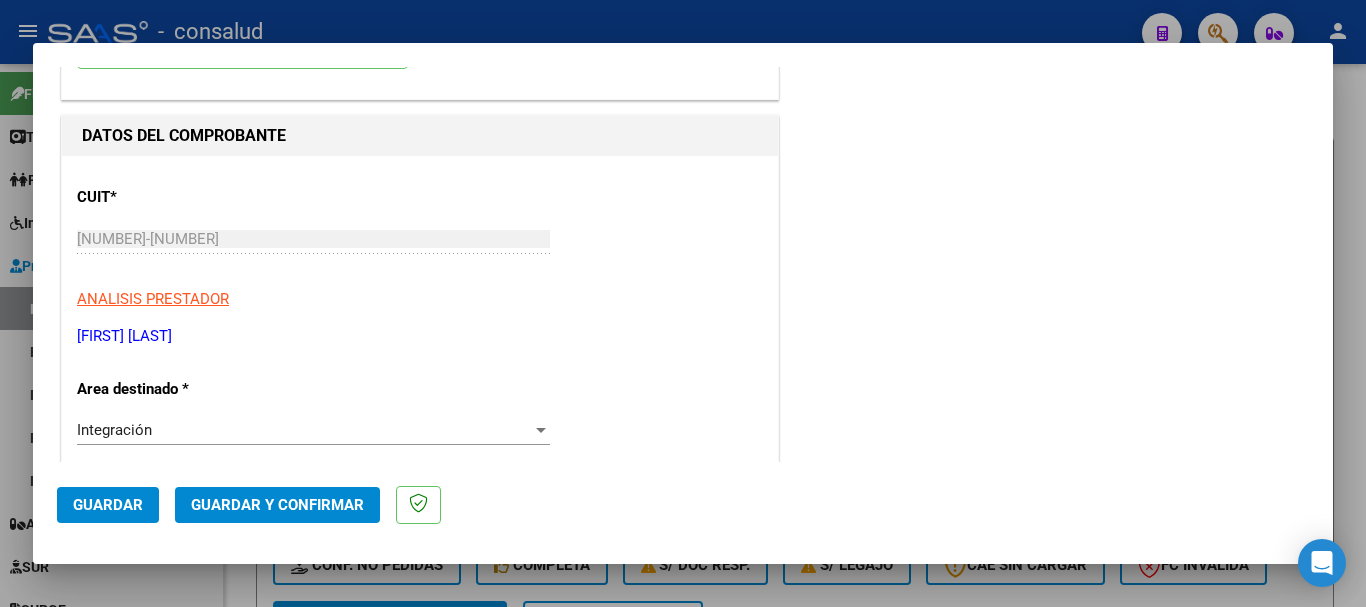 scroll, scrollTop: 0, scrollLeft: 0, axis: both 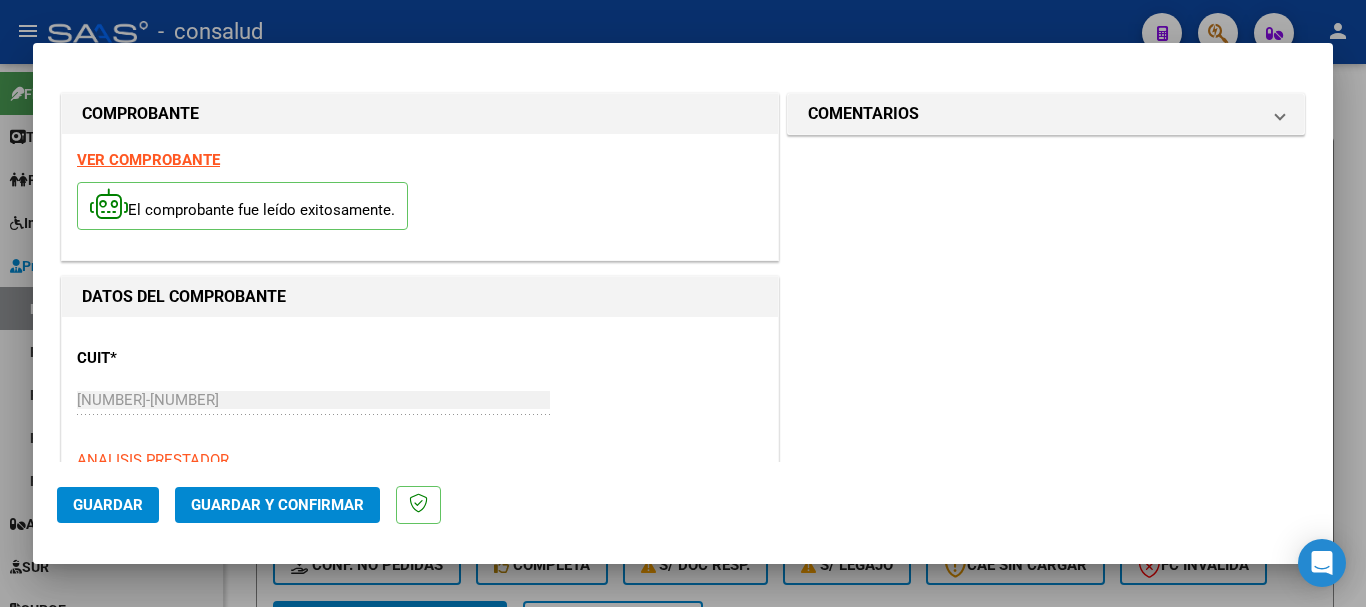 click on "VER COMPROBANTE" at bounding box center [148, 160] 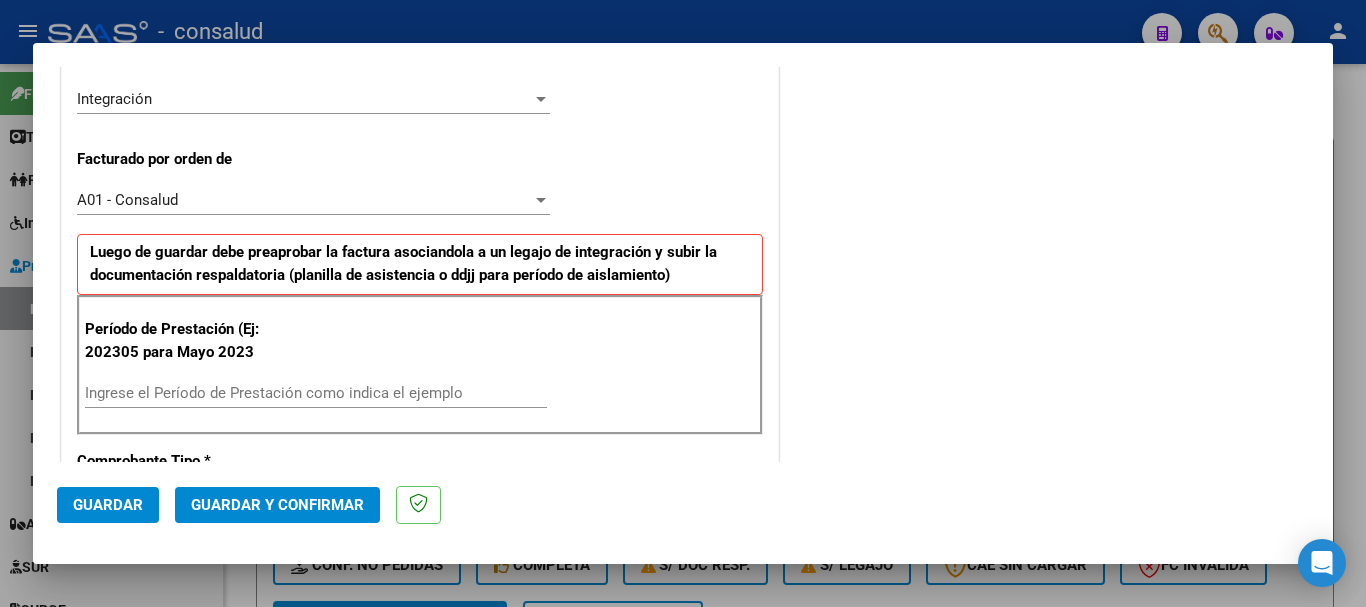 scroll, scrollTop: 500, scrollLeft: 0, axis: vertical 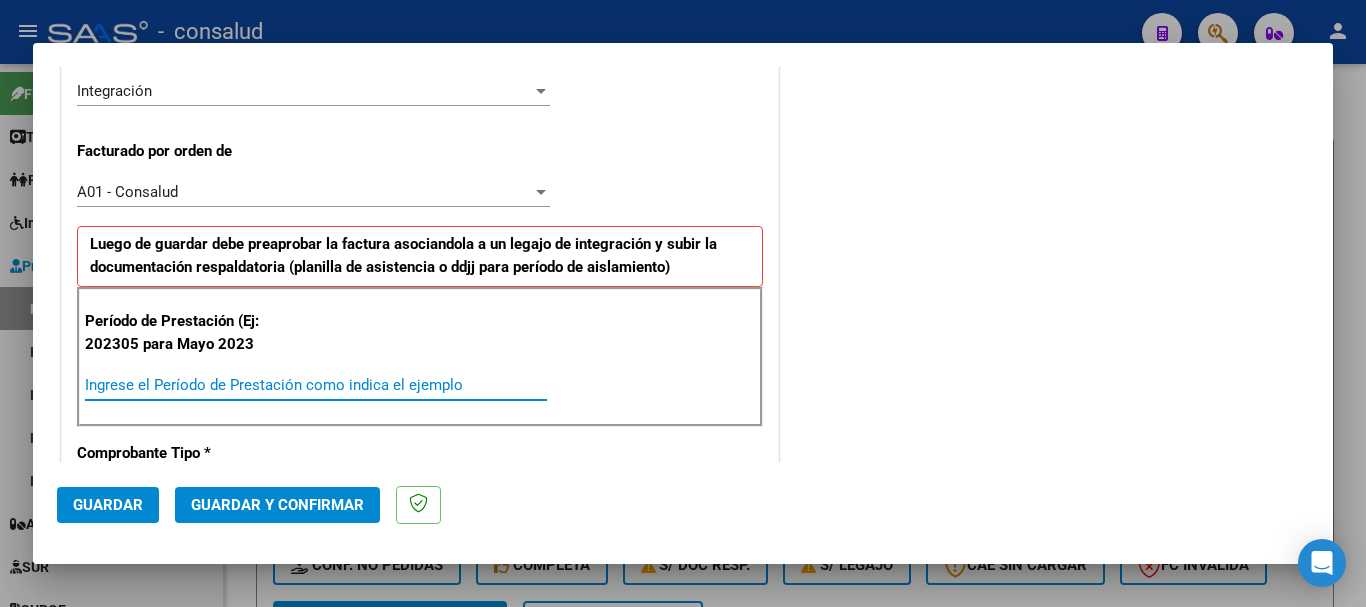 click on "Ingrese el Período de Prestación como indica el ejemplo" at bounding box center (316, 385) 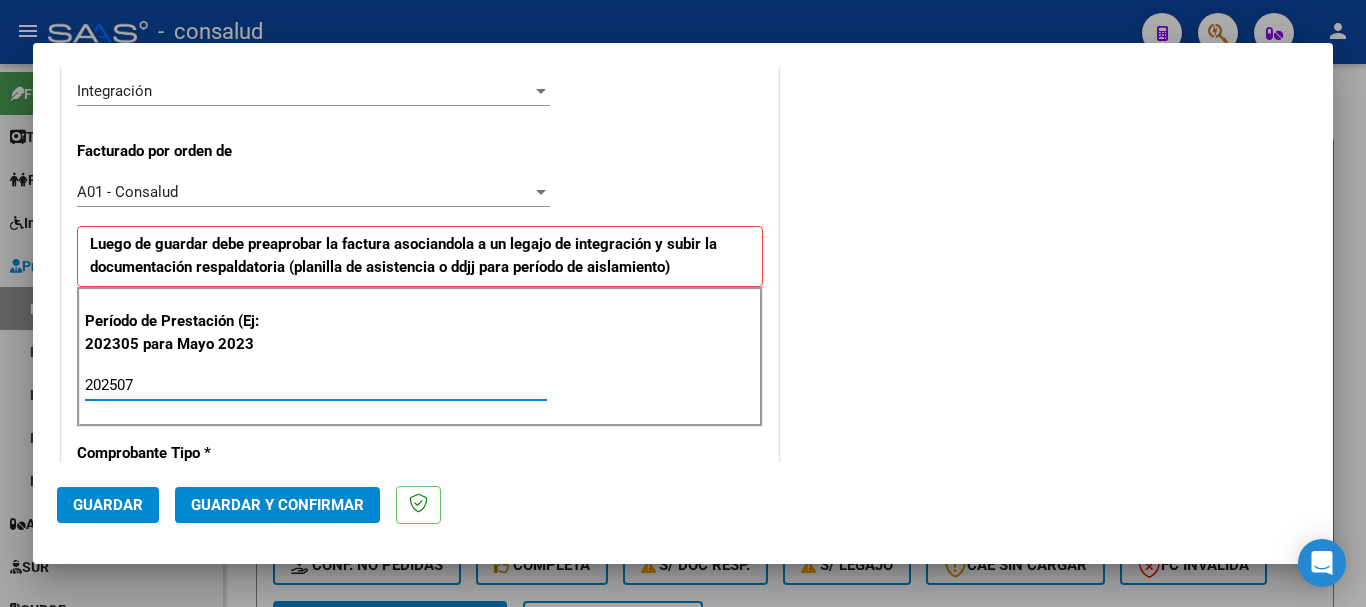 type on "202507" 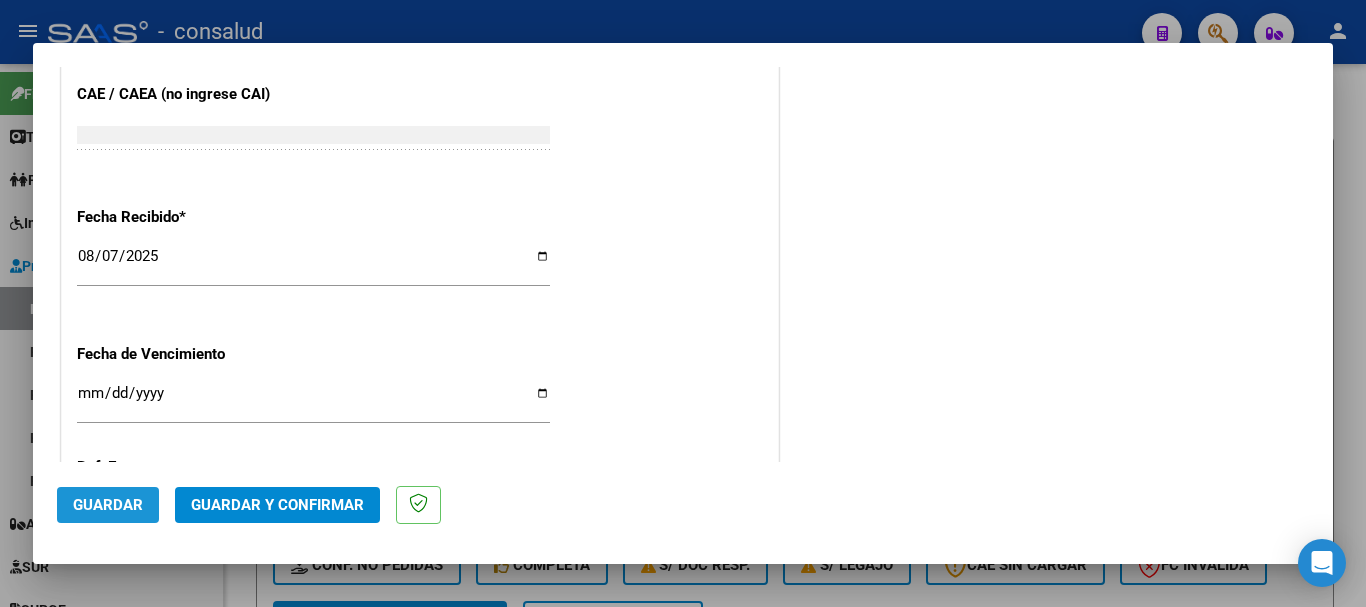 click on "Guardar" 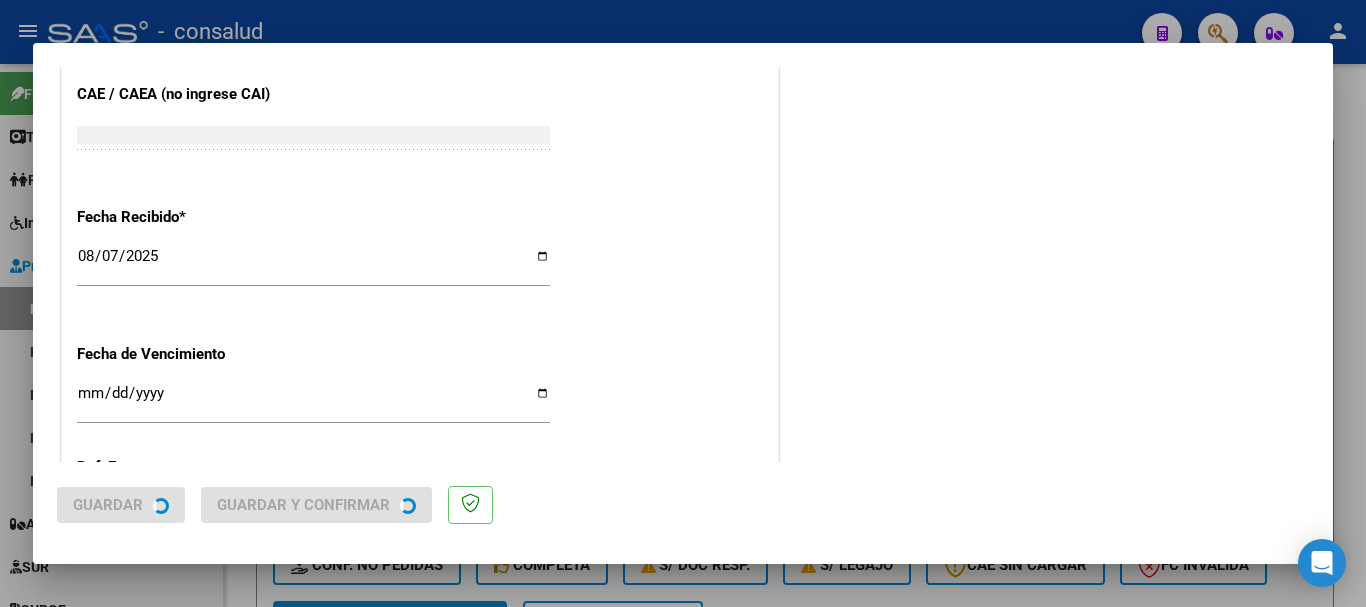 scroll, scrollTop: 0, scrollLeft: 0, axis: both 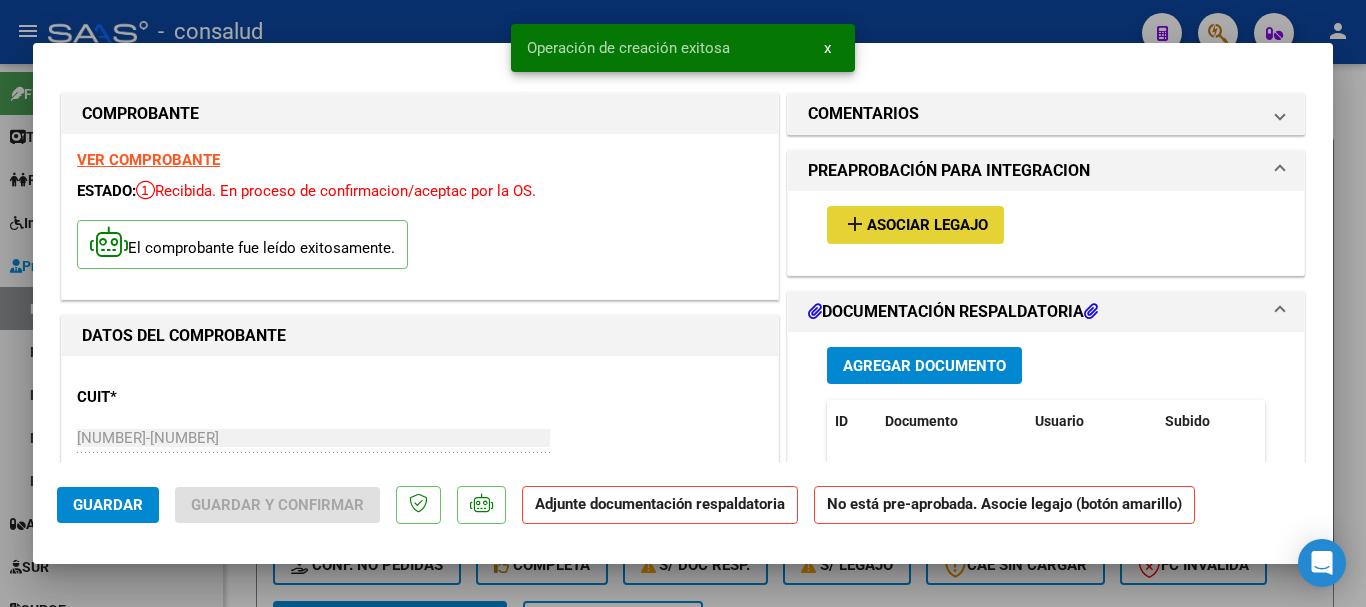 click on "Asociar Legajo" at bounding box center (927, 226) 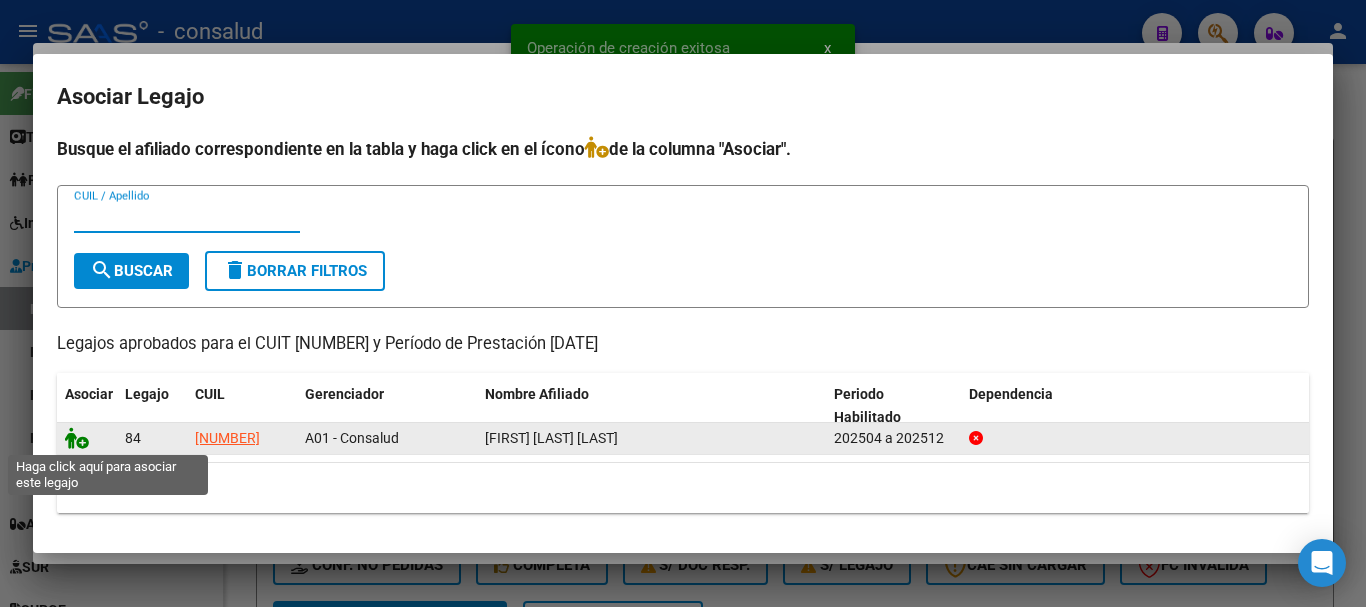 click 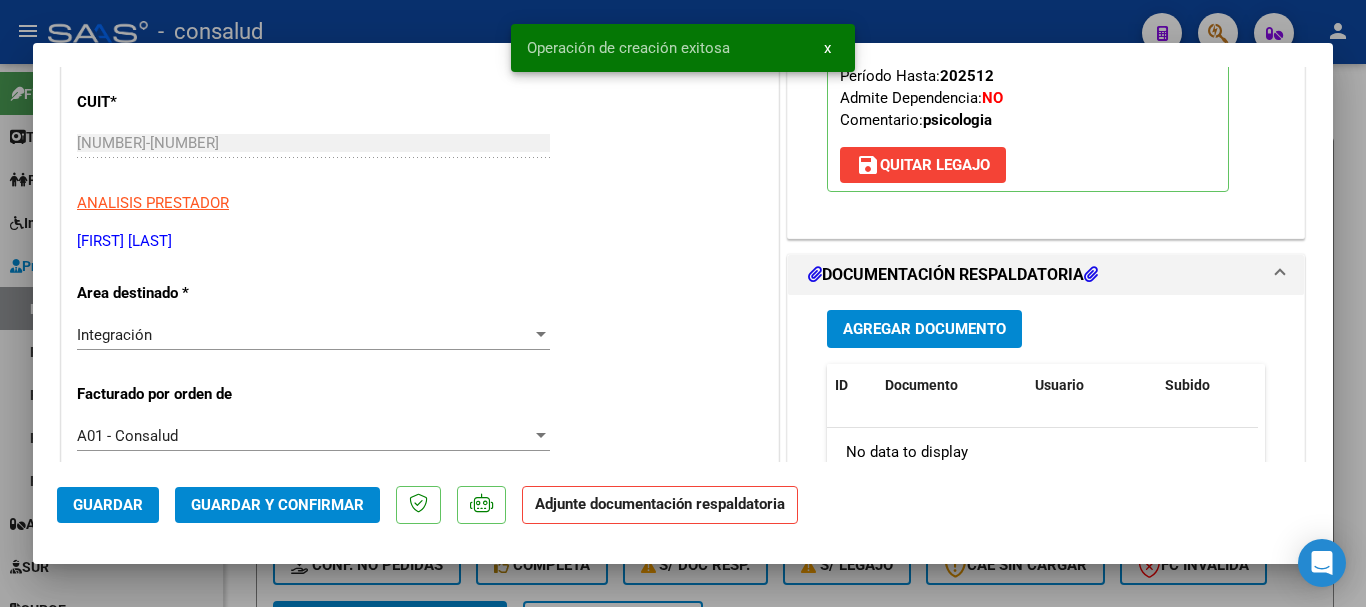 scroll, scrollTop: 400, scrollLeft: 0, axis: vertical 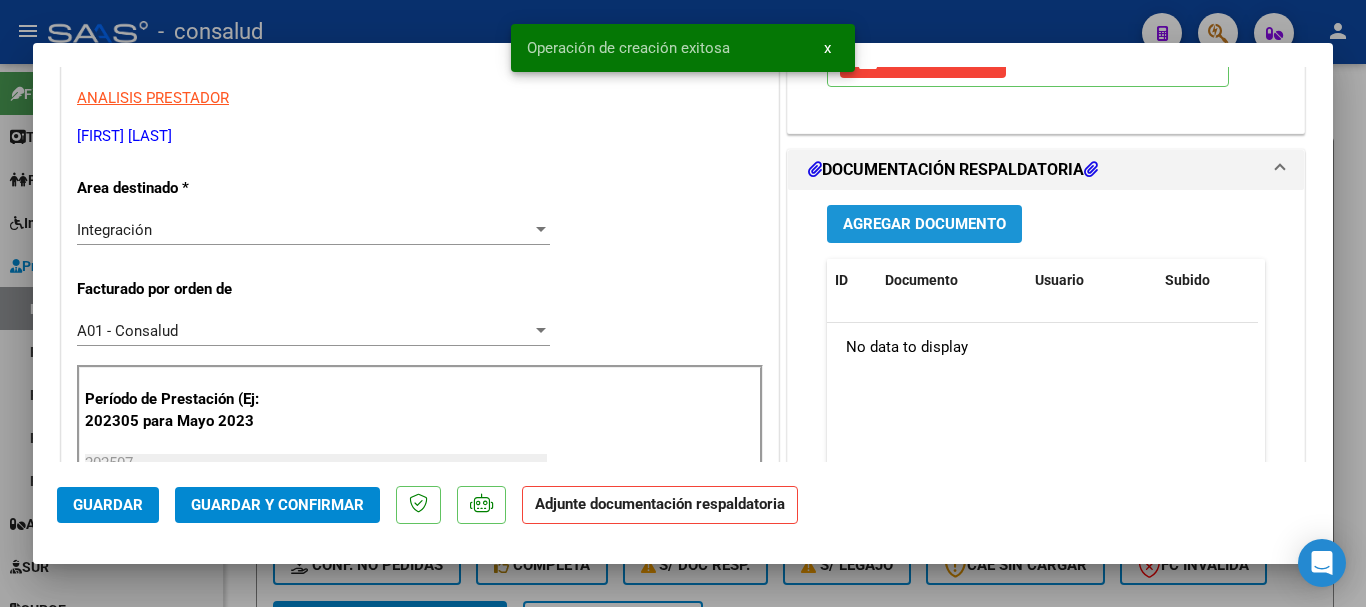 click on "Agregar Documento" at bounding box center (924, 225) 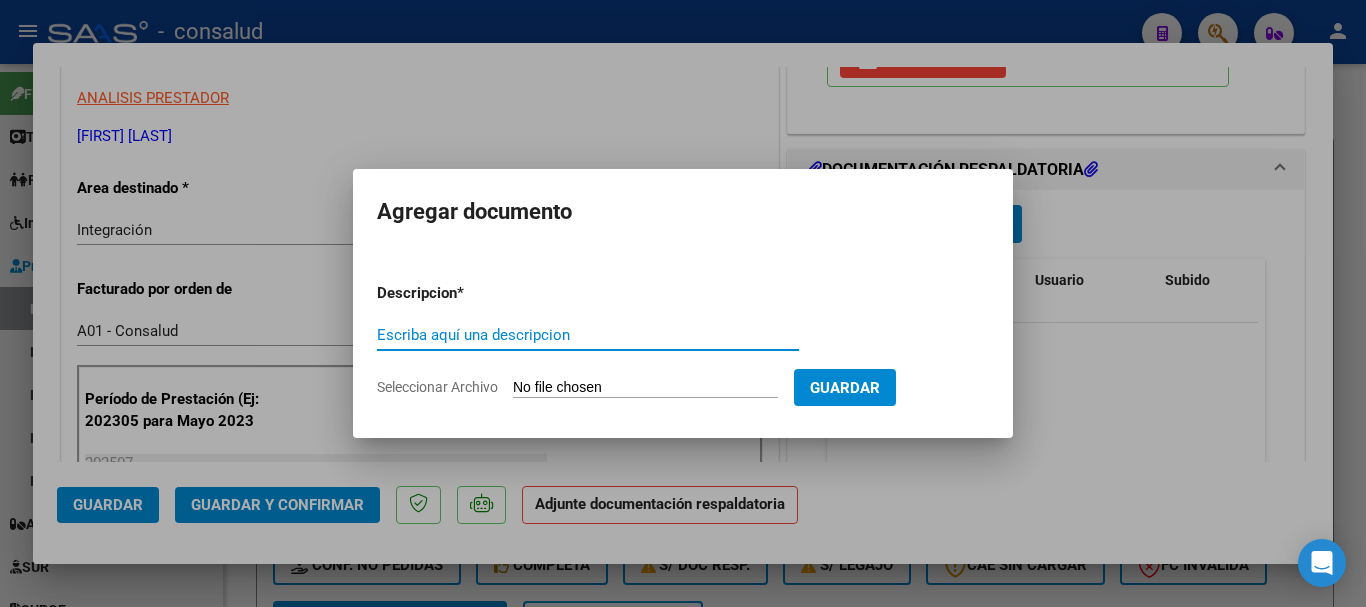 click on "Seleccionar Archivo" at bounding box center [645, 388] 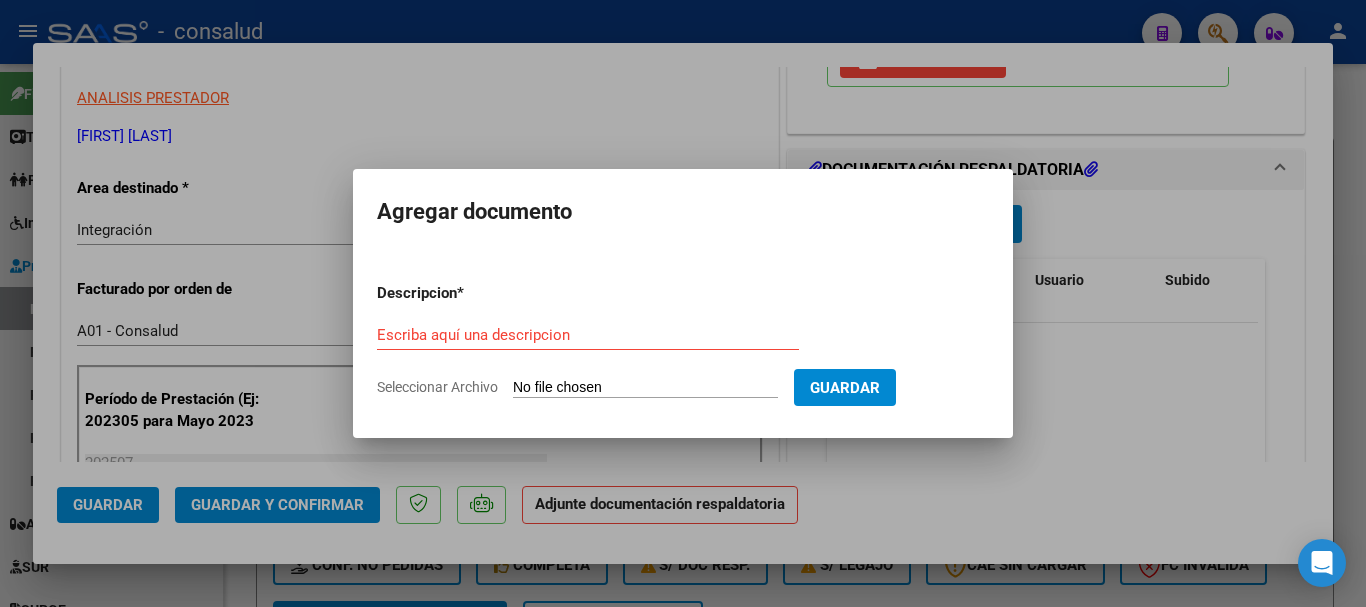 type on "C:\fakepath\[LAST] [FIRST] [TEXT] [NUMBER].pdf" 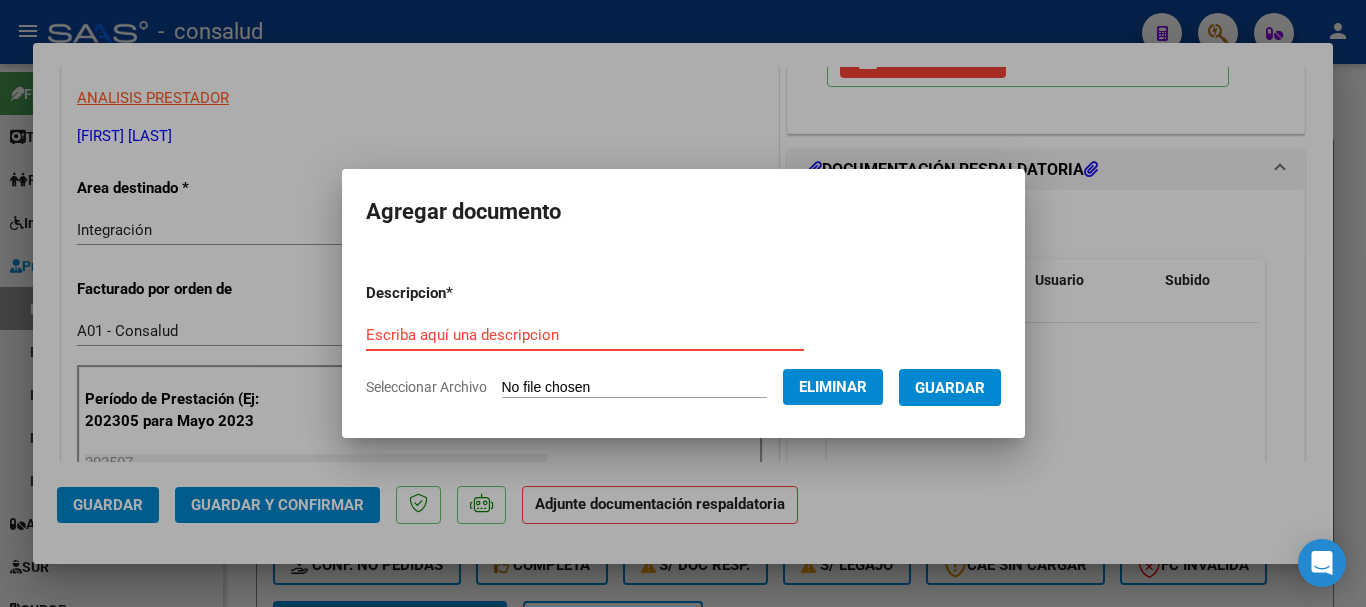 click on "Escriba aquí una descripcion" at bounding box center [585, 335] 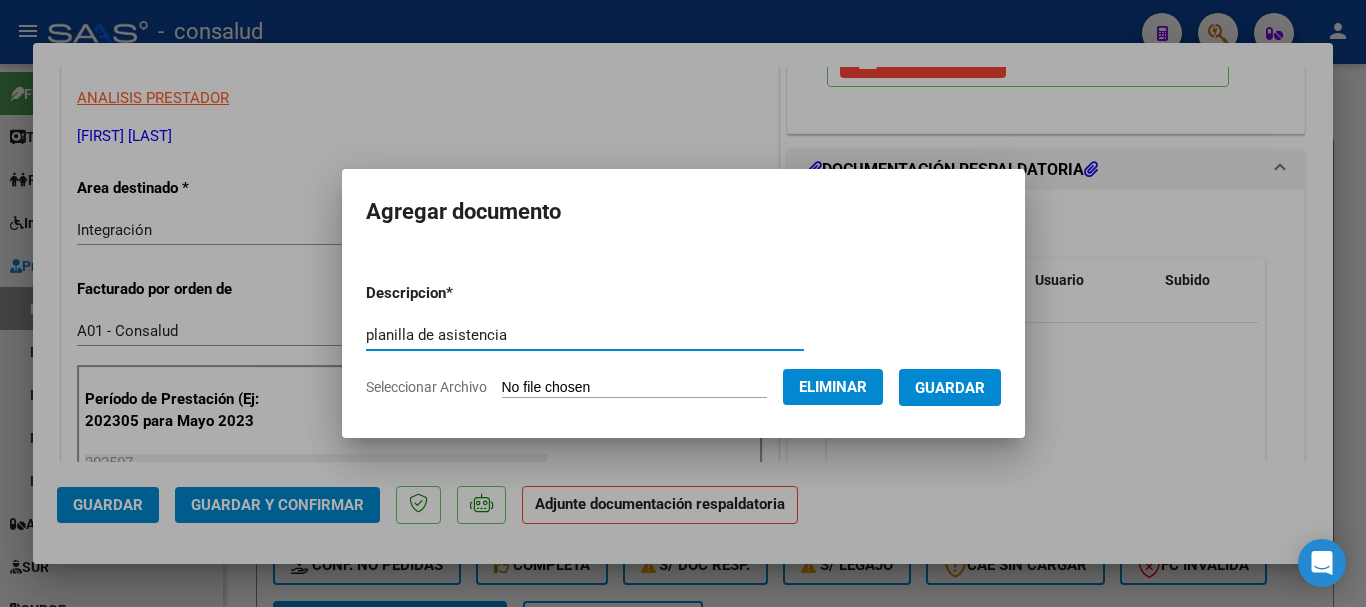 type on "planilla de asistencia" 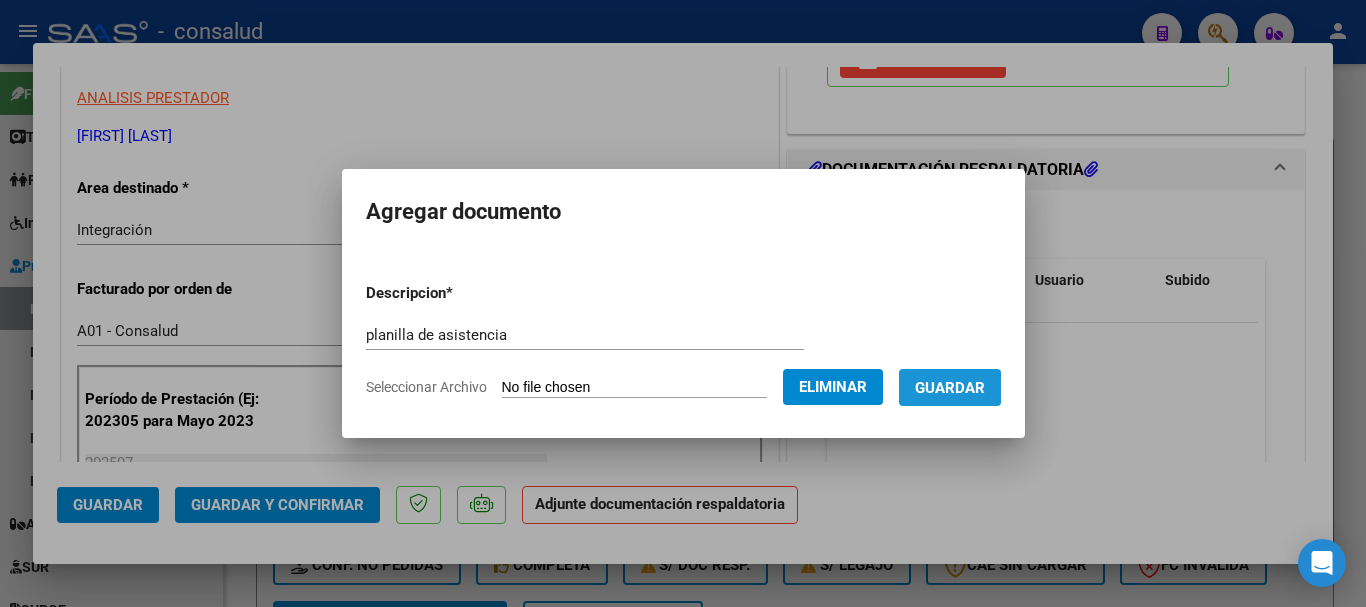 click on "Guardar" at bounding box center [950, 388] 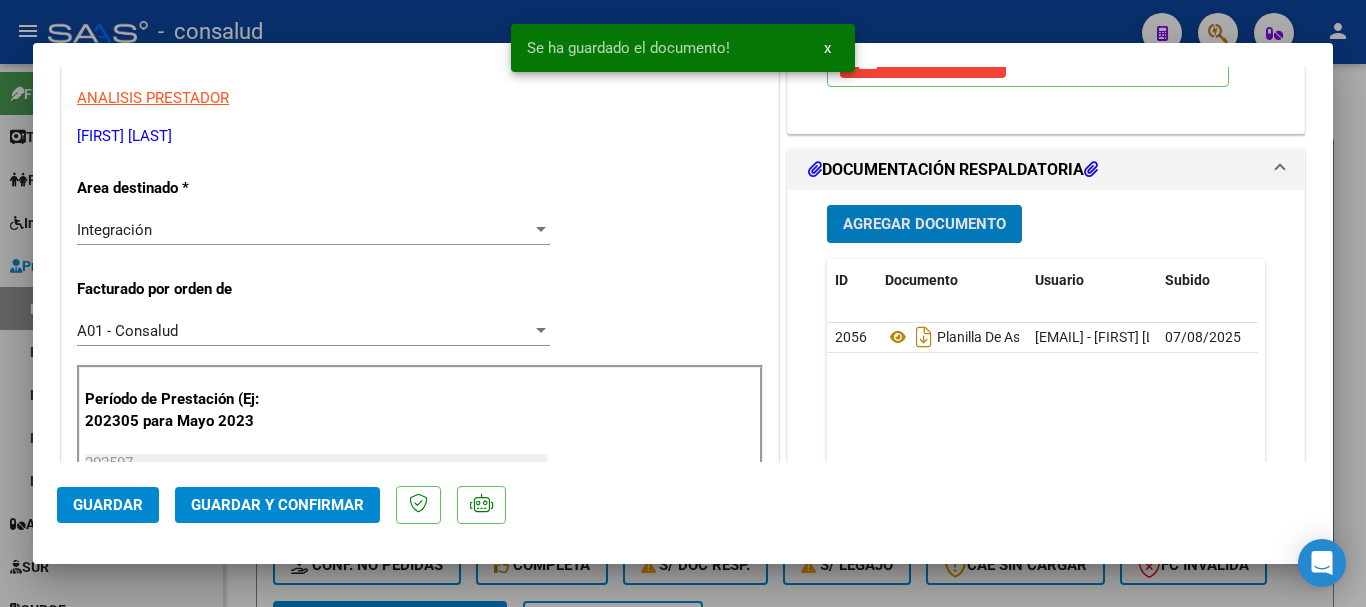 click on "Guardar" 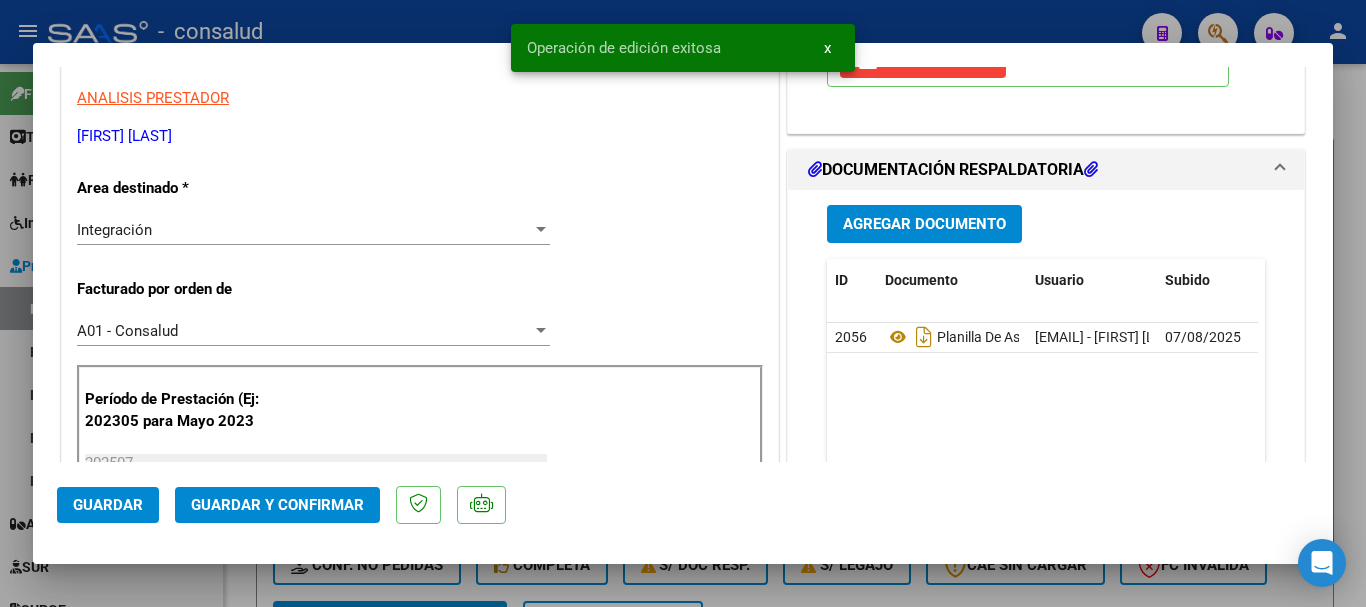 click on "Guardar y Confirmar" 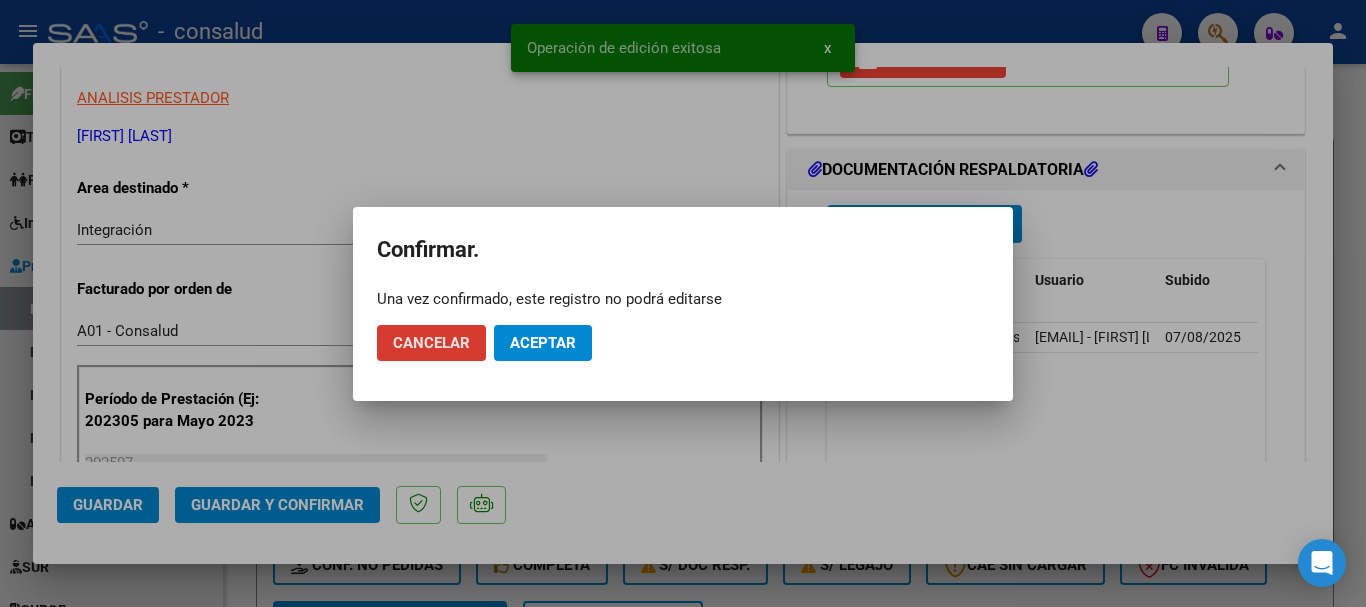 click on "Aceptar" 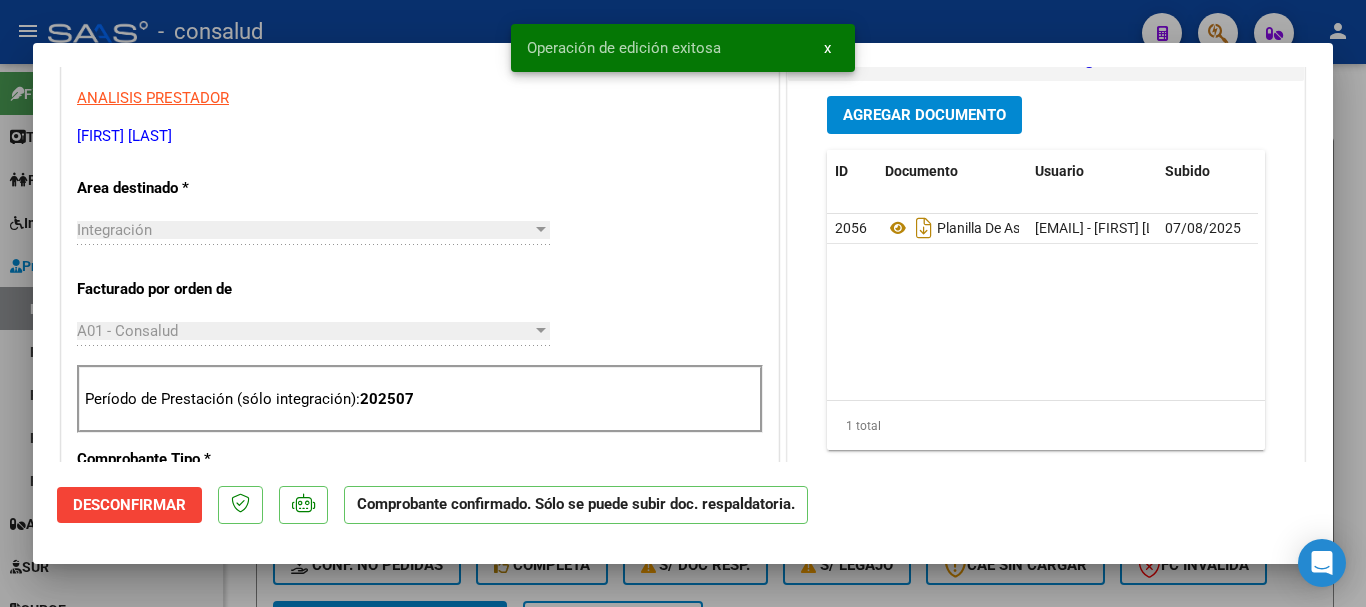 type 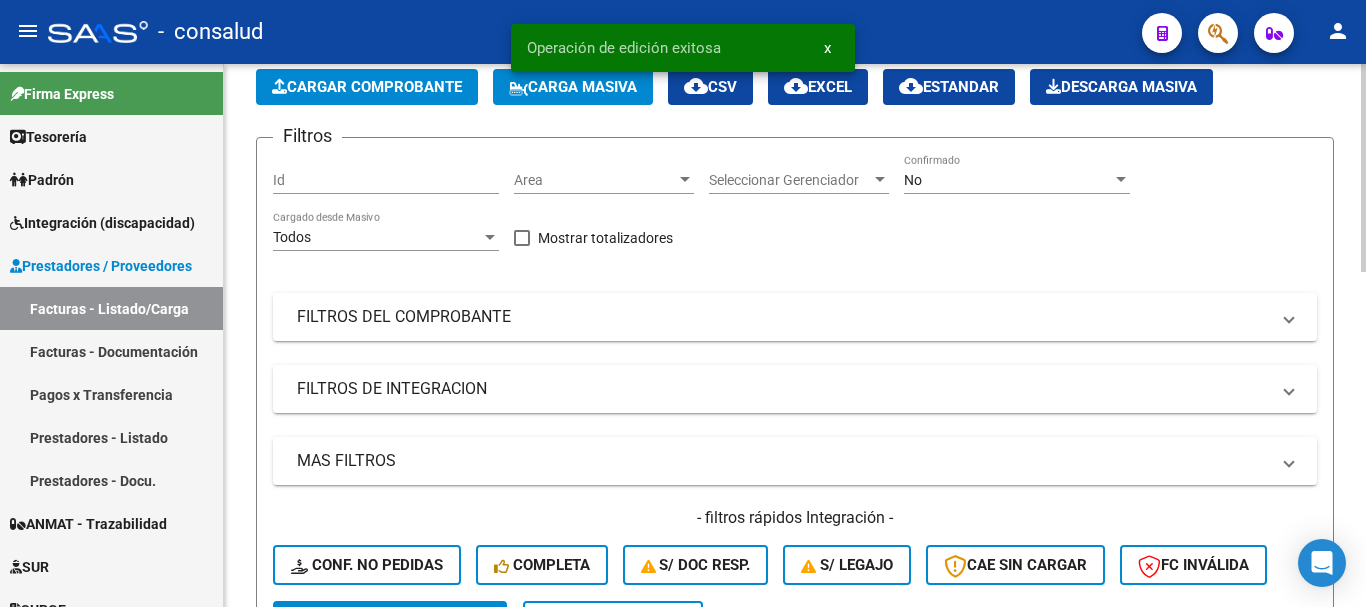 click on "Cargar Comprobante" 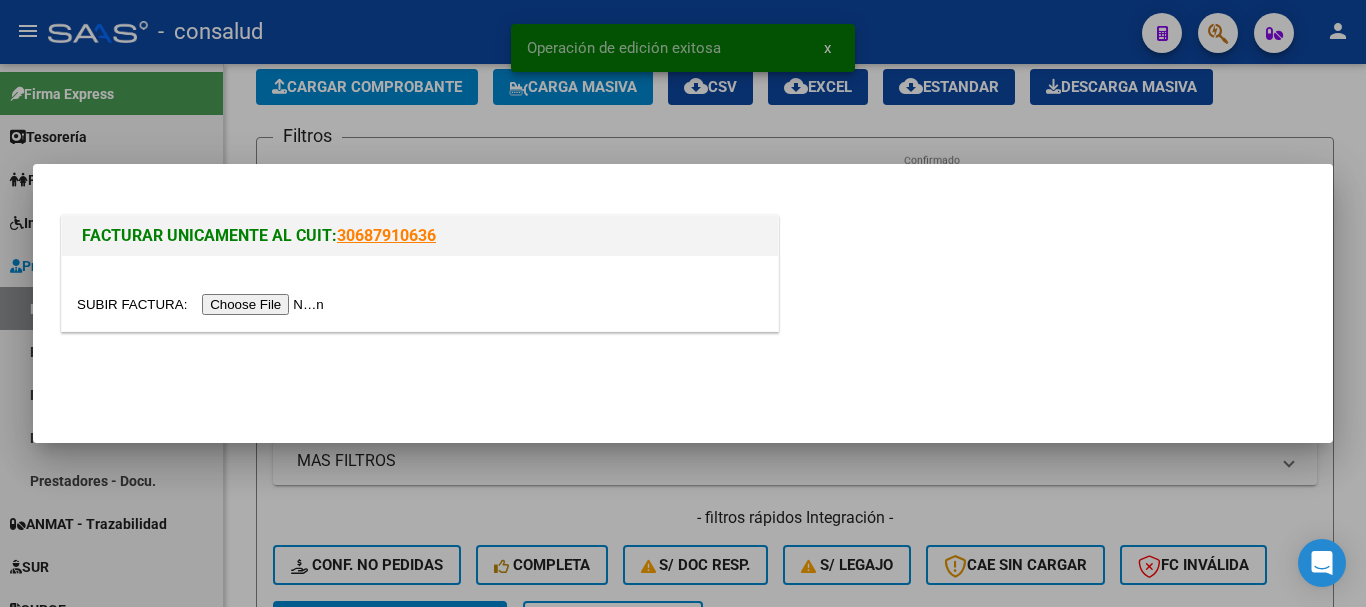 click at bounding box center [203, 304] 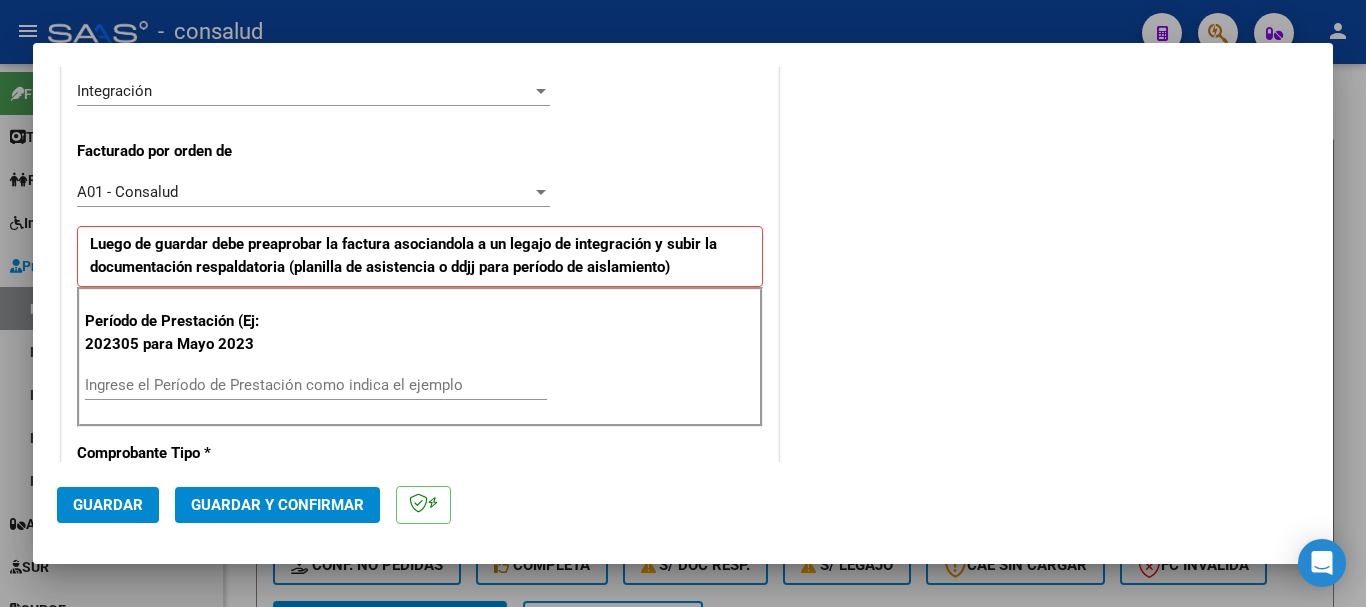 scroll, scrollTop: 600, scrollLeft: 0, axis: vertical 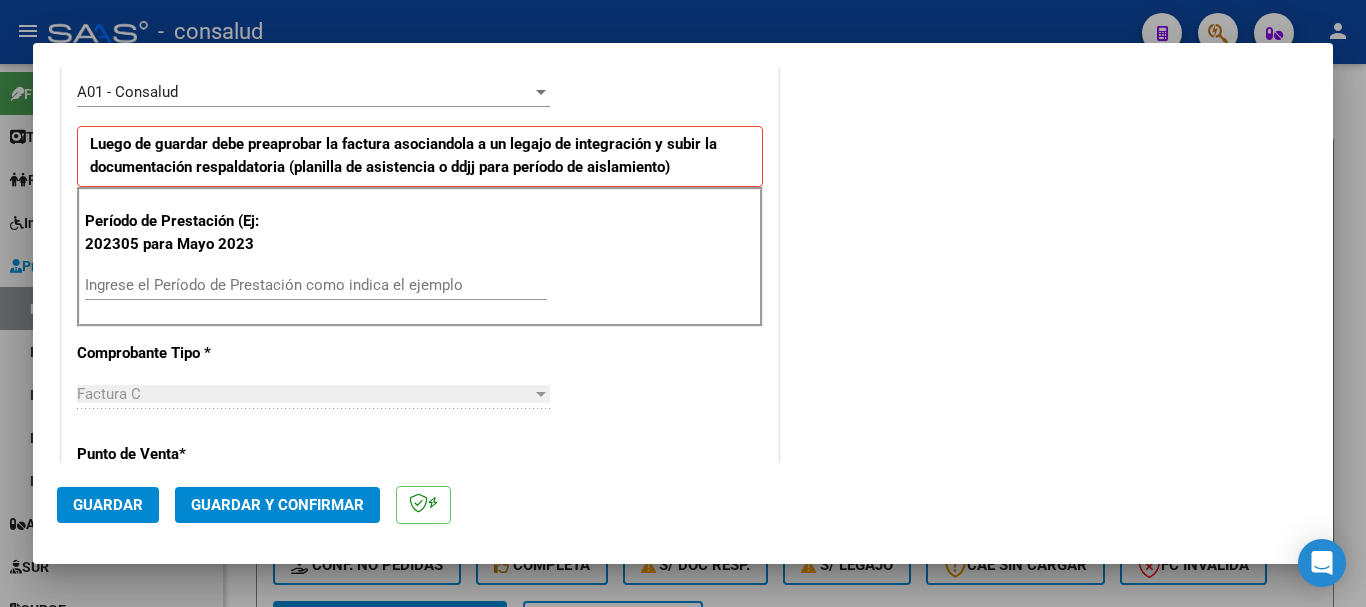click on "Ingrese el Período de Prestación como indica el ejemplo" at bounding box center (316, 285) 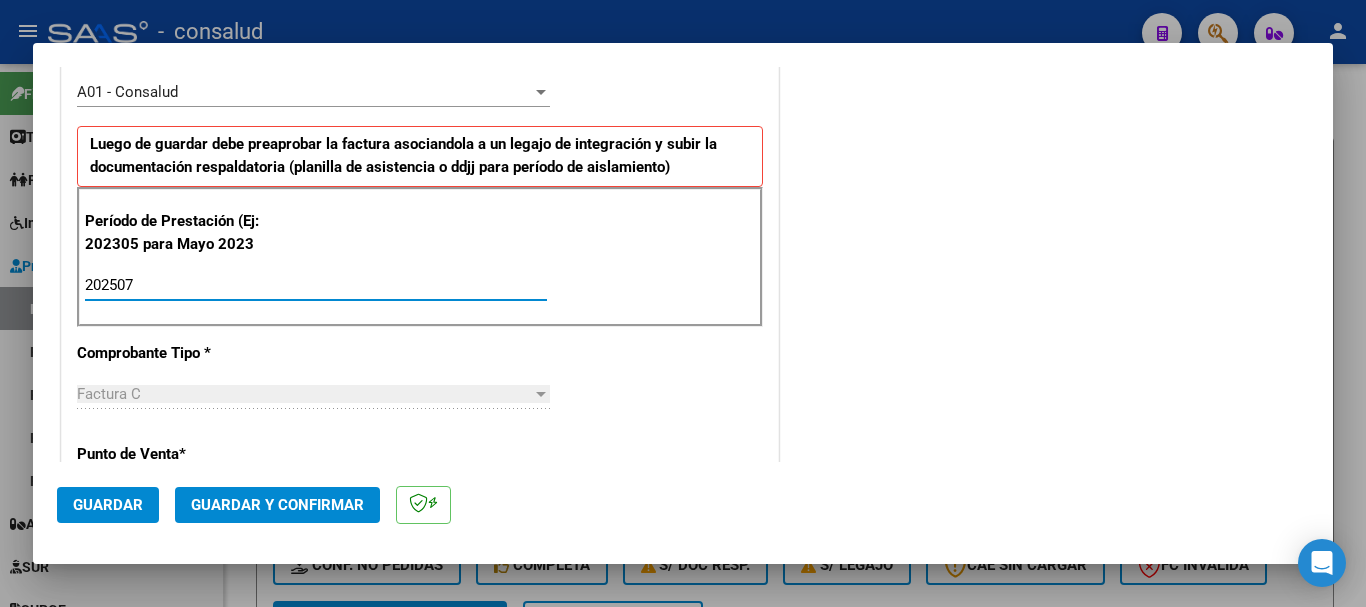 type on "202507" 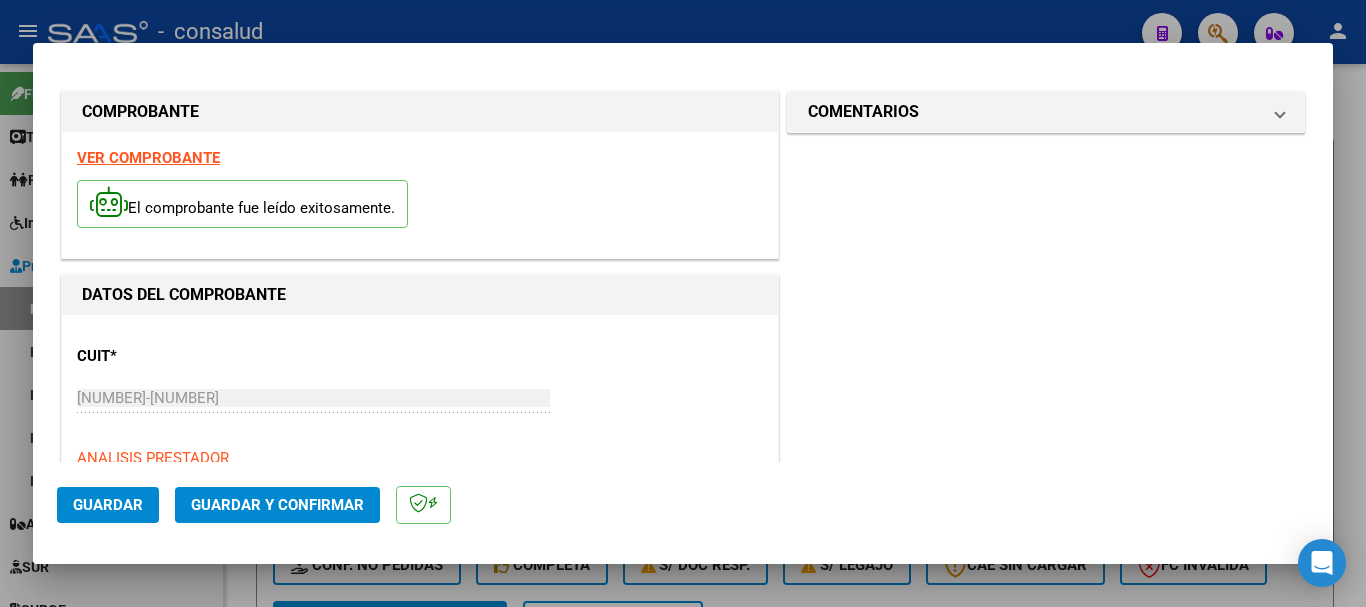 scroll, scrollTop: 0, scrollLeft: 0, axis: both 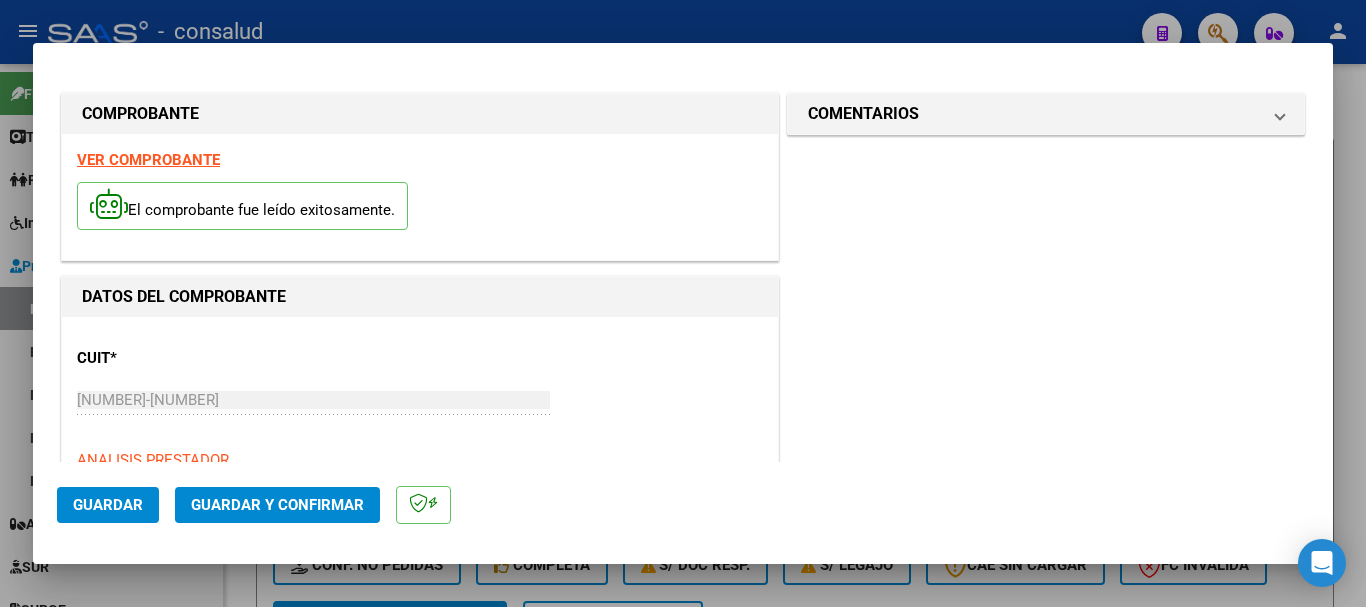 click on "VER COMPROBANTE" at bounding box center [148, 160] 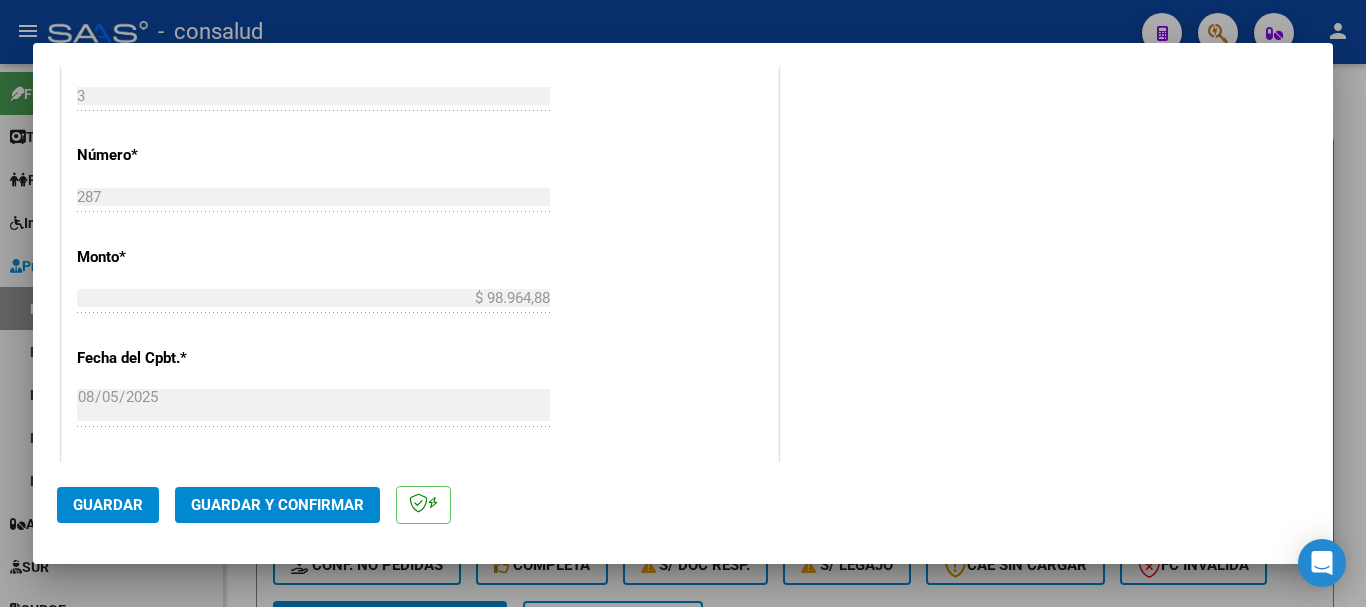 scroll, scrollTop: 0, scrollLeft: 0, axis: both 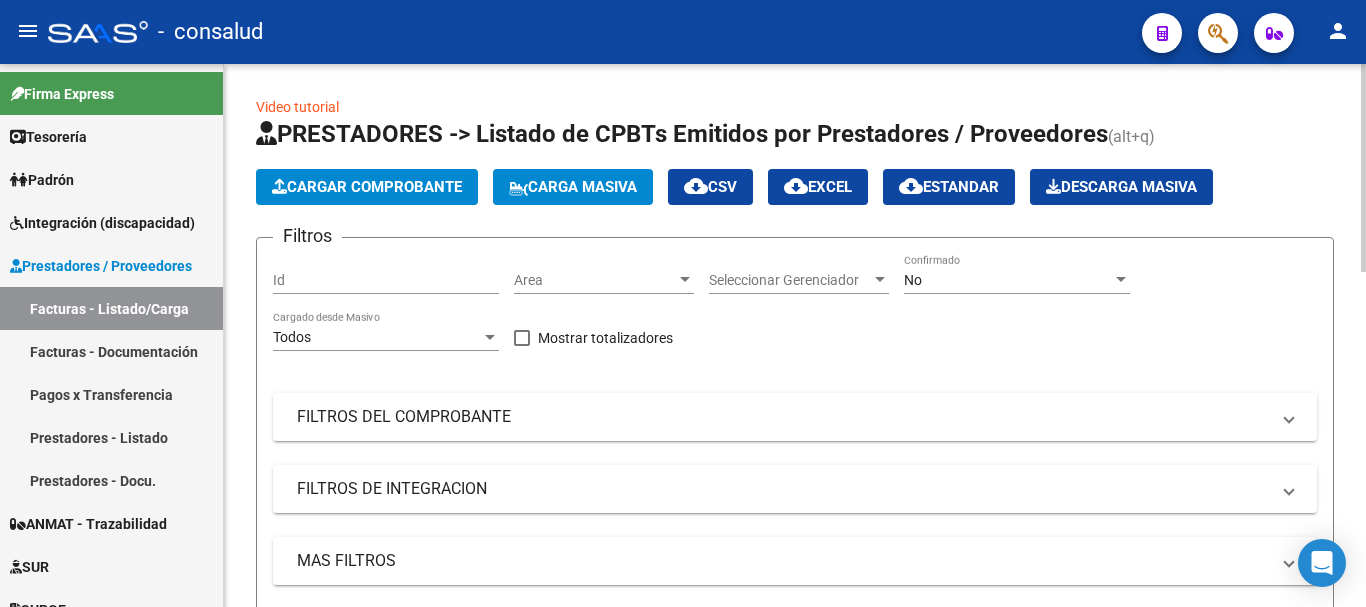 click on "Cargar Comprobante" 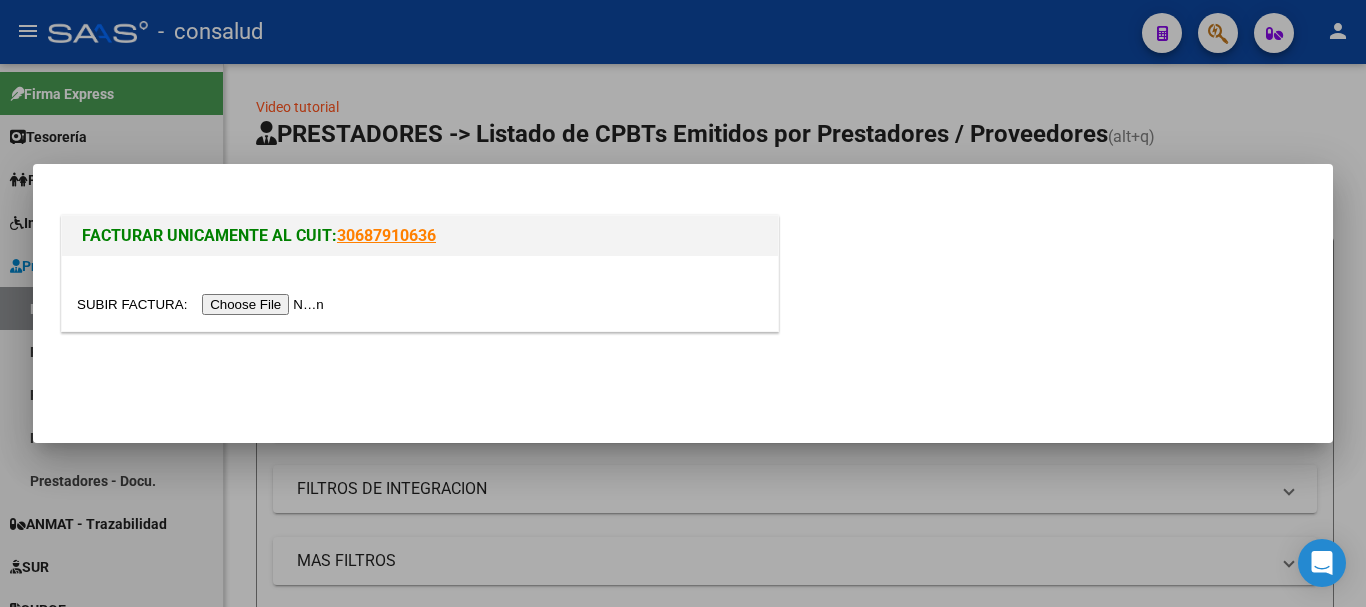 click at bounding box center [203, 304] 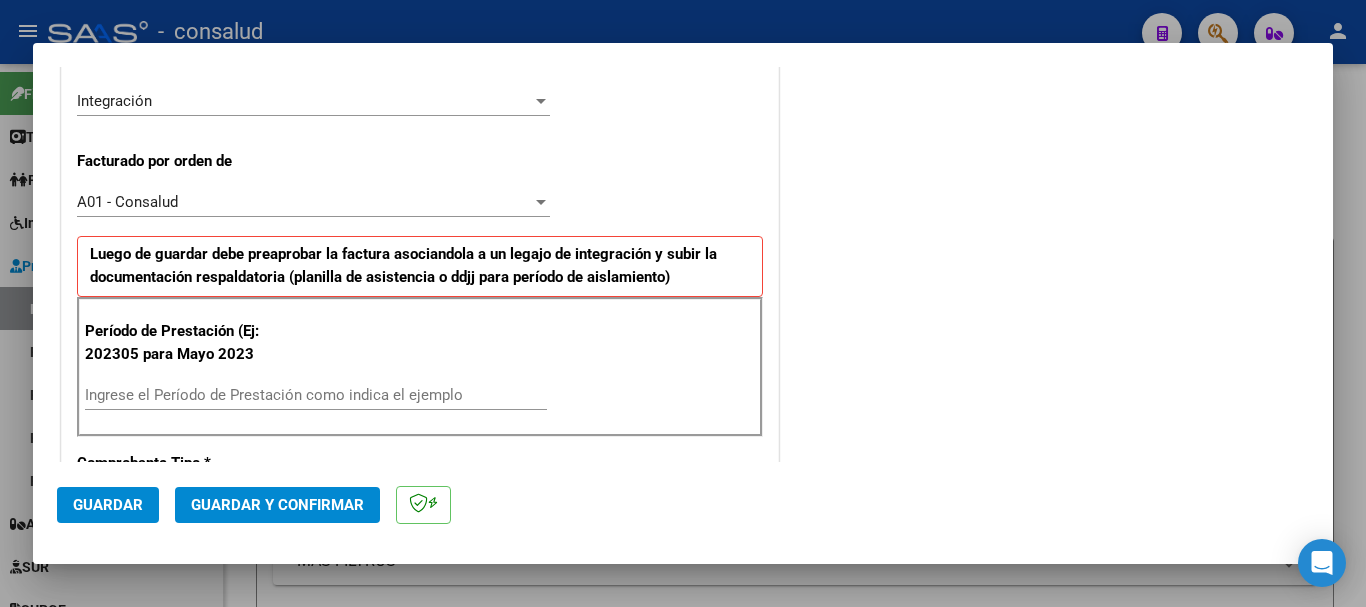 scroll, scrollTop: 500, scrollLeft: 0, axis: vertical 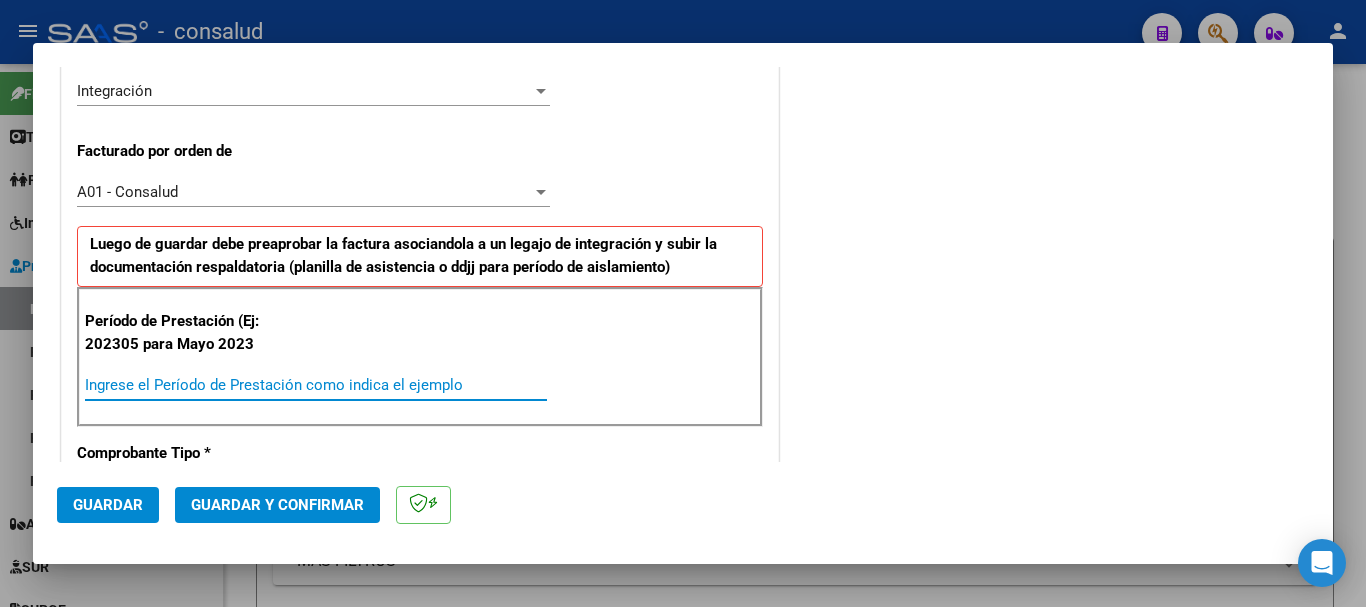 click on "Ingrese el Período de Prestación como indica el ejemplo" at bounding box center (316, 385) 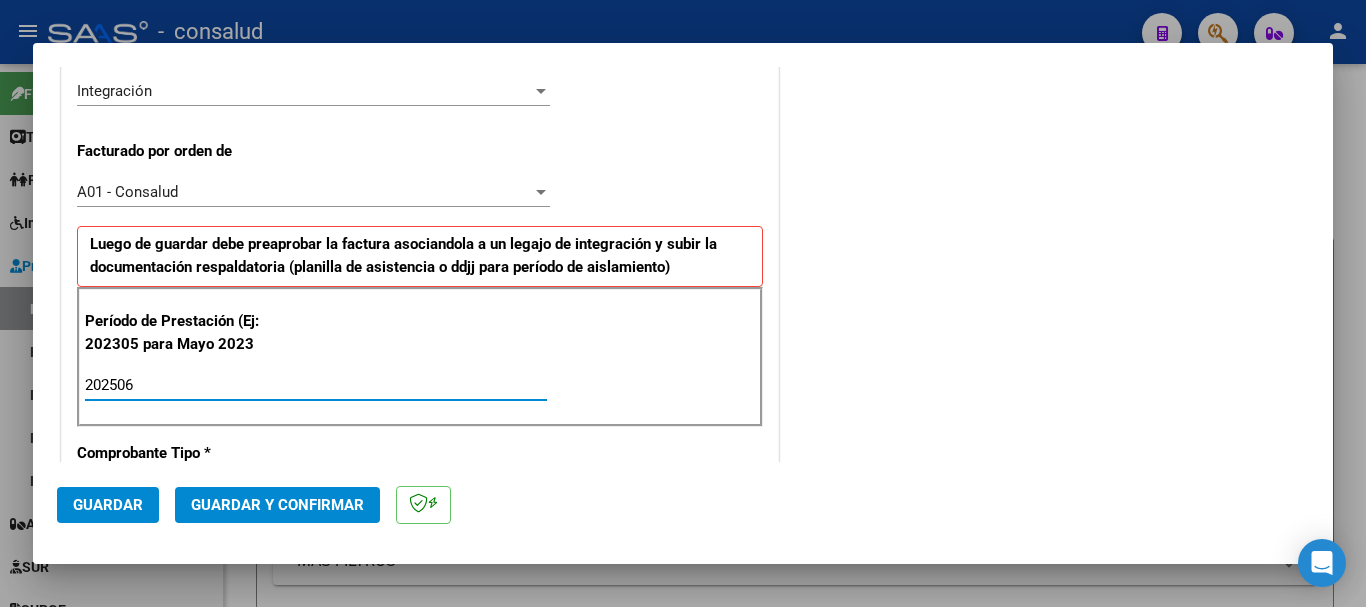 type on "202506" 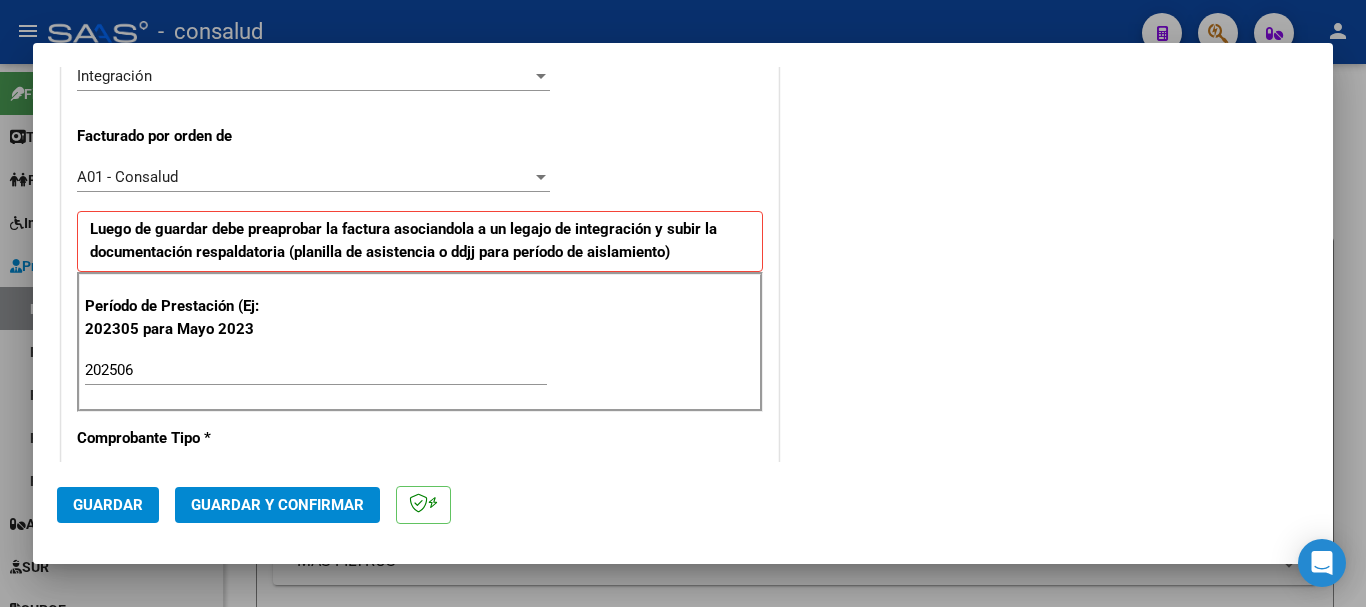 scroll, scrollTop: 480, scrollLeft: 0, axis: vertical 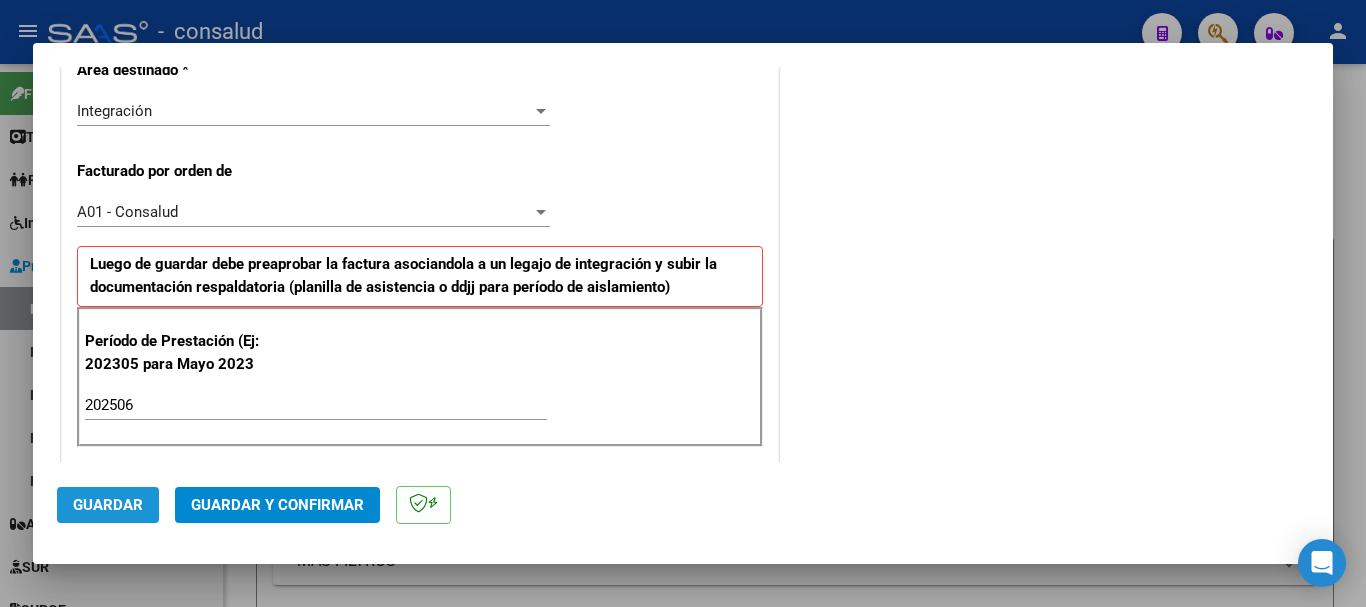 click on "Guardar" 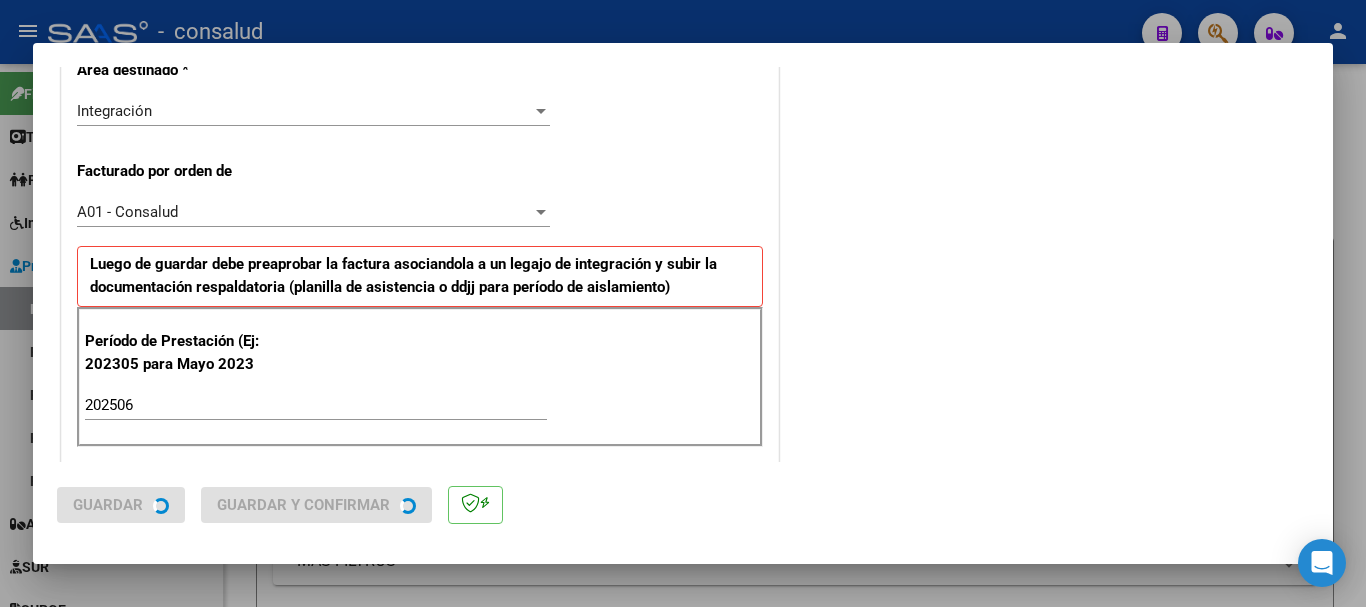 scroll, scrollTop: 0, scrollLeft: 0, axis: both 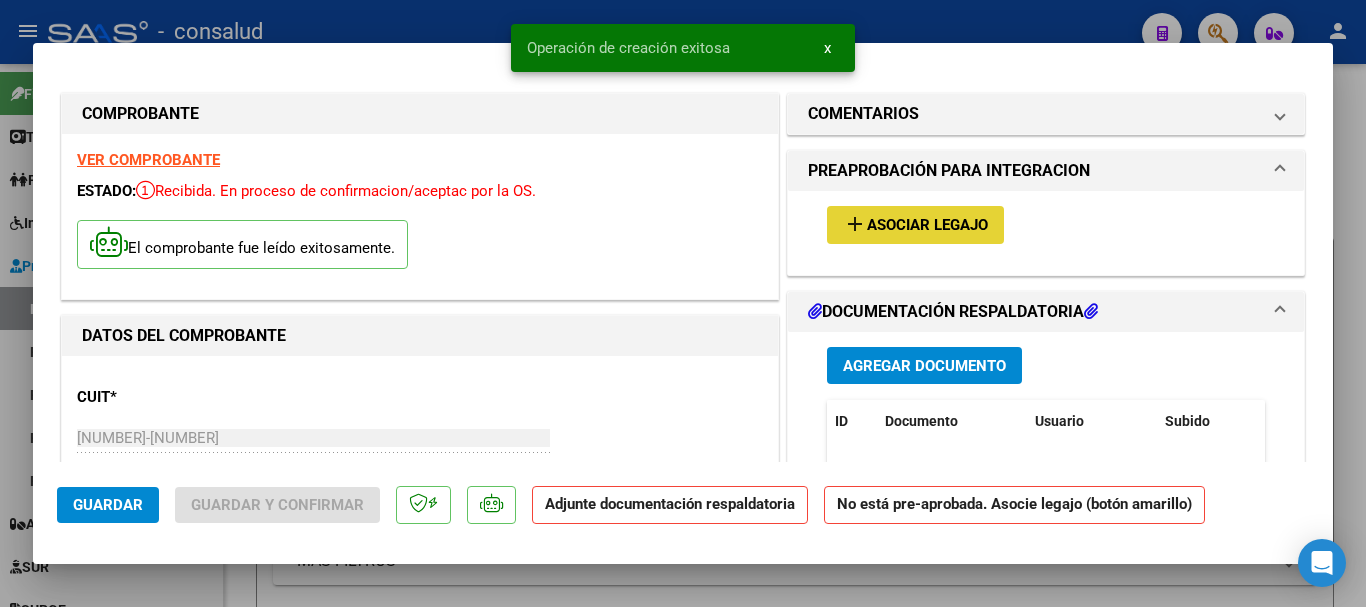click on "Asociar Legajo" at bounding box center (927, 226) 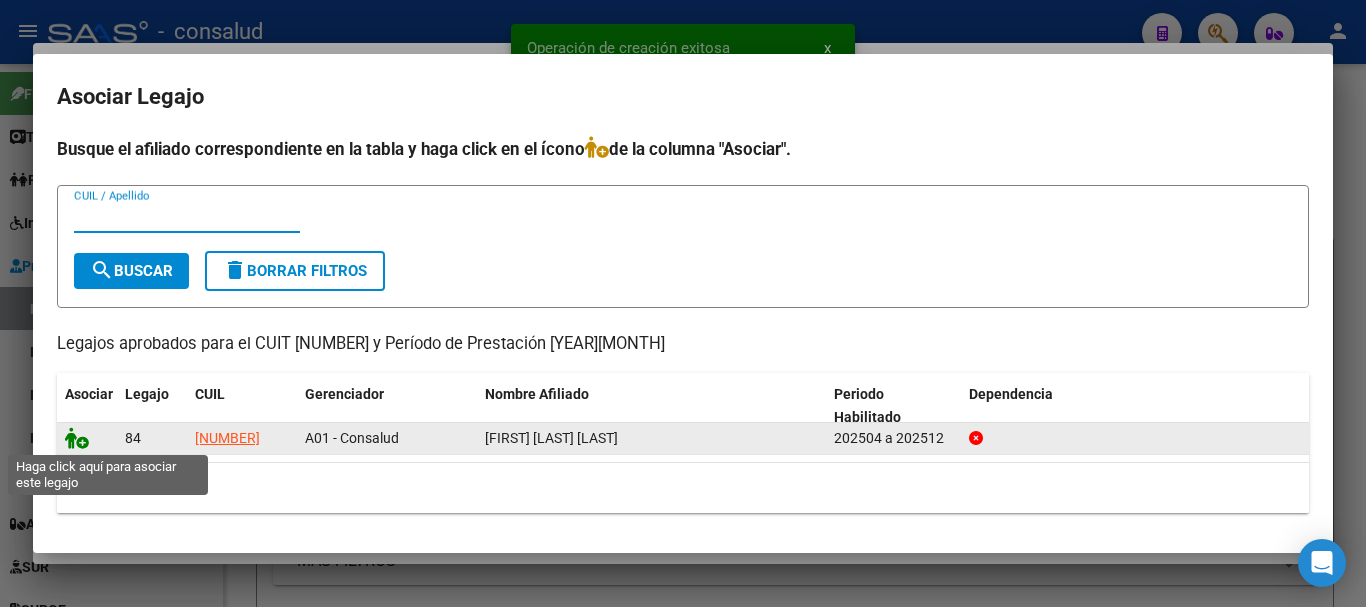 click 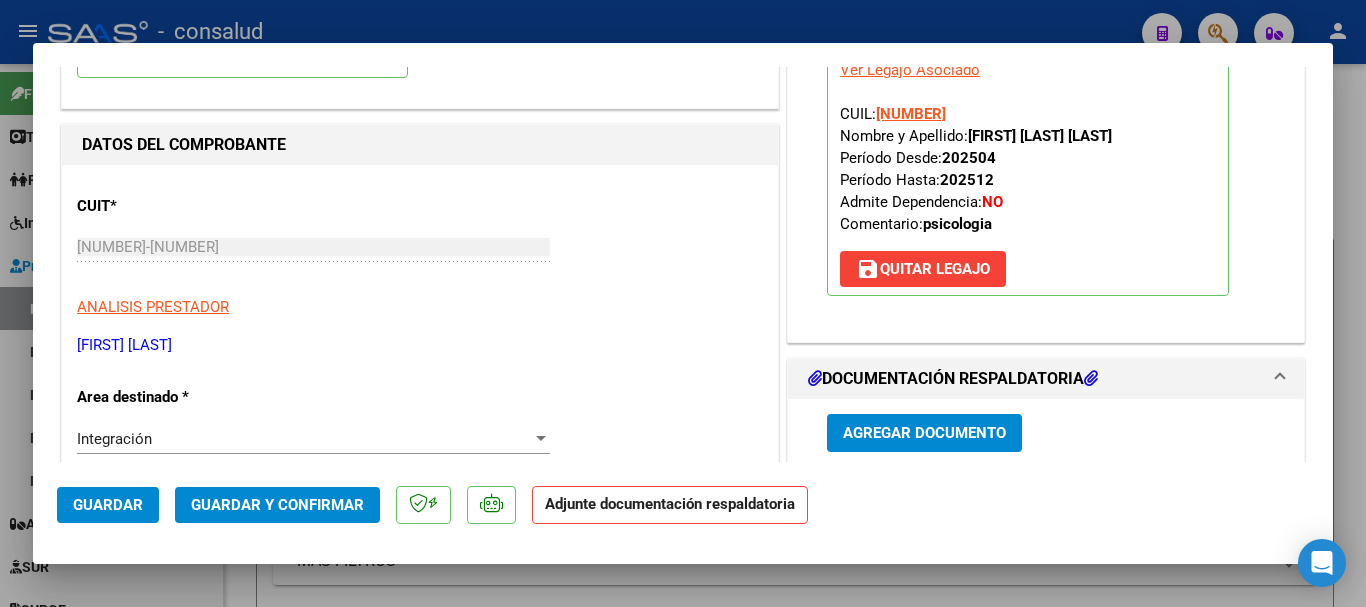 scroll, scrollTop: 0, scrollLeft: 0, axis: both 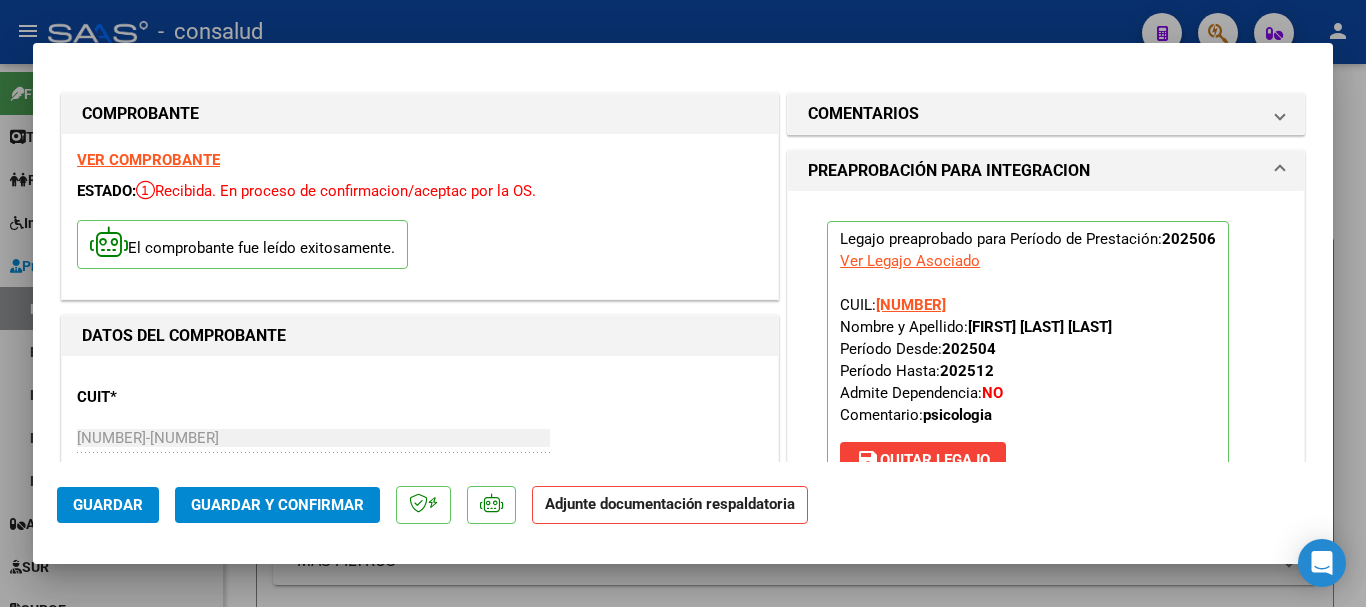 click on "VER COMPROBANTE" at bounding box center (148, 160) 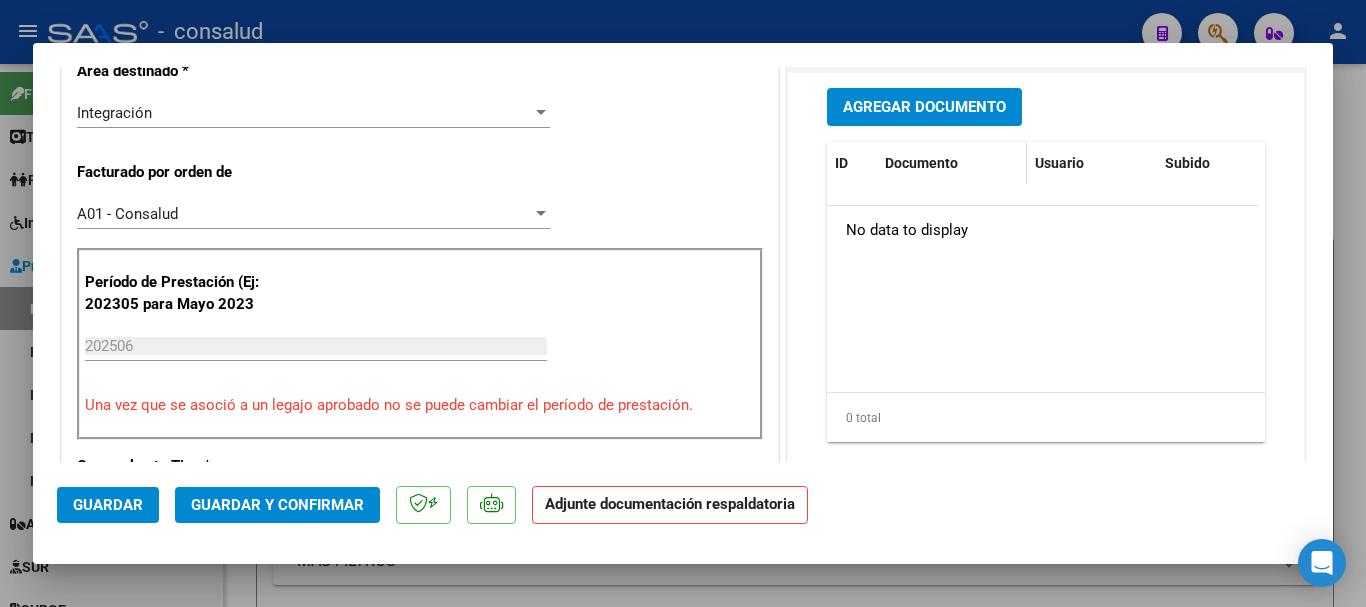 scroll, scrollTop: 500, scrollLeft: 0, axis: vertical 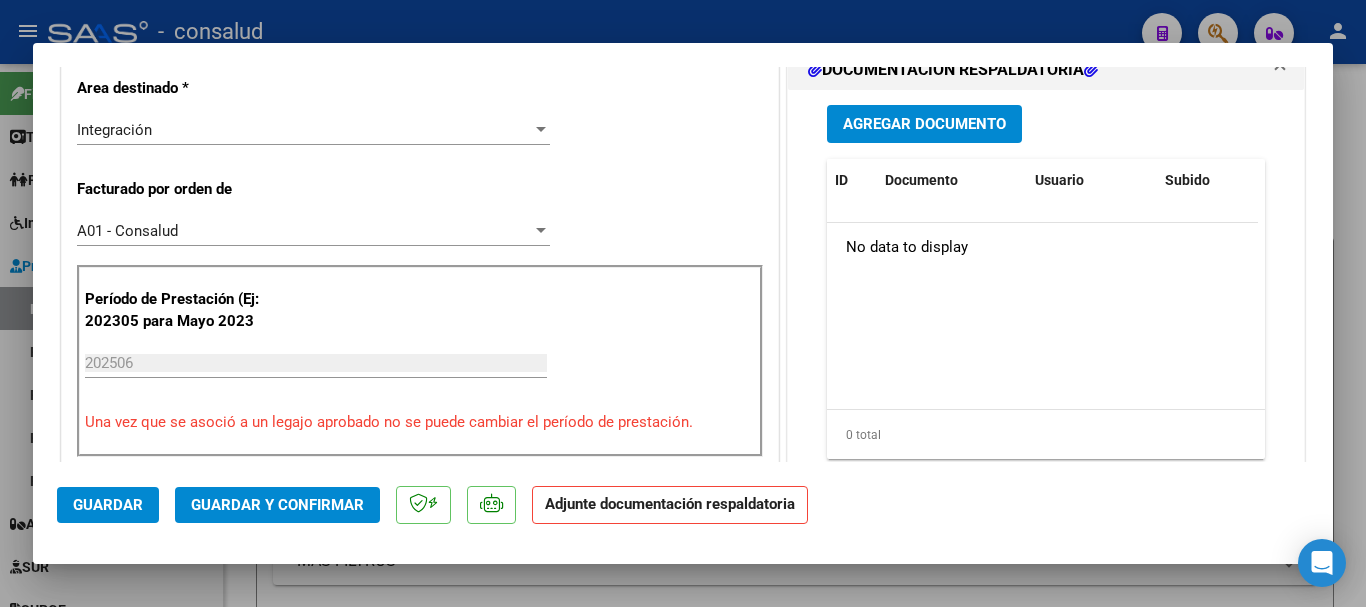 click on "Agregar Documento" at bounding box center (924, 125) 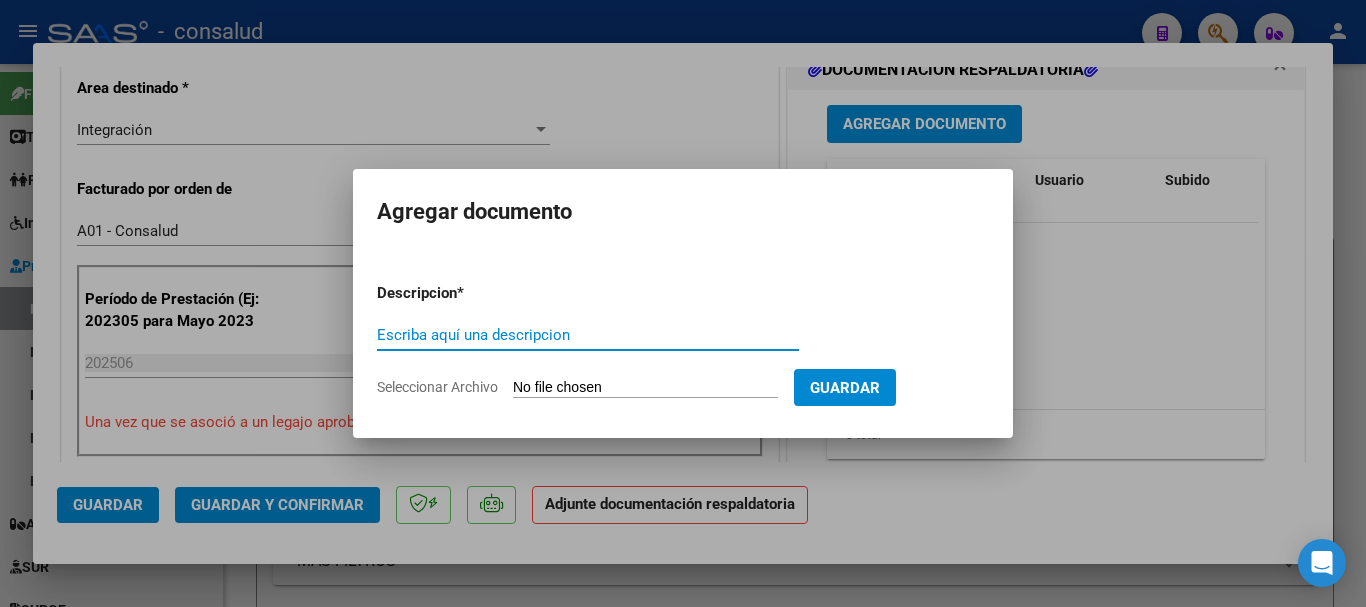 click on "Seleccionar Archivo" at bounding box center [645, 388] 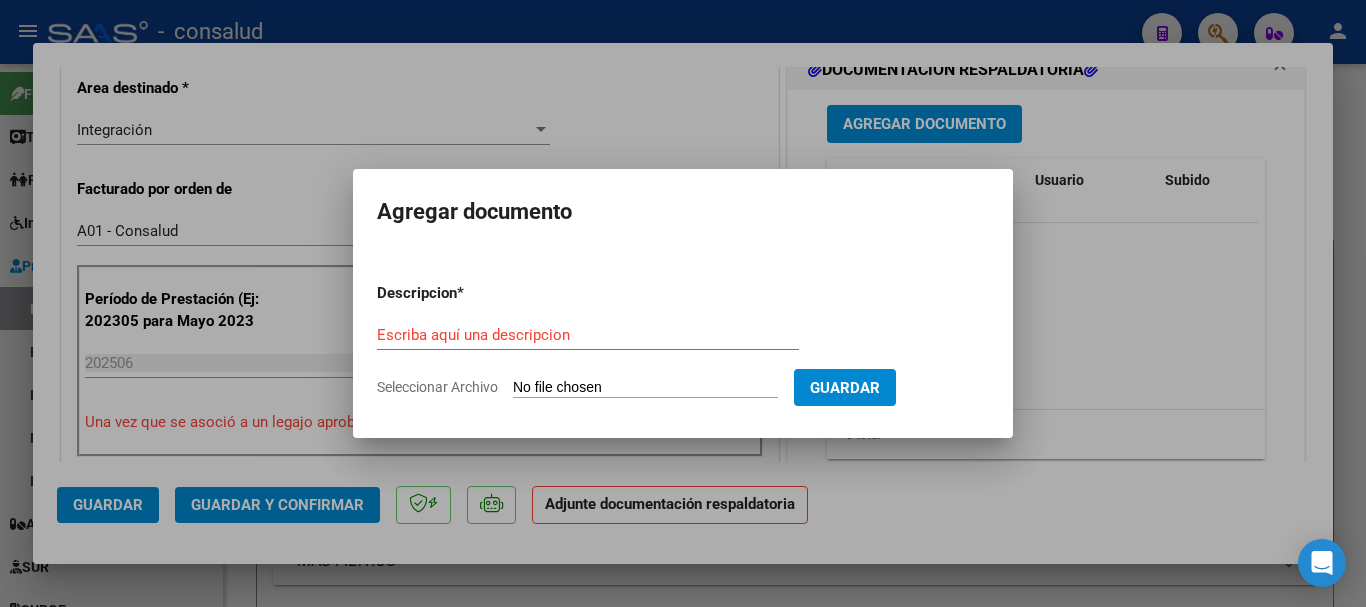type on "C:\fakepath\[LAST] [FIRST] [TEXT] [NUMBER].pdf" 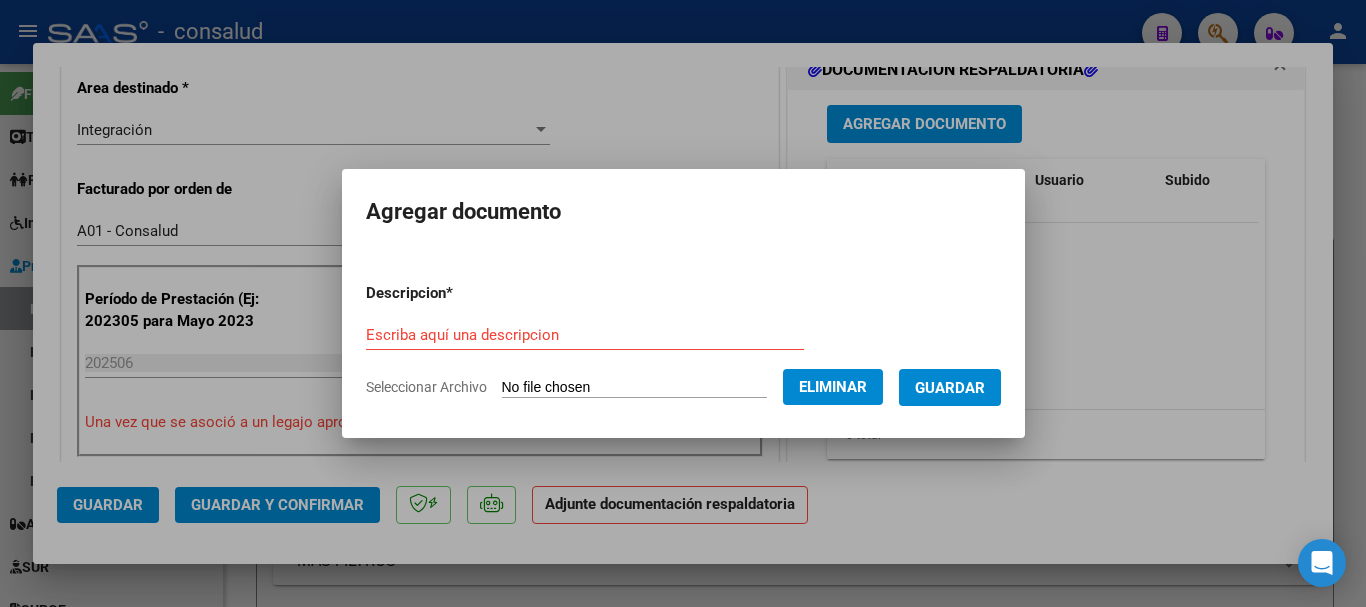 click on "Escriba aquí una descripcion" at bounding box center (585, 335) 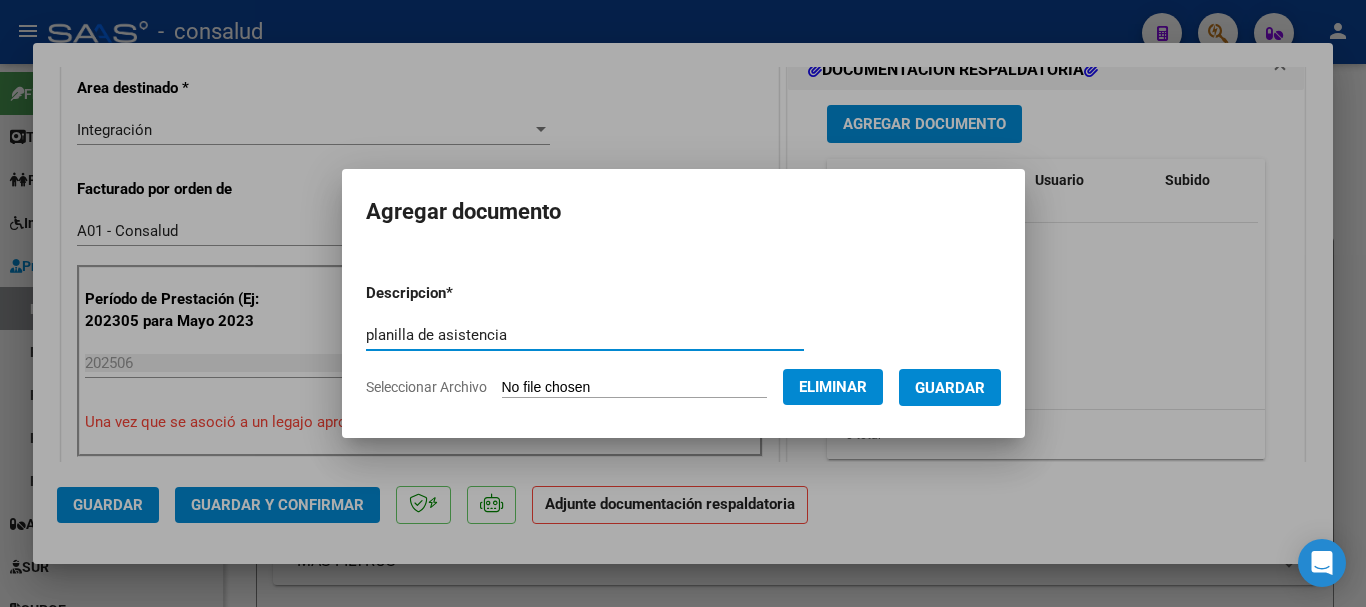 type on "planilla de asistencia" 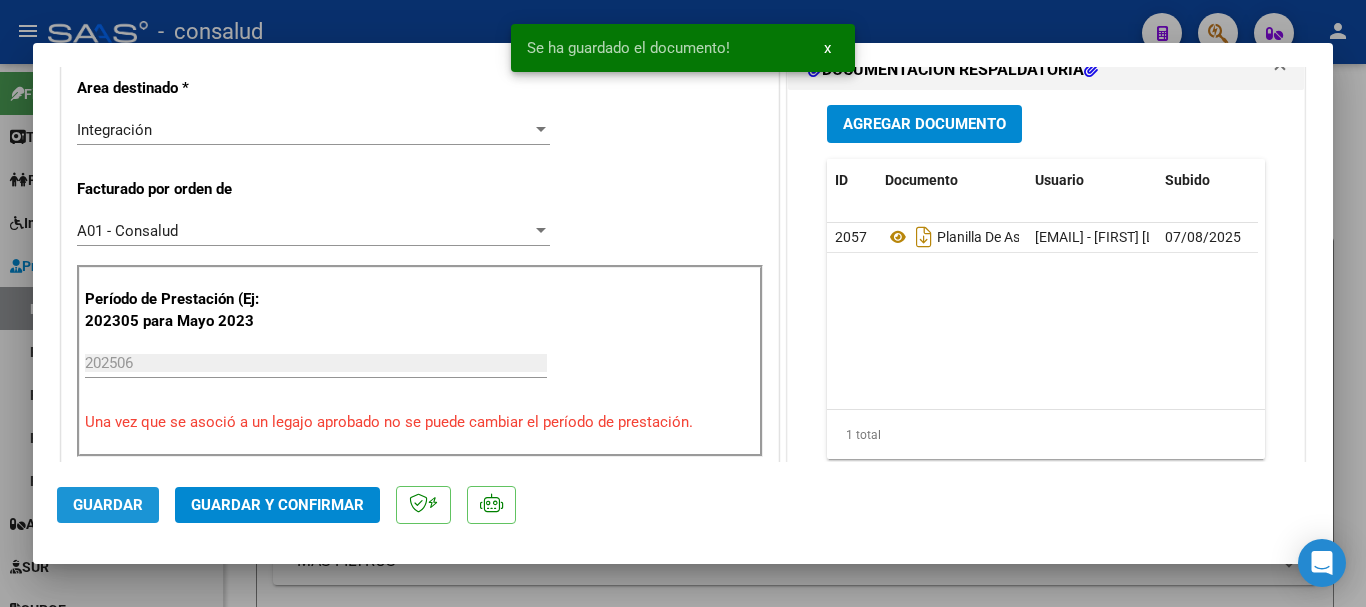 click on "Guardar" 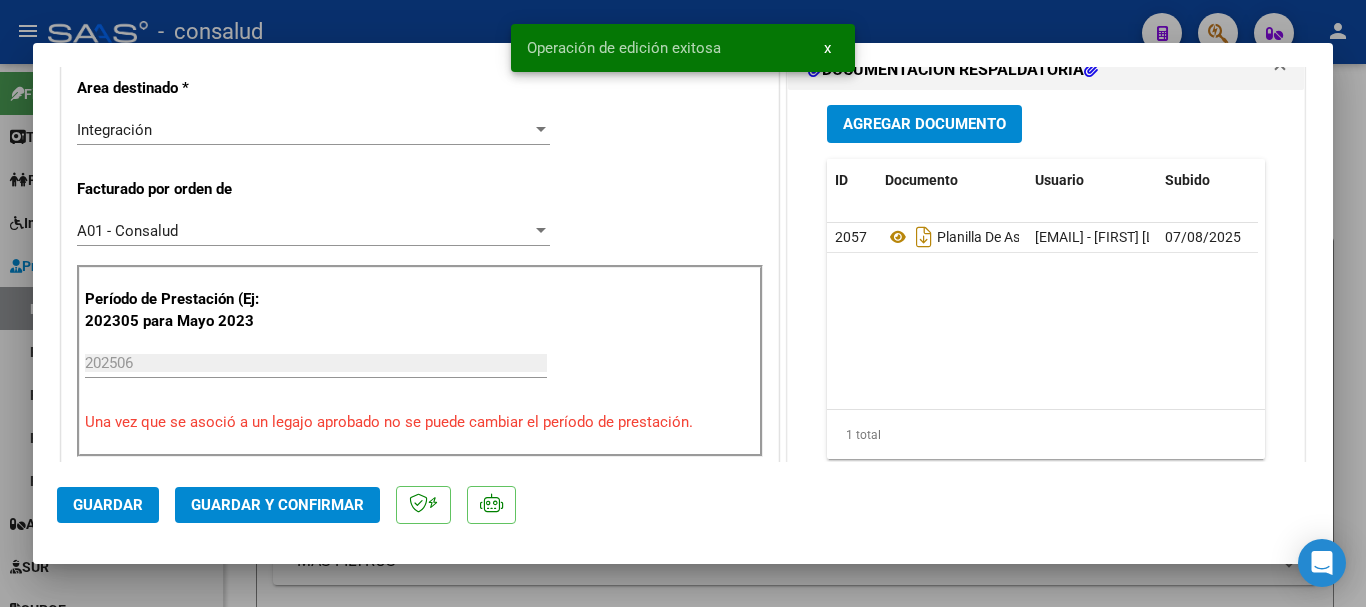 click on "Guardar y Confirmar" 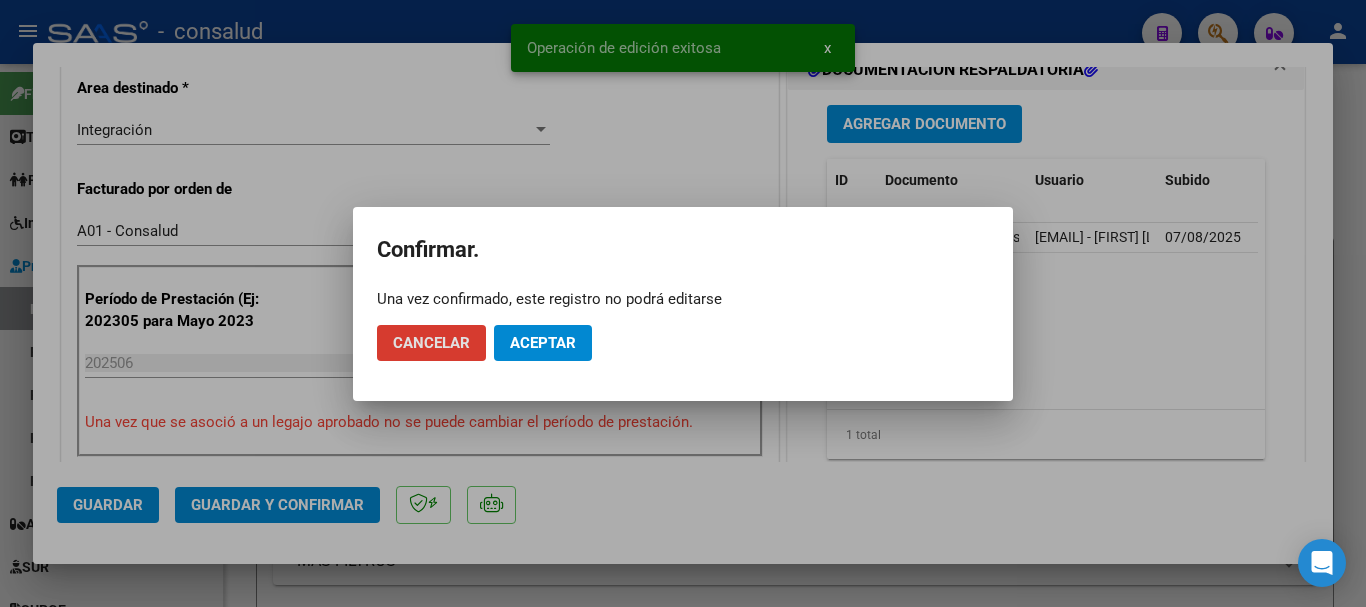click on "Aceptar" 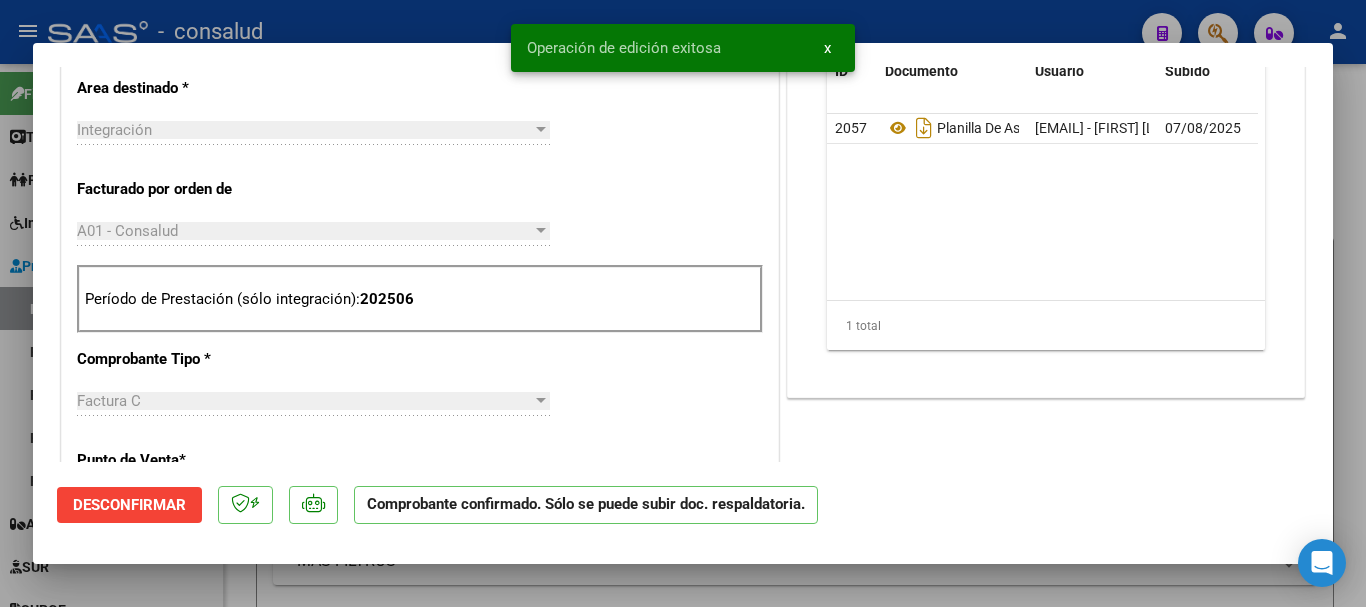 type 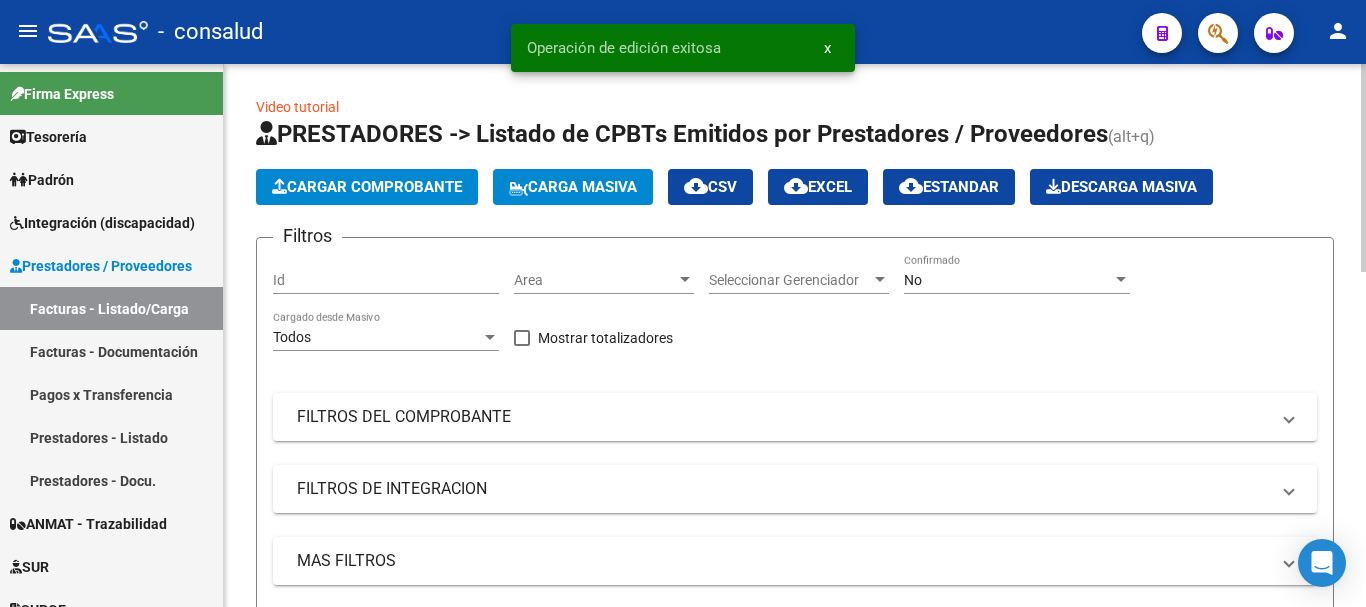 click on "Cargar Comprobante" 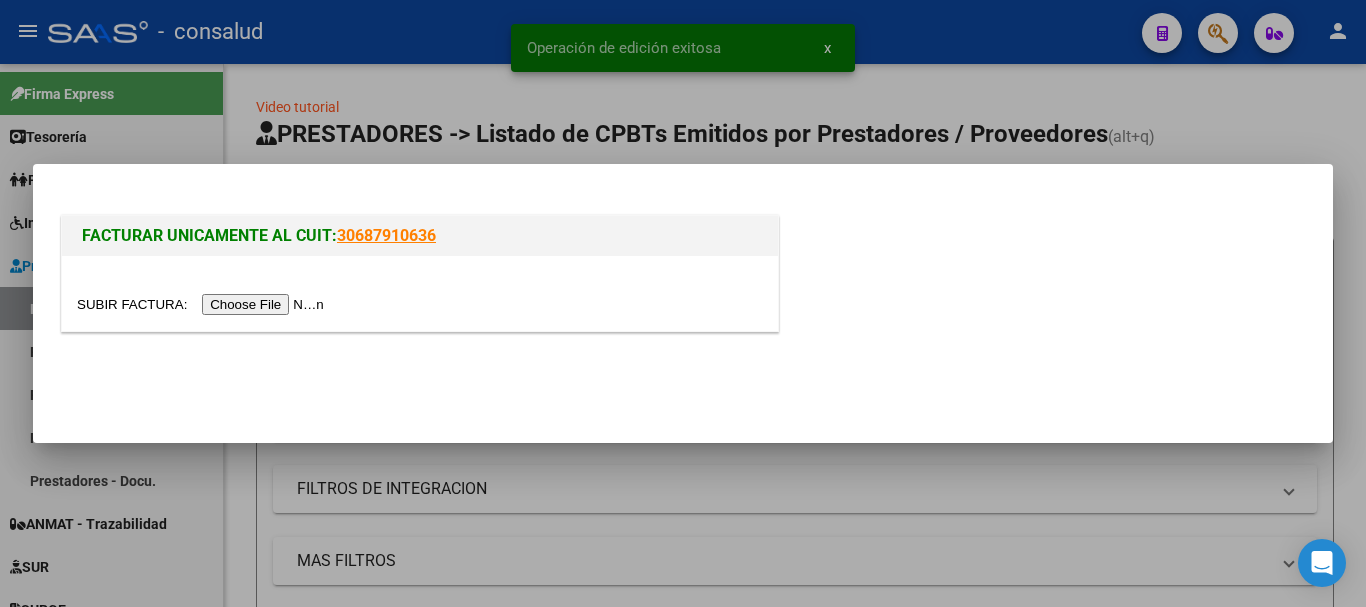 click at bounding box center (203, 304) 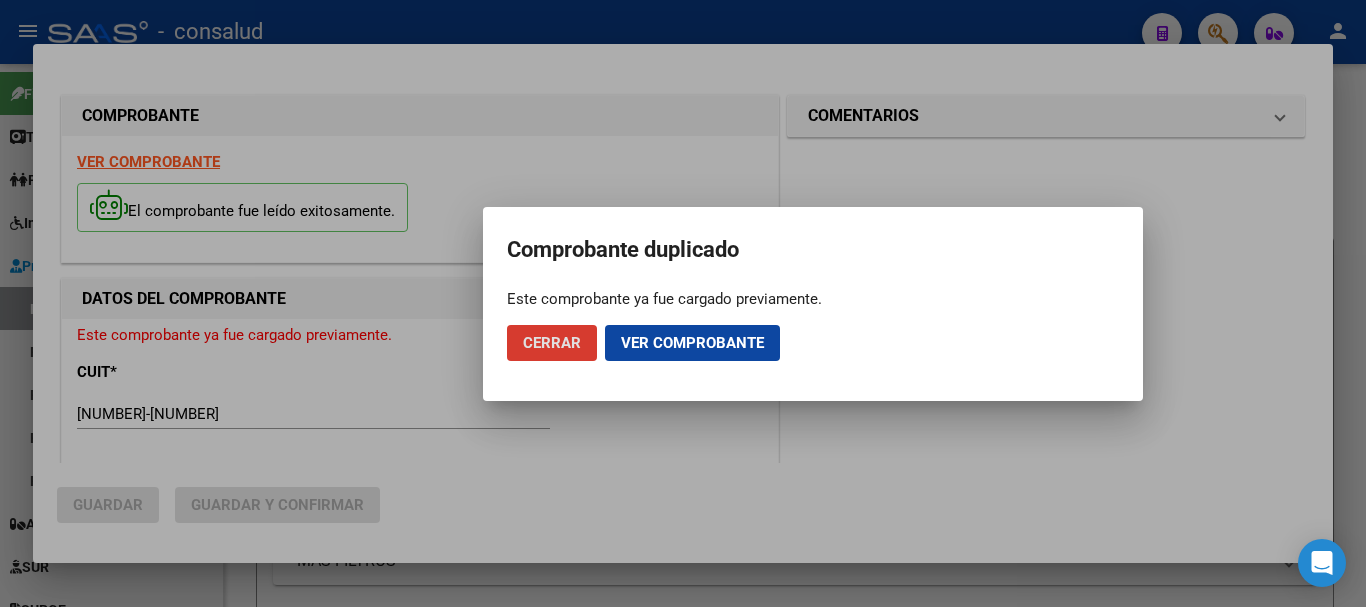 type 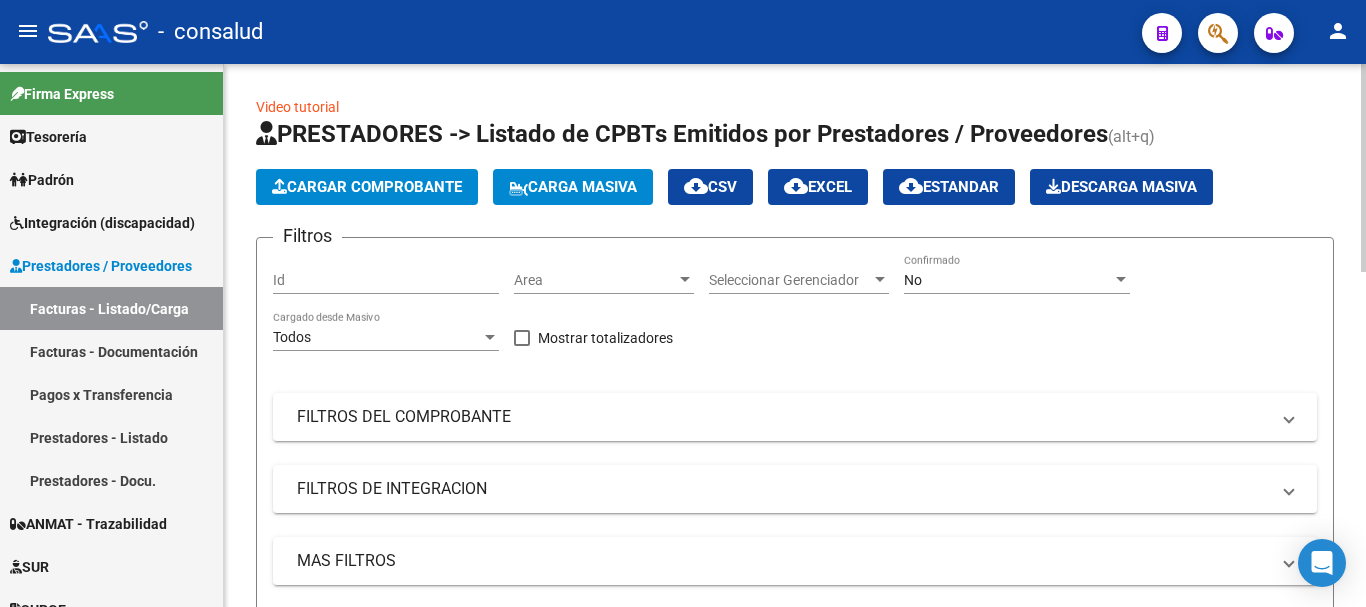 click on "Cargar Comprobante" 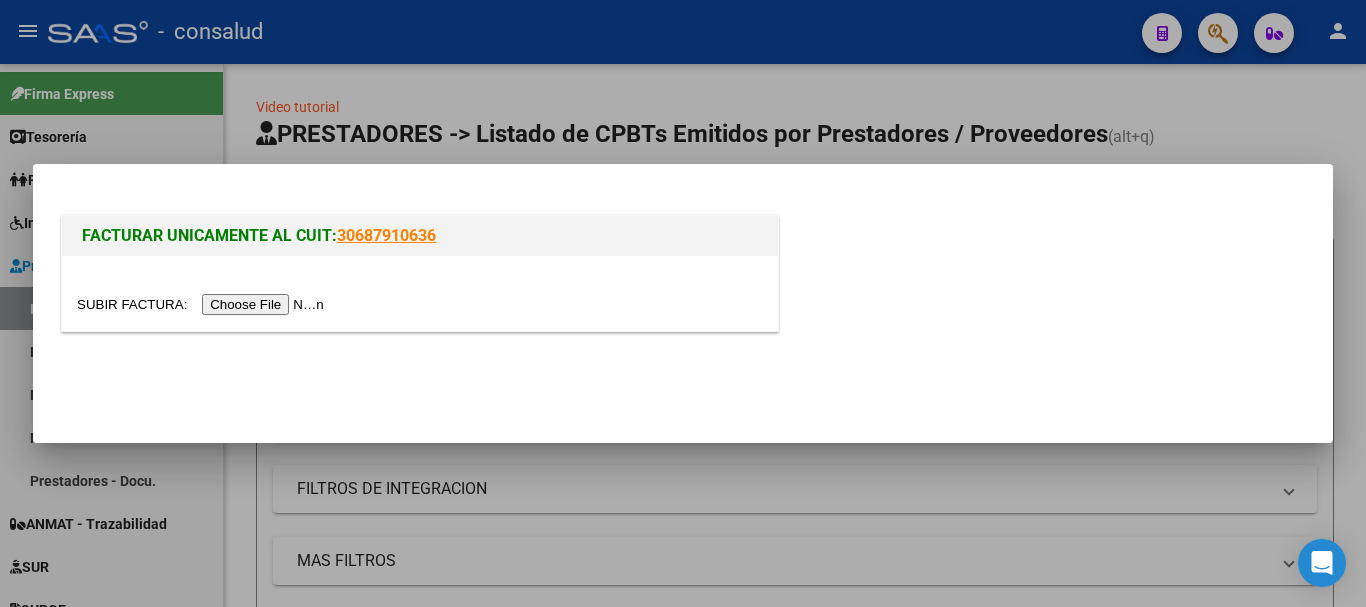 click at bounding box center [203, 304] 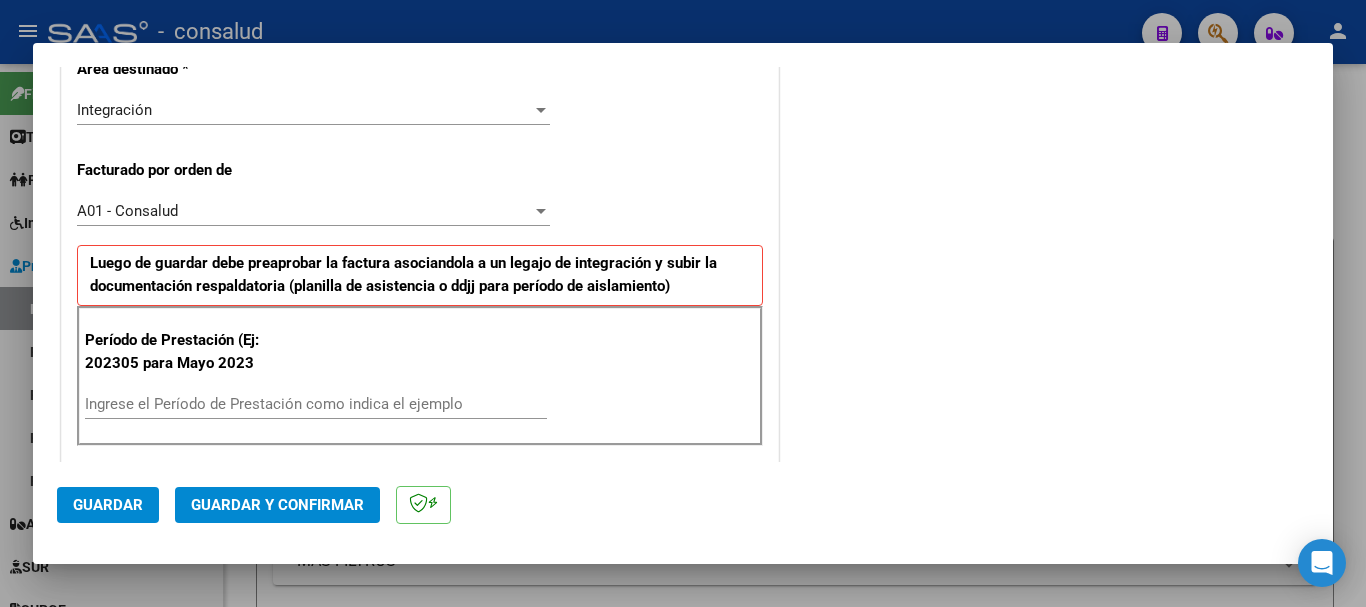 scroll, scrollTop: 500, scrollLeft: 0, axis: vertical 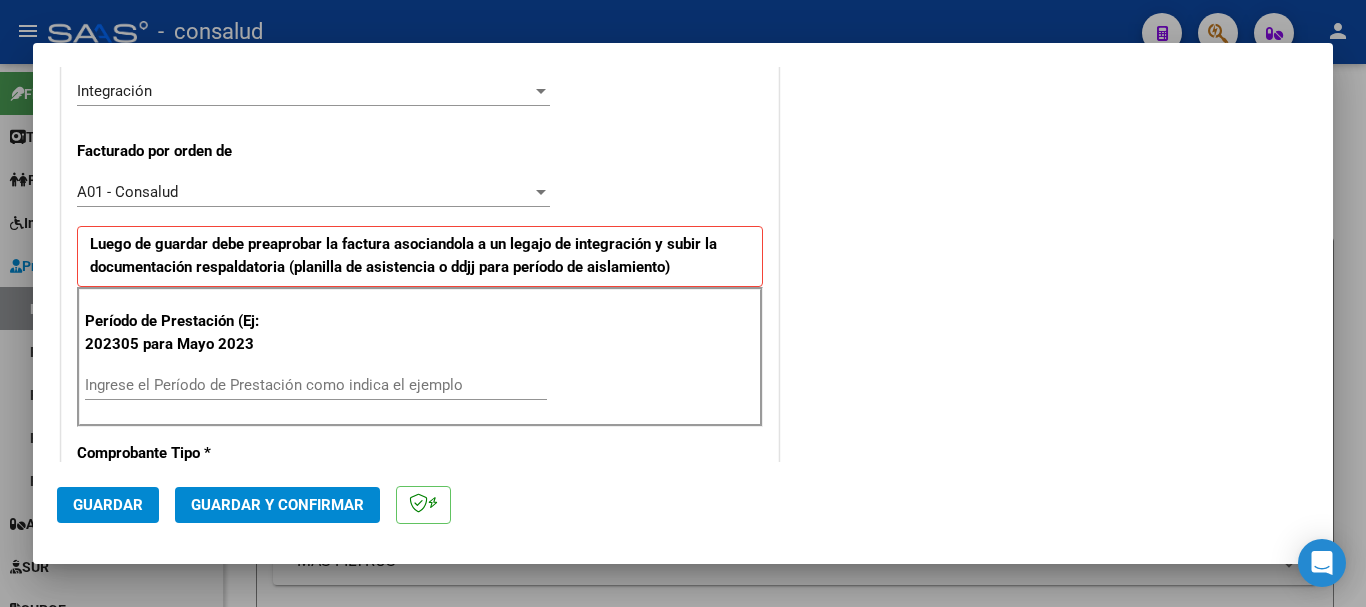 click on "Ingrese el Período de Prestación como indica el ejemplo" at bounding box center [316, 385] 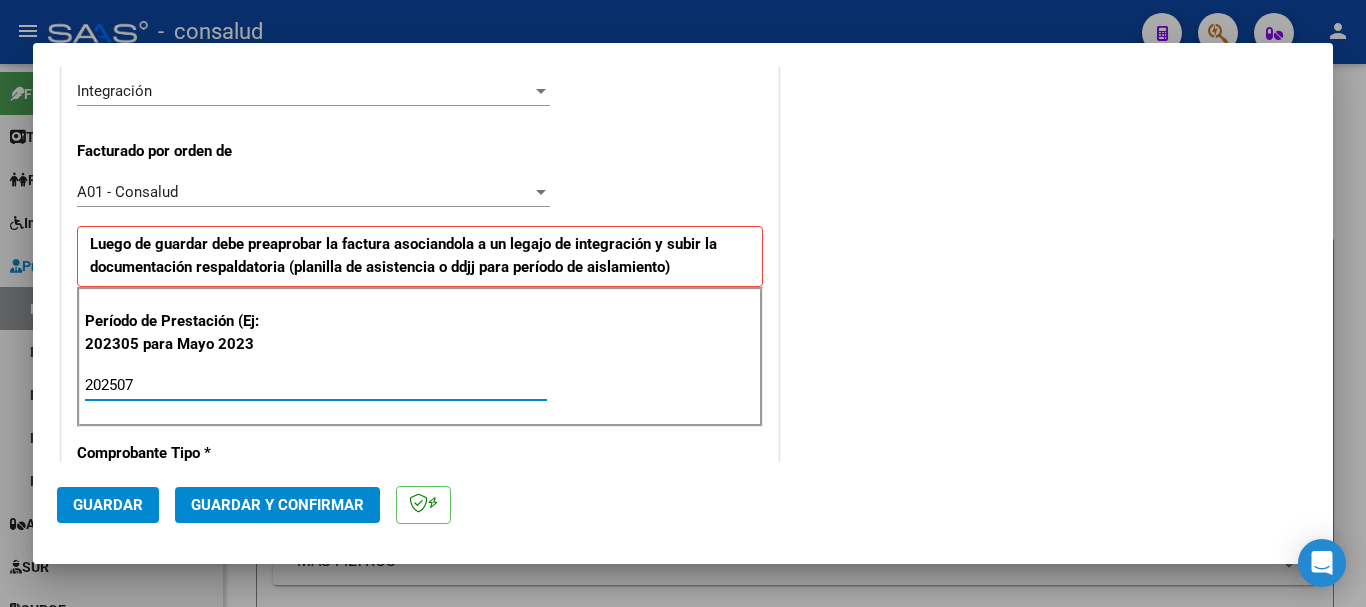 type on "202507" 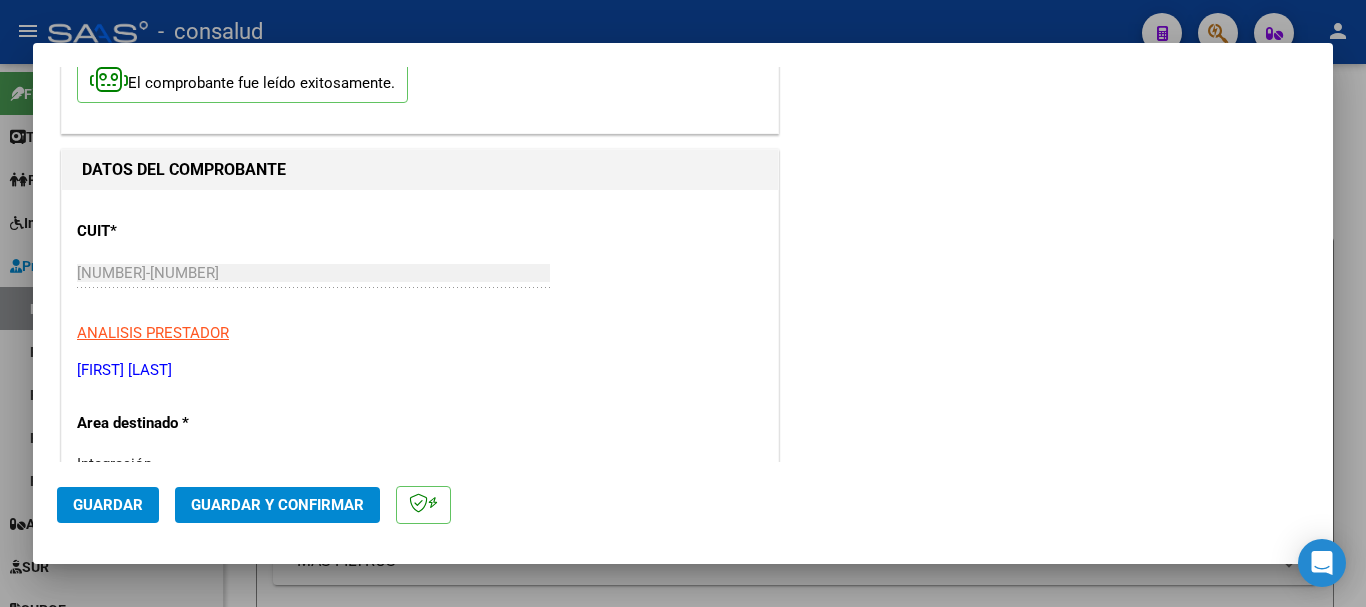 scroll, scrollTop: 0, scrollLeft: 0, axis: both 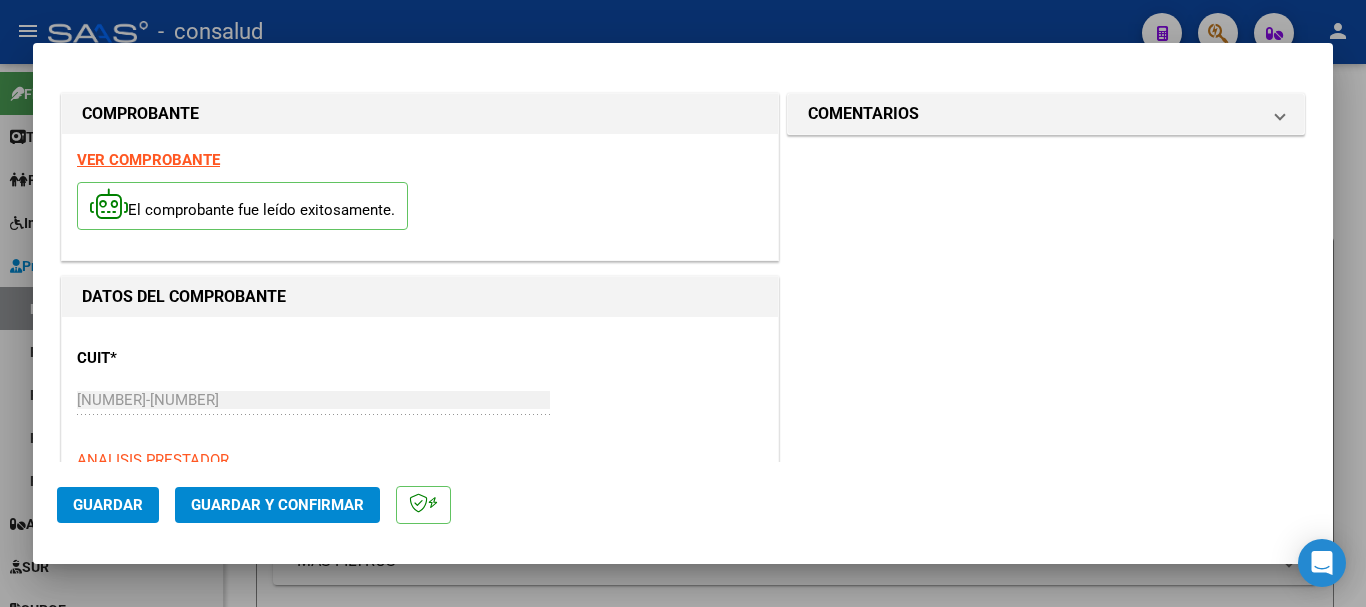 click on "VER COMPROBANTE" at bounding box center (148, 160) 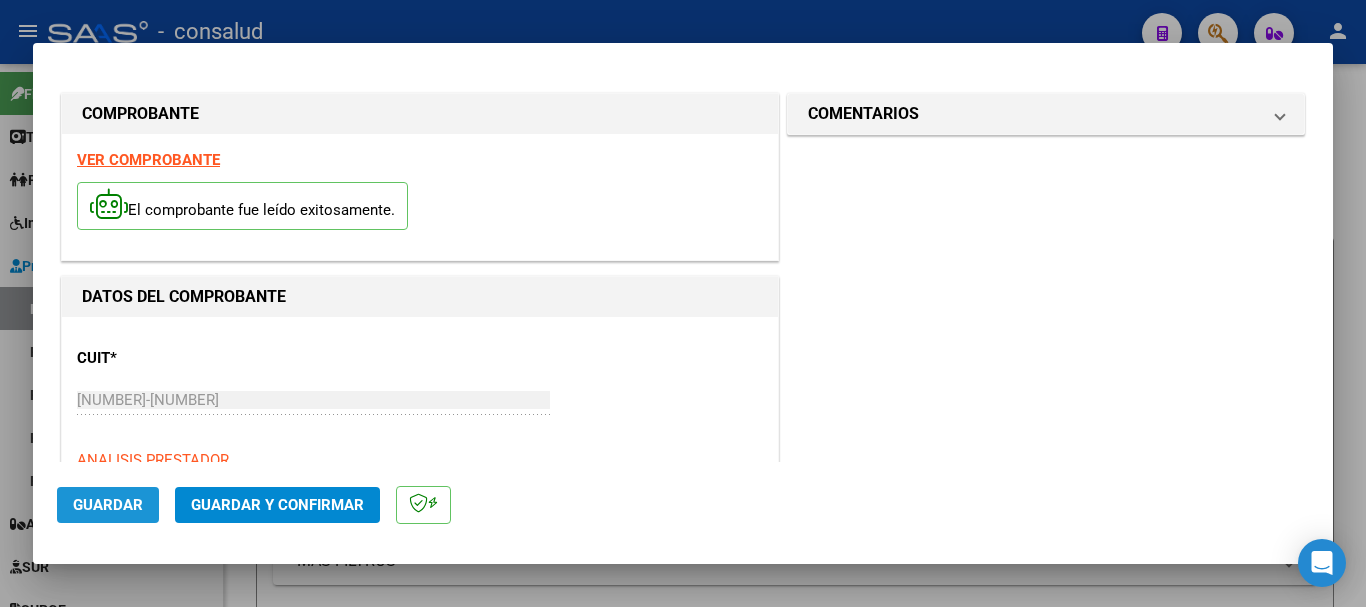 click on "Guardar" 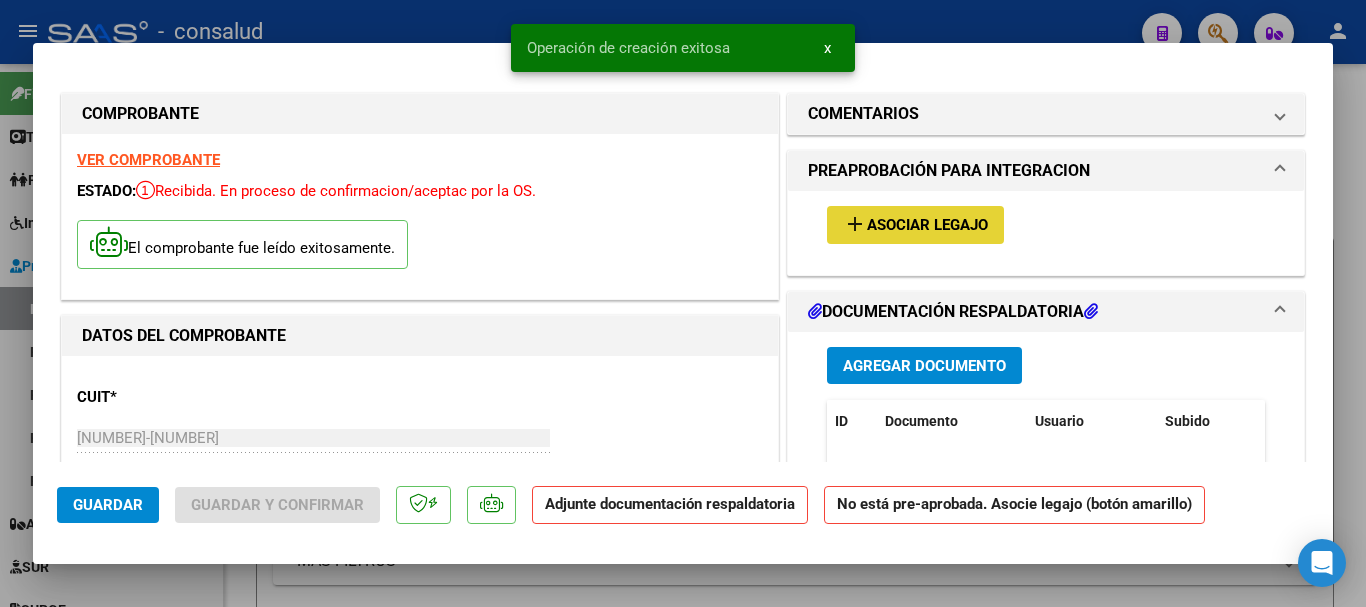 click on "add Asociar Legajo" at bounding box center [915, 224] 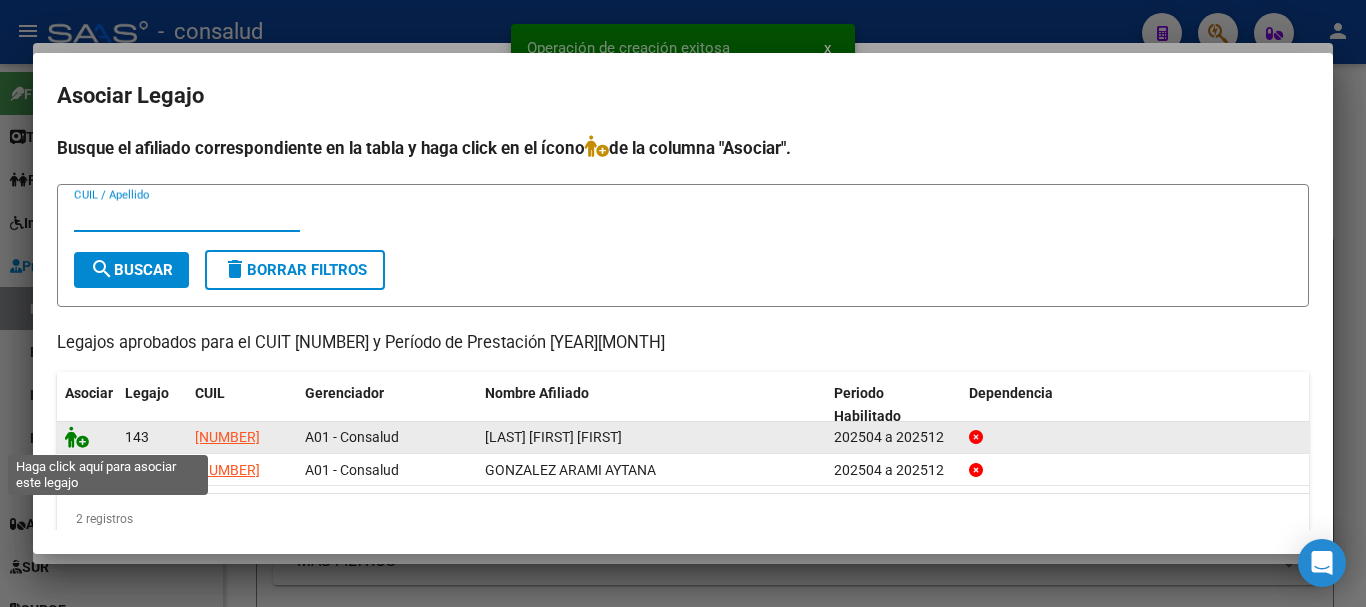 click 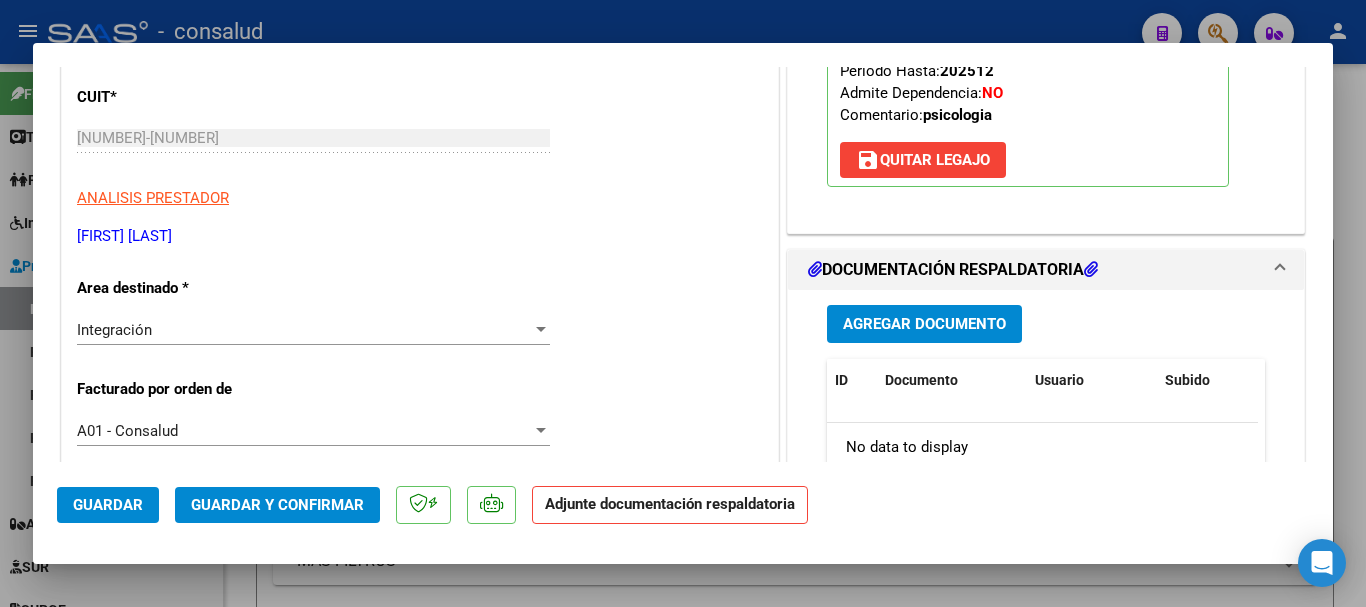 scroll, scrollTop: 400, scrollLeft: 0, axis: vertical 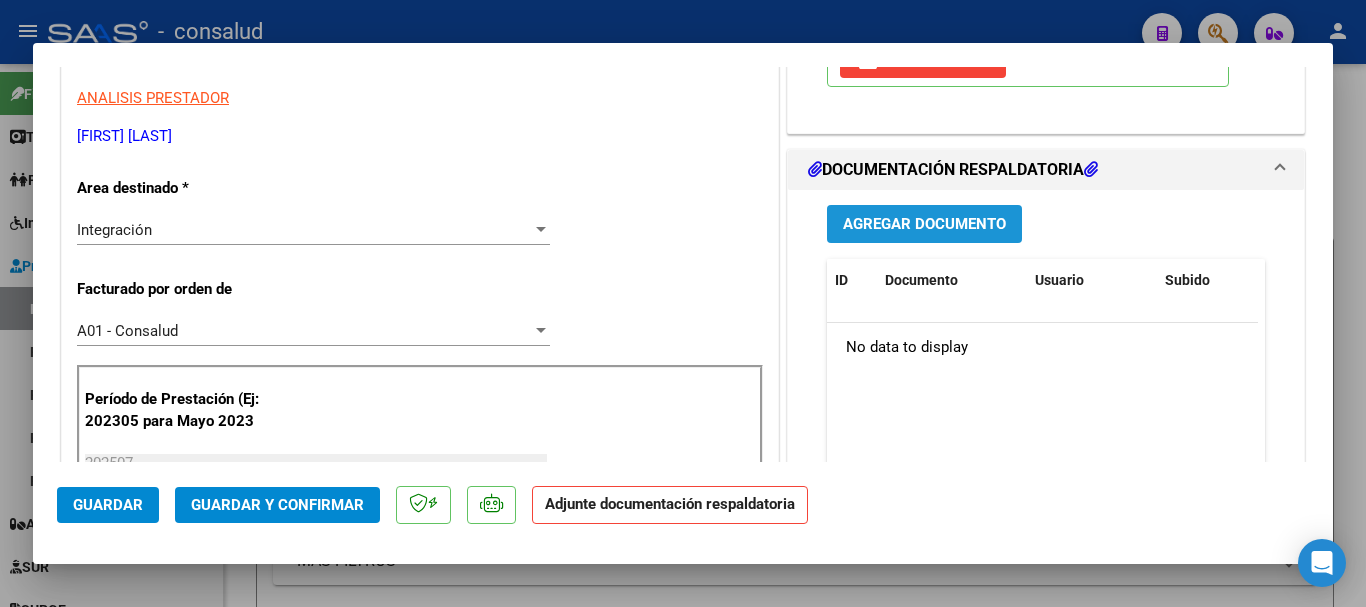 click on "Agregar Documento" at bounding box center [924, 225] 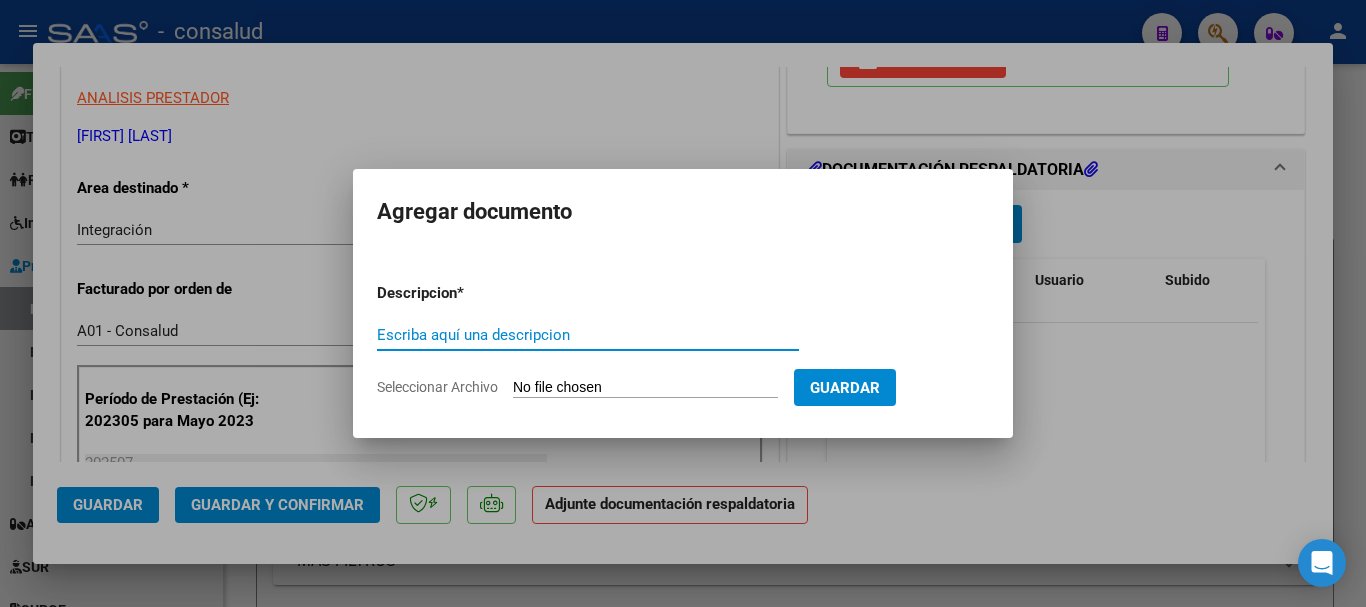 click on "Seleccionar Archivo" at bounding box center (645, 388) 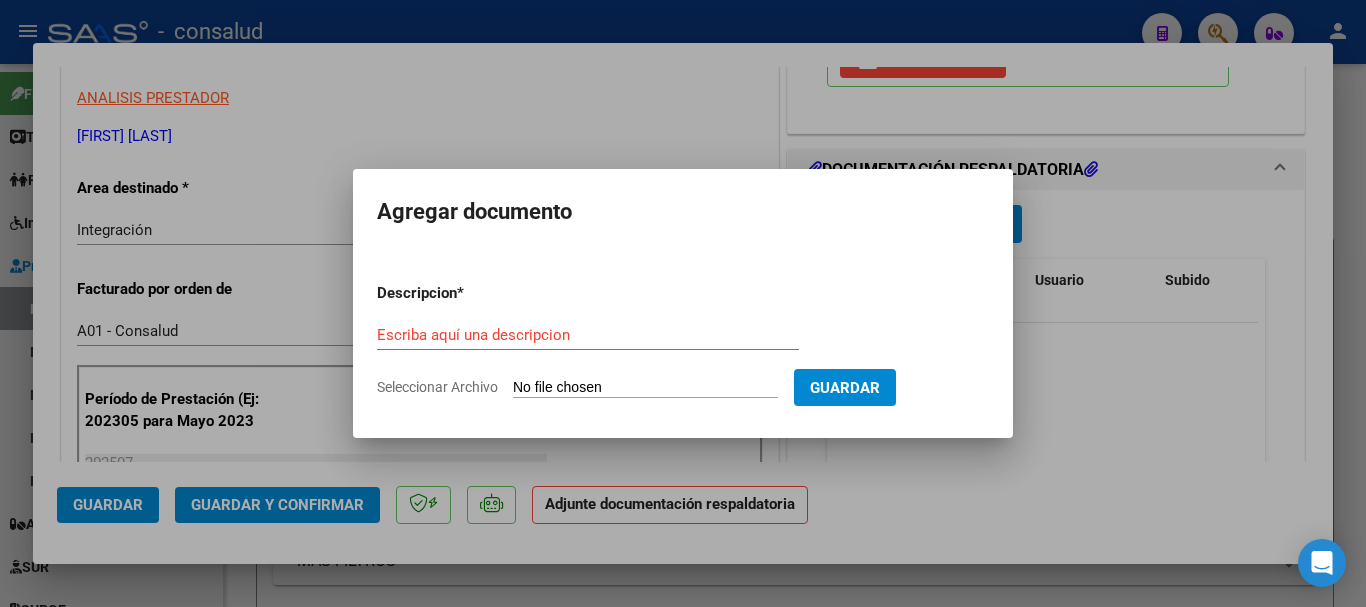 type on "C:\fakepath\[LAST] [FIRST] planilla PSICOLOGIA [YEAR][MONTH].pdf" 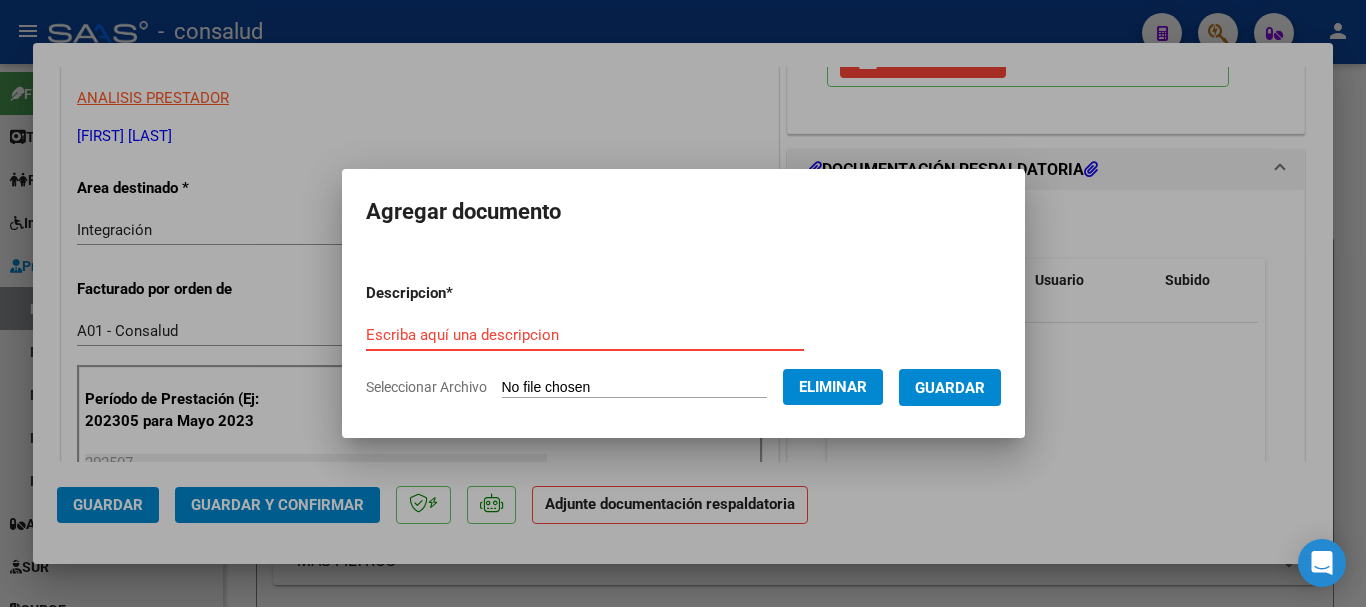 click on "Escriba aquí una descripcion" at bounding box center [585, 335] 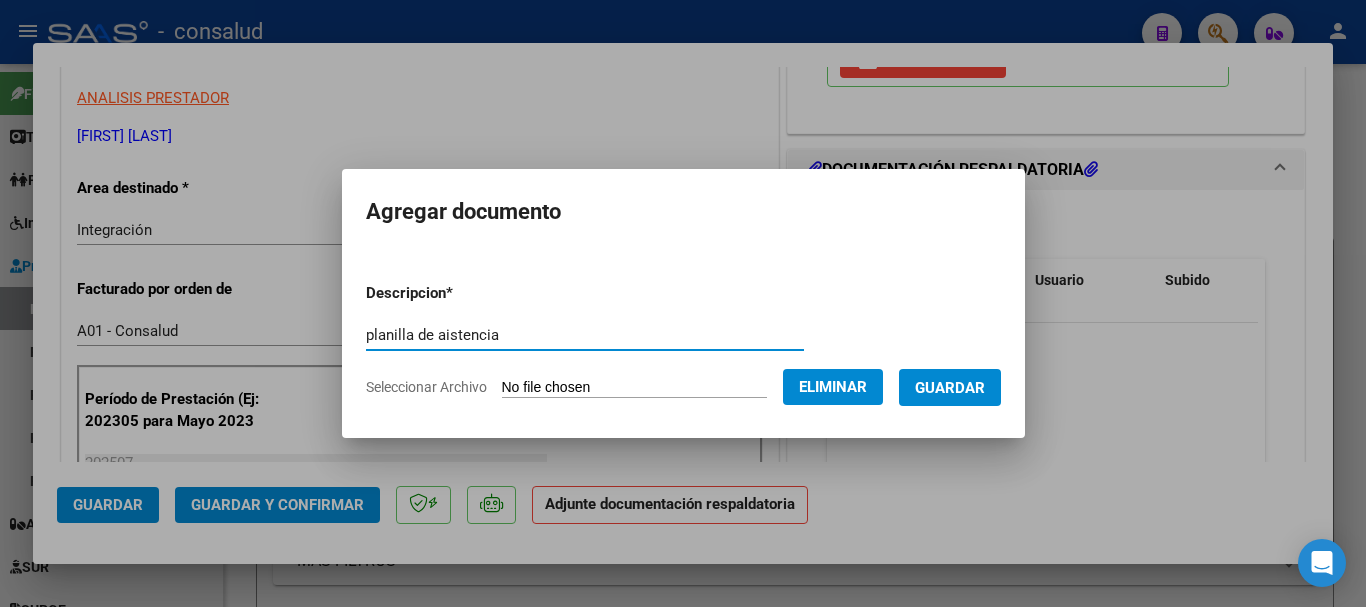 type on "planilla de aistencia" 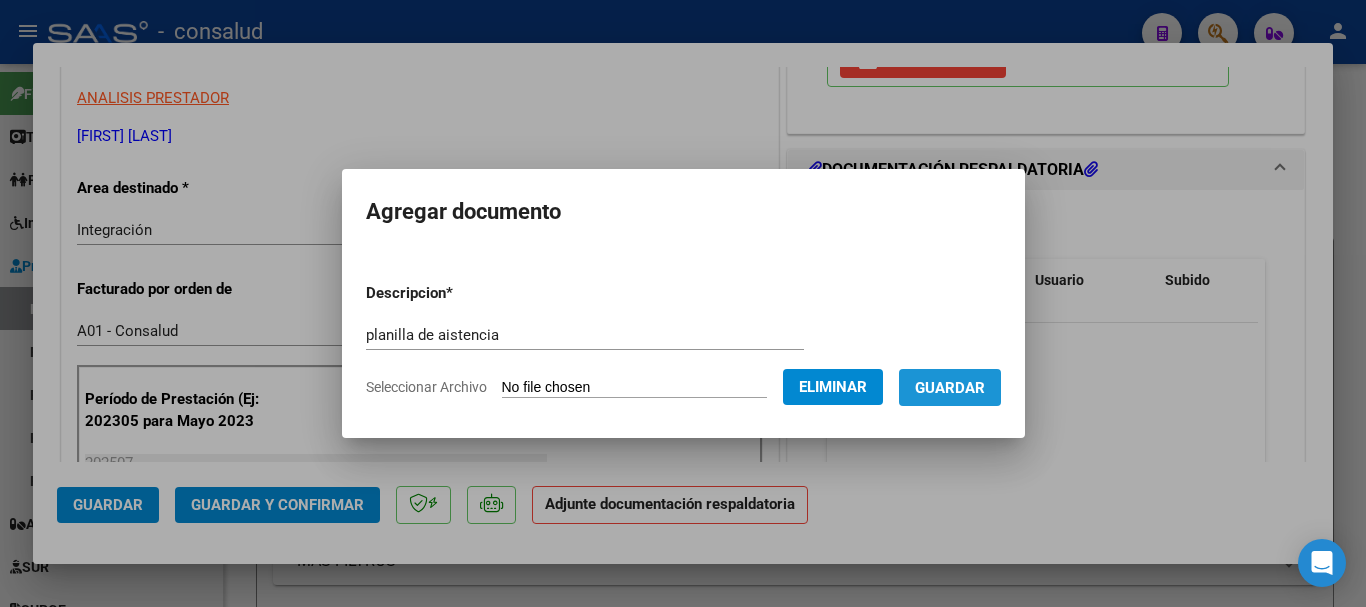 click on "Guardar" at bounding box center [950, 387] 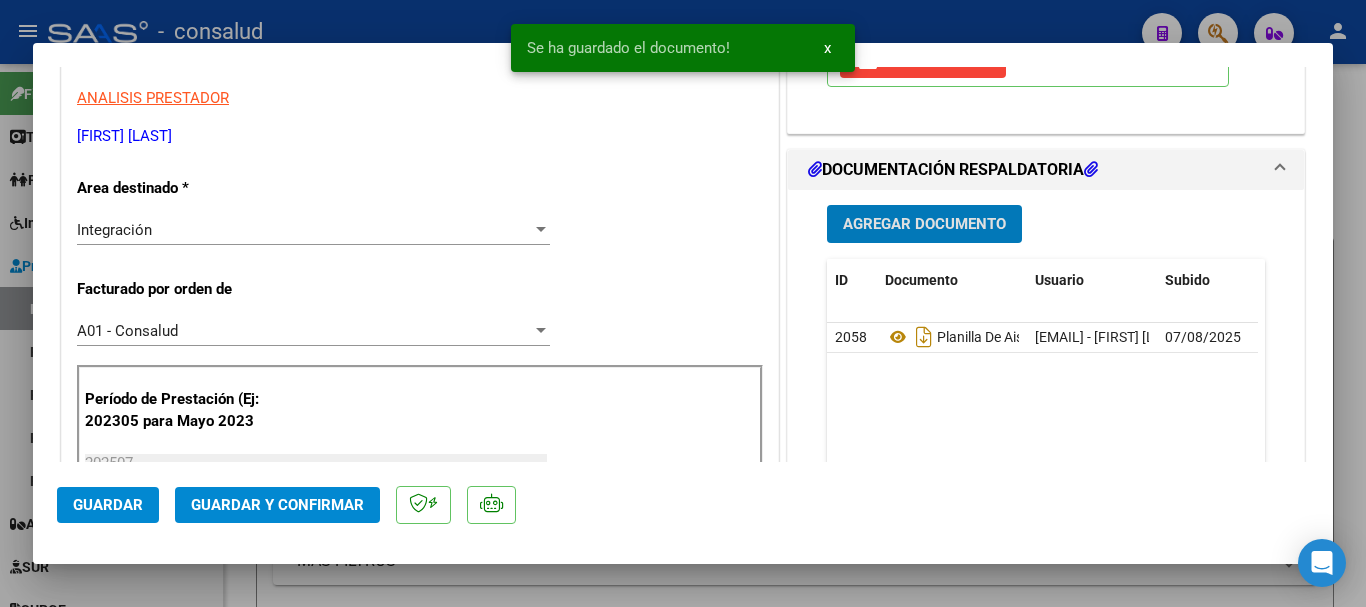 click on "Guardar" 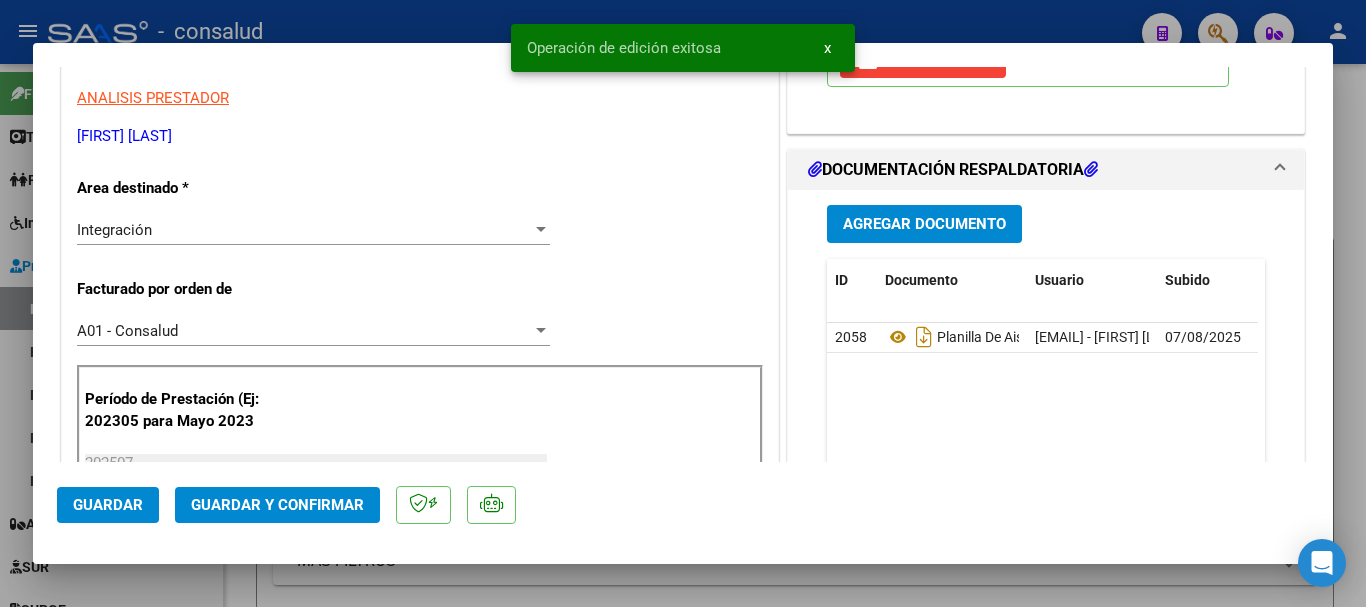 click on "Guardar y Confirmar" 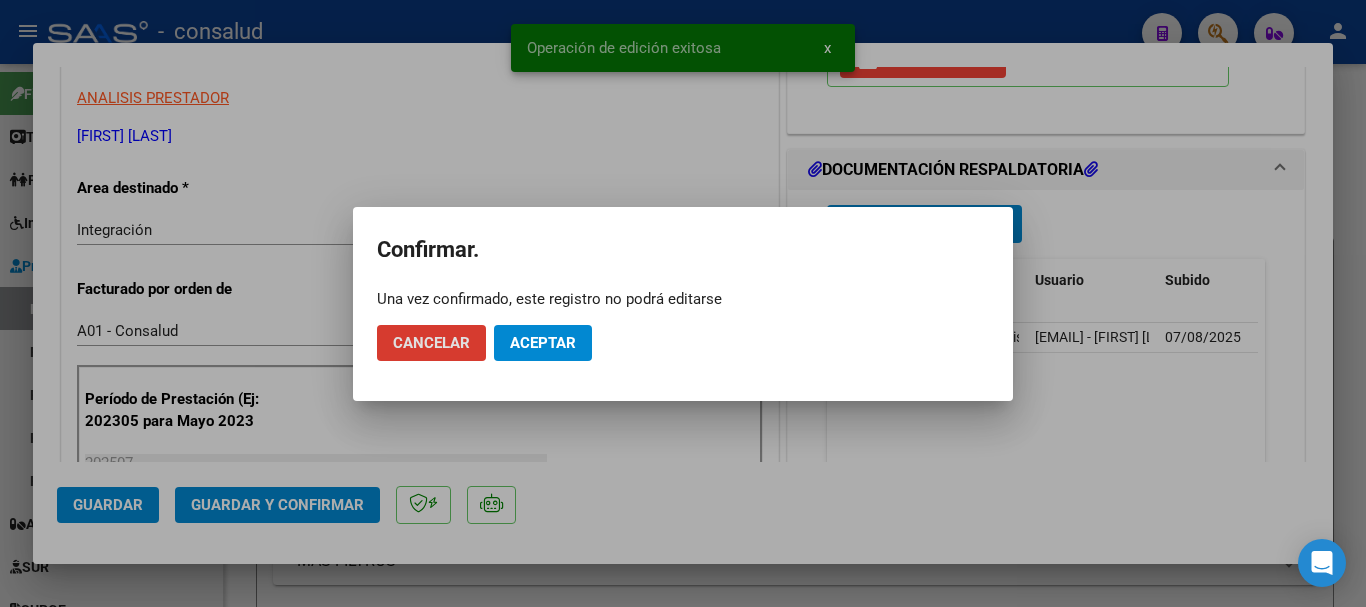 click on "Cancelar Aceptar" 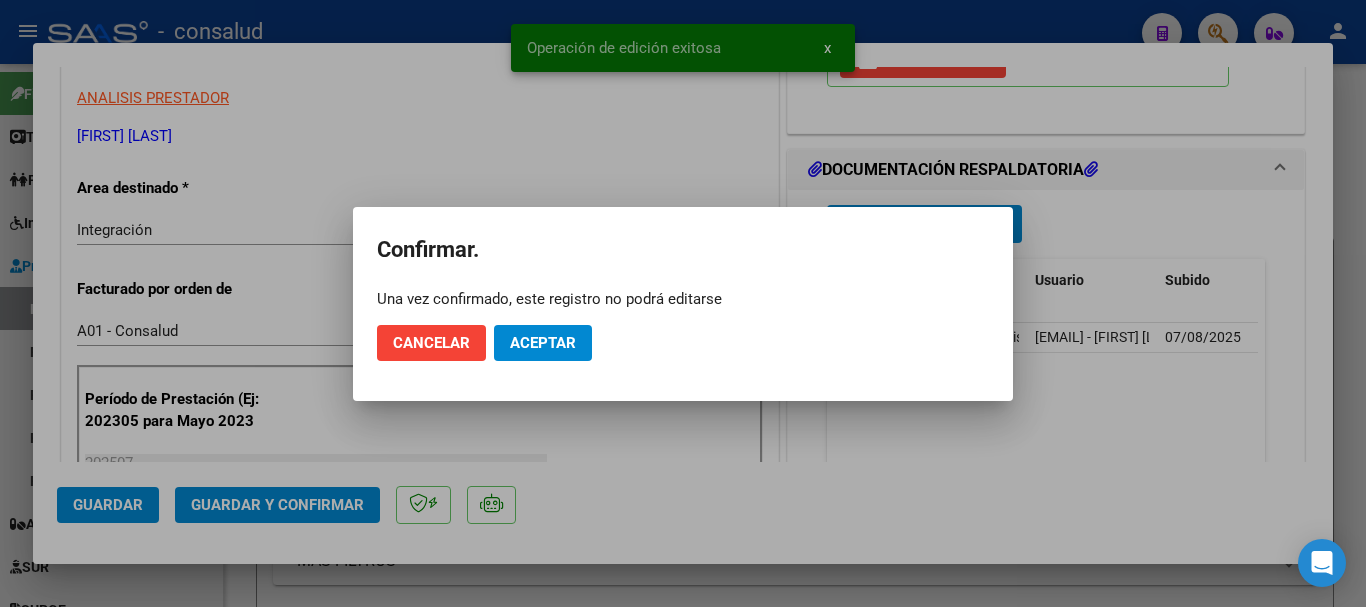 click on "Aceptar" 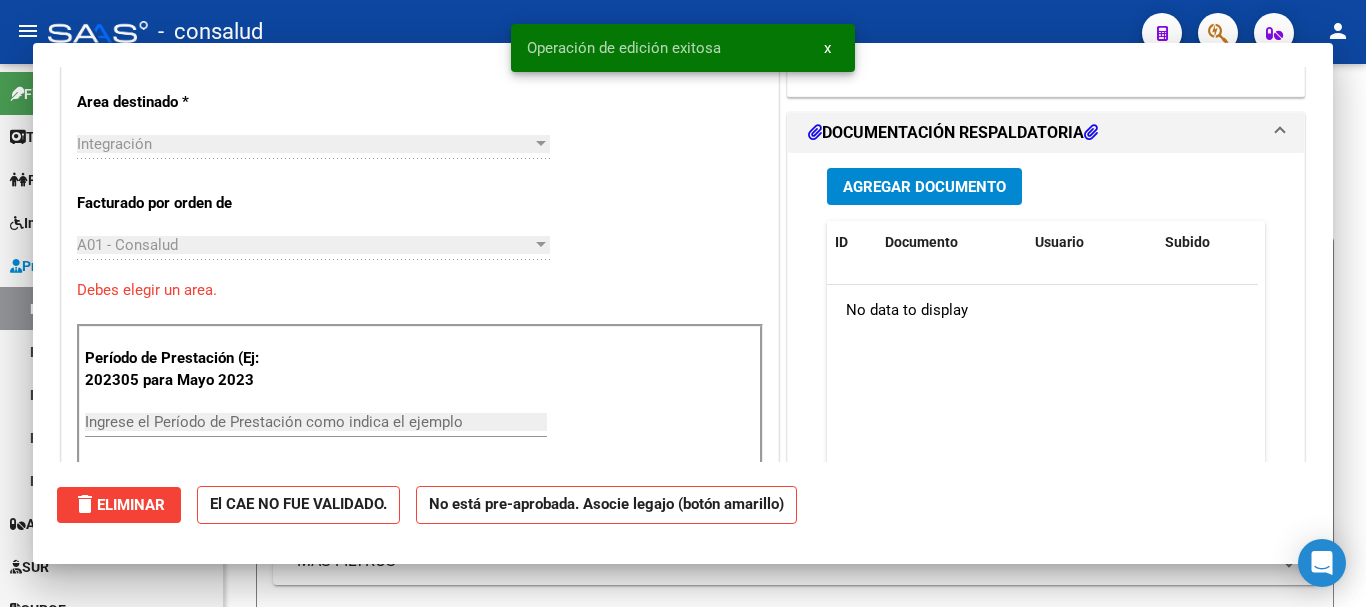 scroll, scrollTop: 0, scrollLeft: 0, axis: both 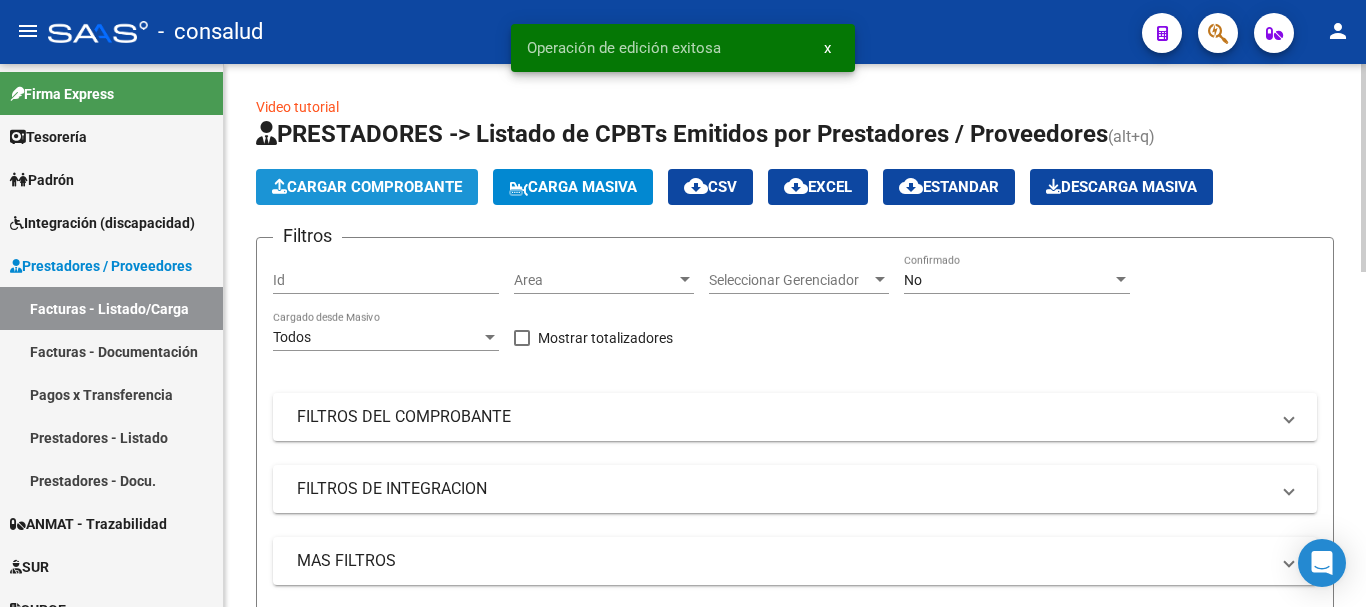 click on "Cargar Comprobante" 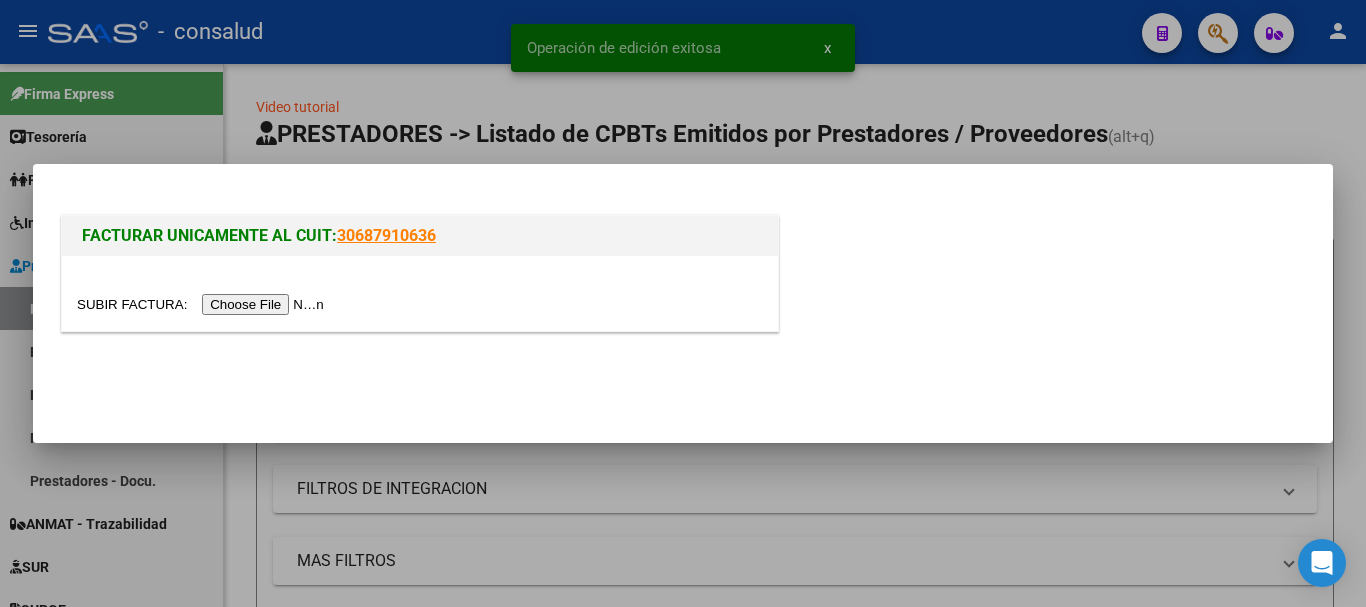click at bounding box center (203, 304) 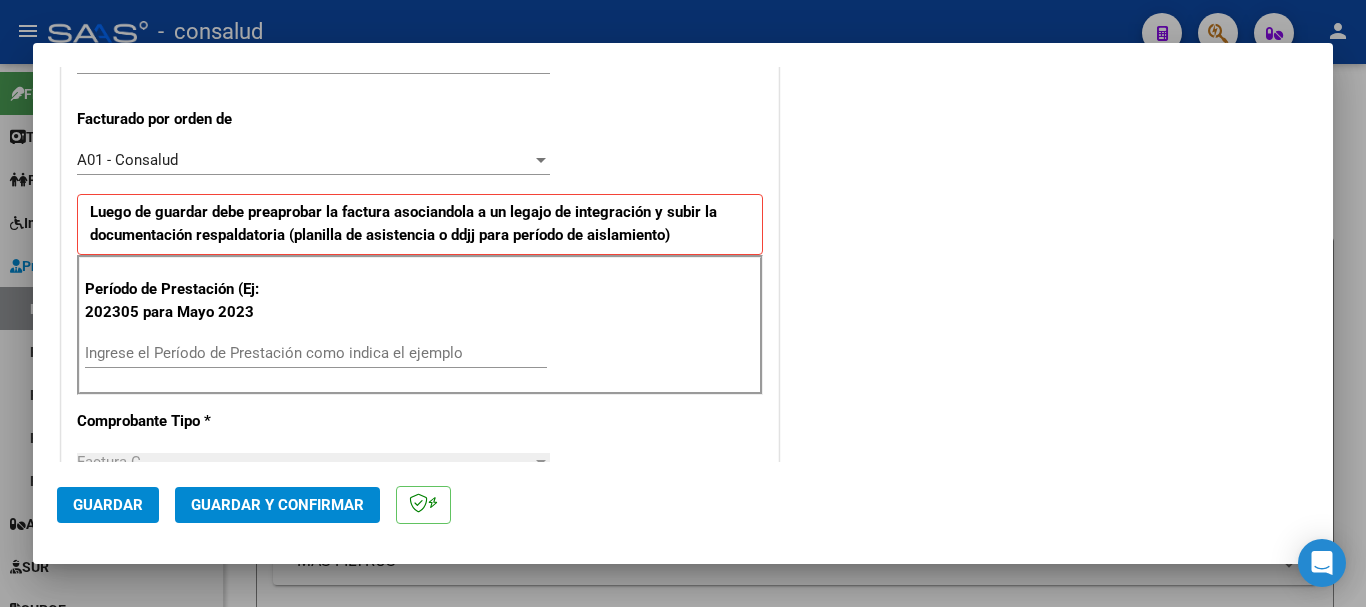 scroll, scrollTop: 600, scrollLeft: 0, axis: vertical 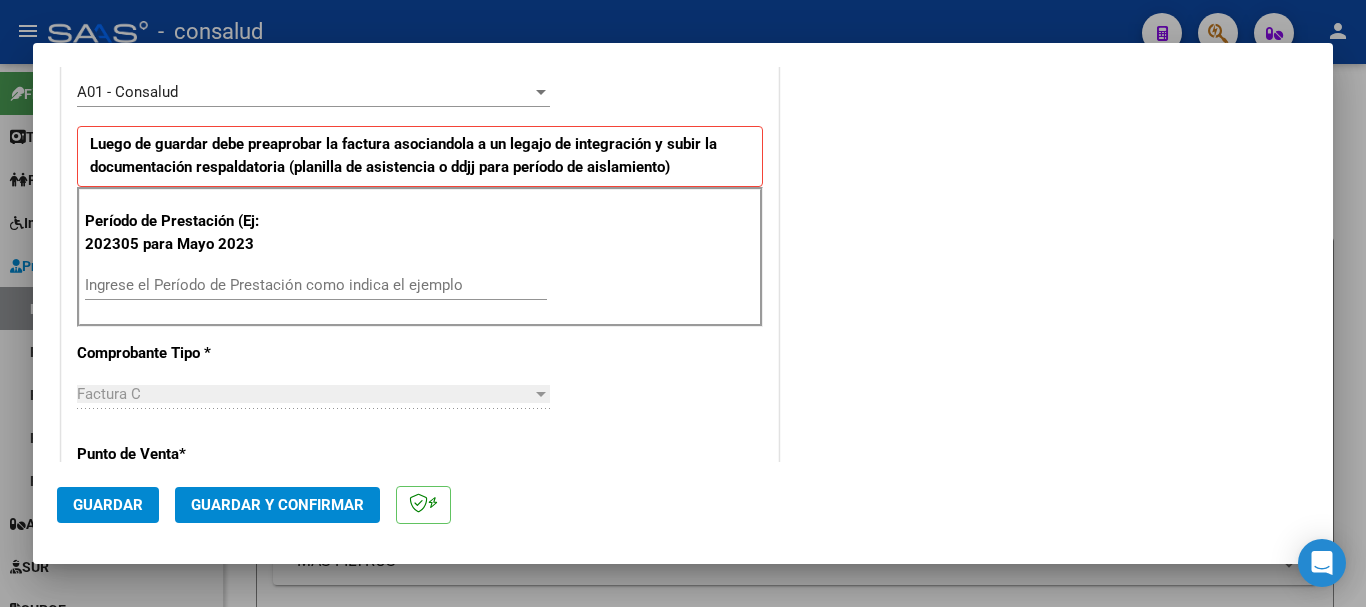 click on "Ingrese el Período de Prestación como indica el ejemplo" at bounding box center [316, 285] 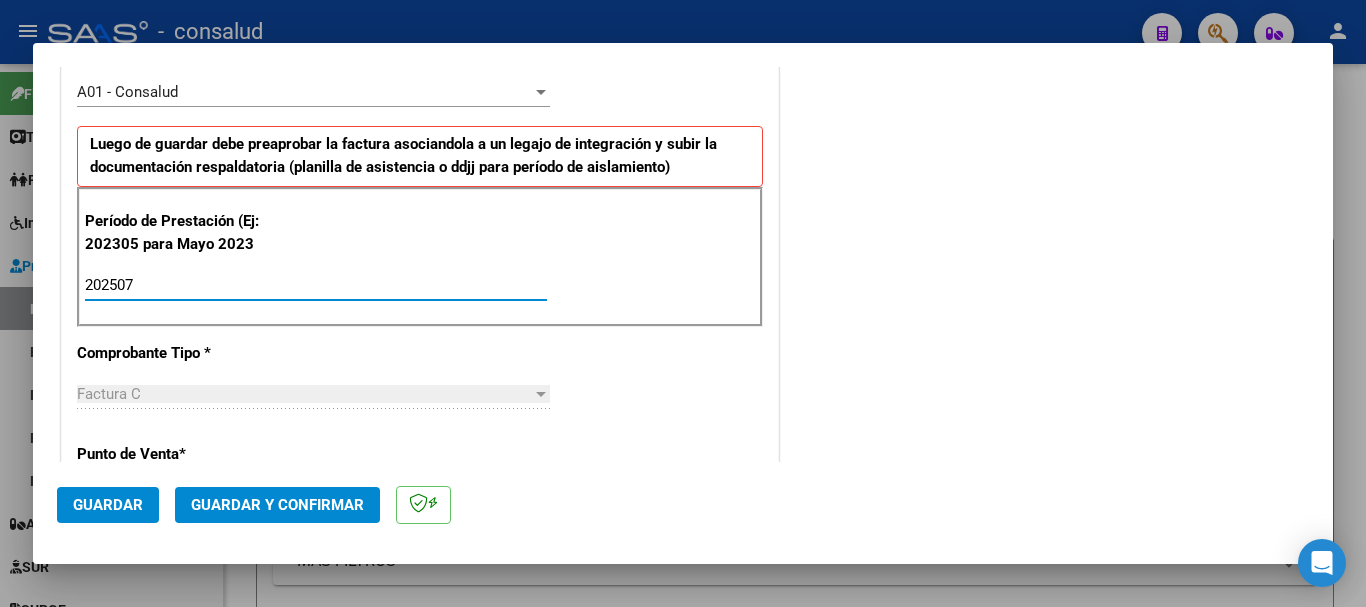 type on "202507" 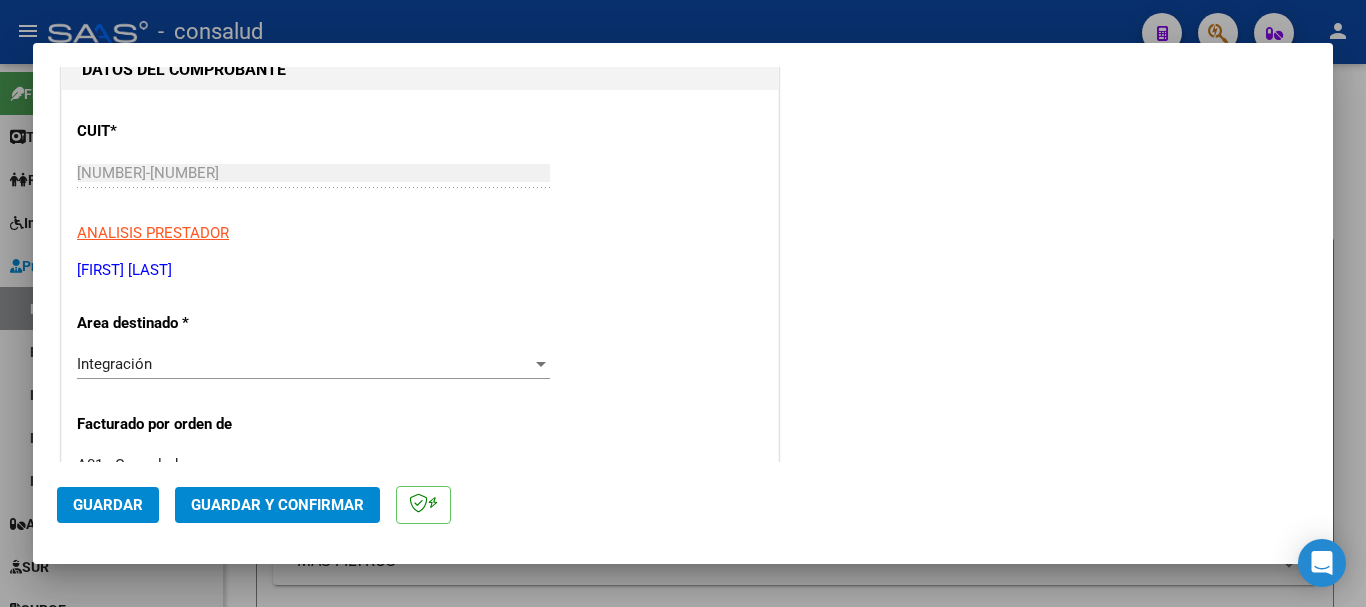 scroll, scrollTop: 0, scrollLeft: 0, axis: both 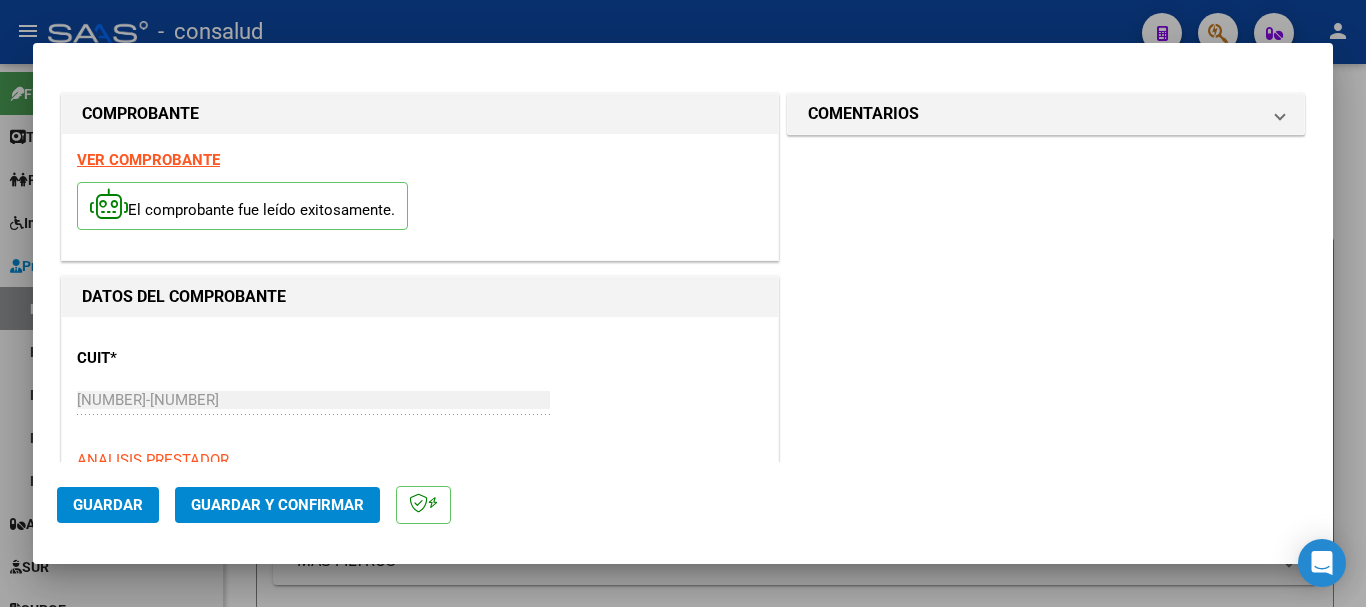 click on "VER COMPROBANTE" at bounding box center [148, 160] 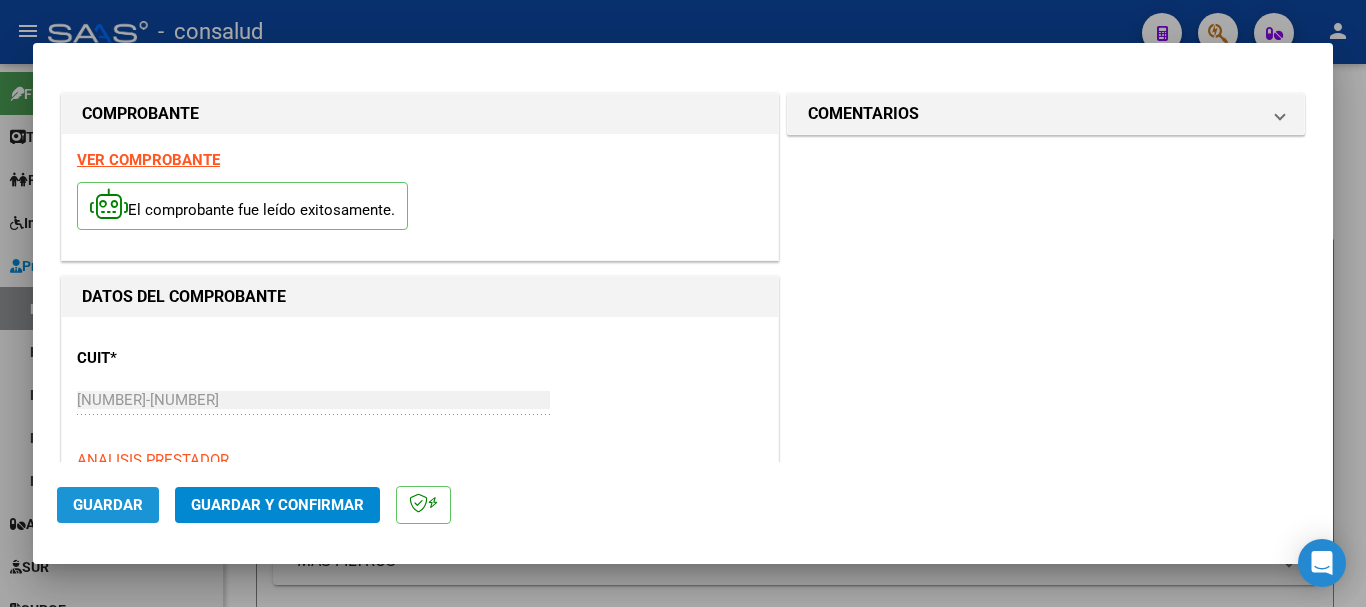 click on "Guardar" 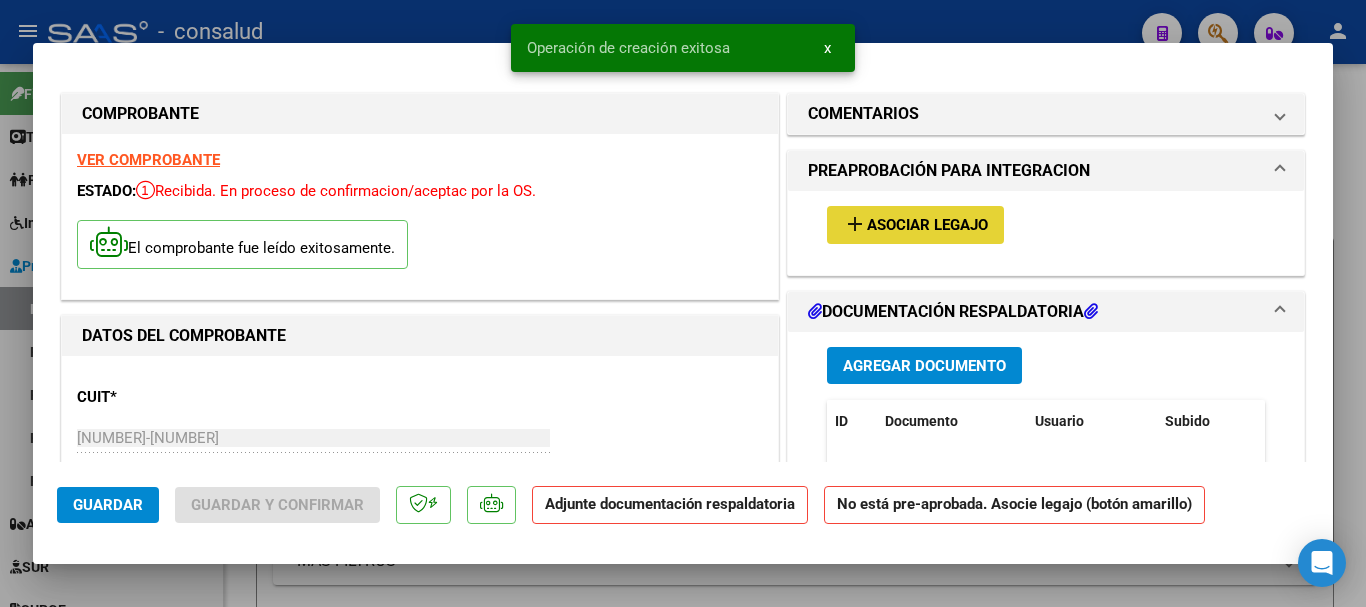 click on "Asociar Legajo" at bounding box center [927, 226] 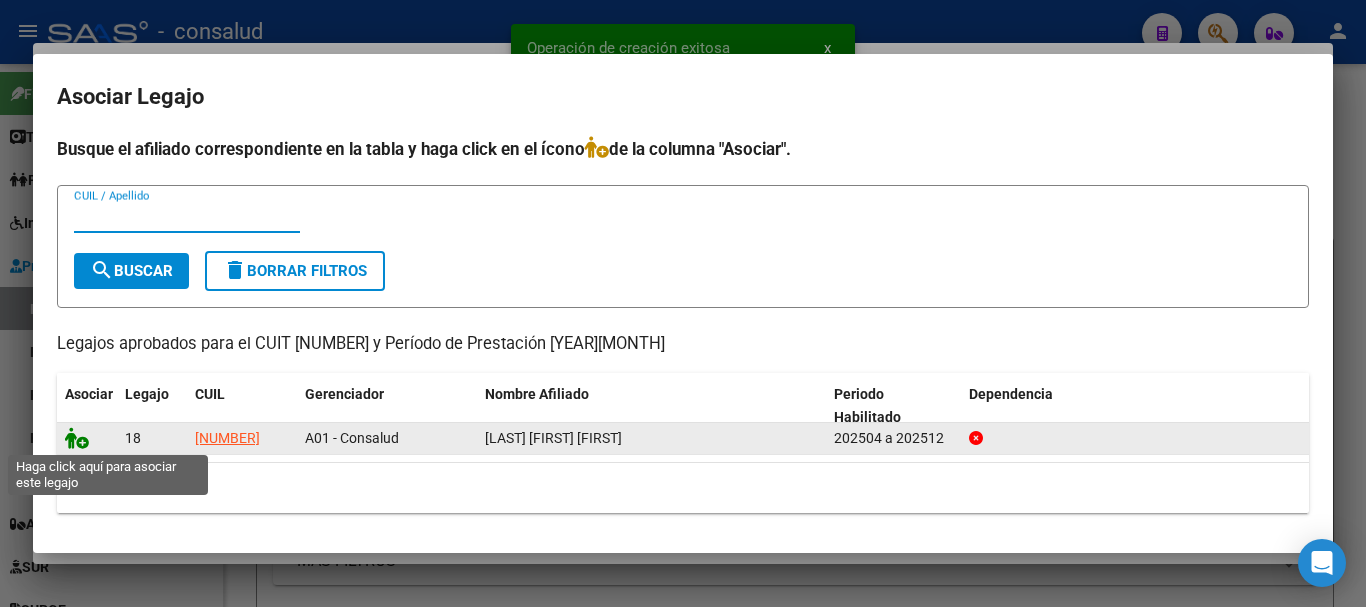 click 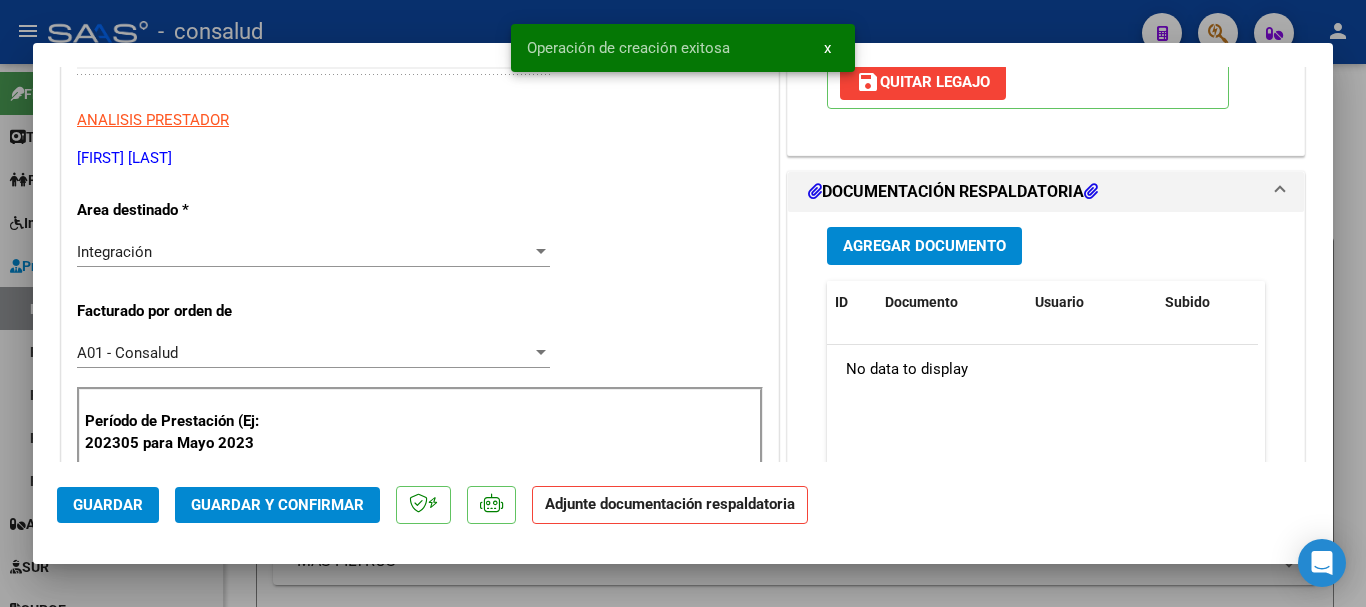 scroll, scrollTop: 400, scrollLeft: 0, axis: vertical 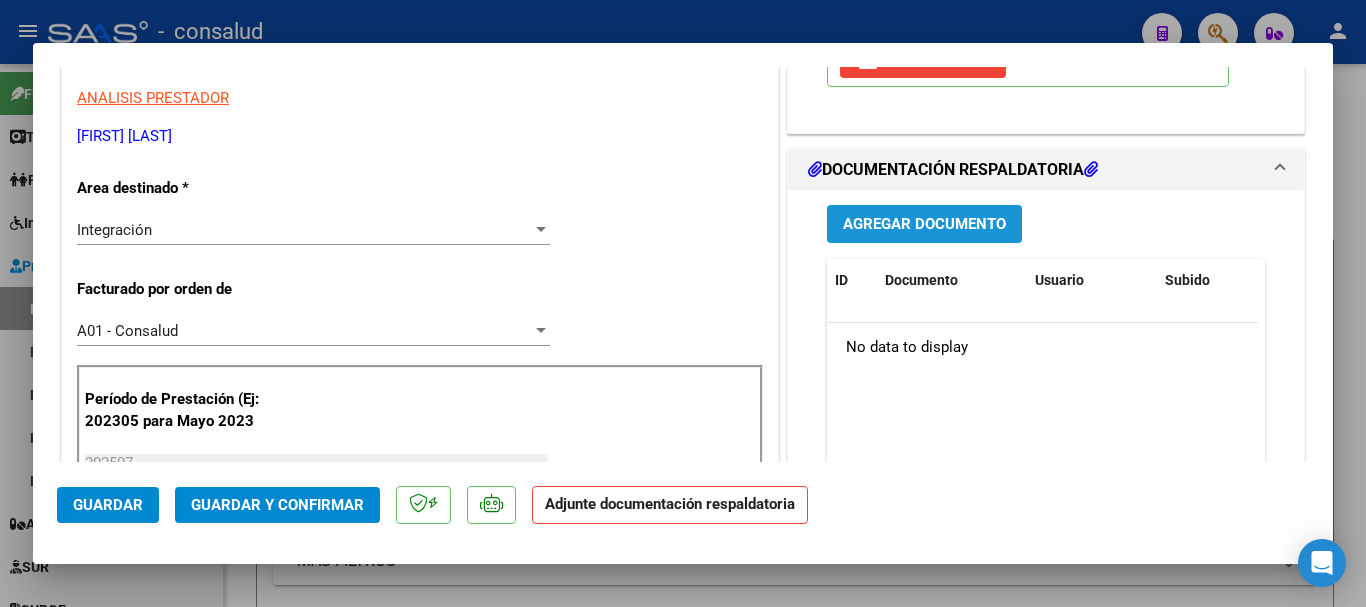 click on "Agregar Documento" at bounding box center [924, 225] 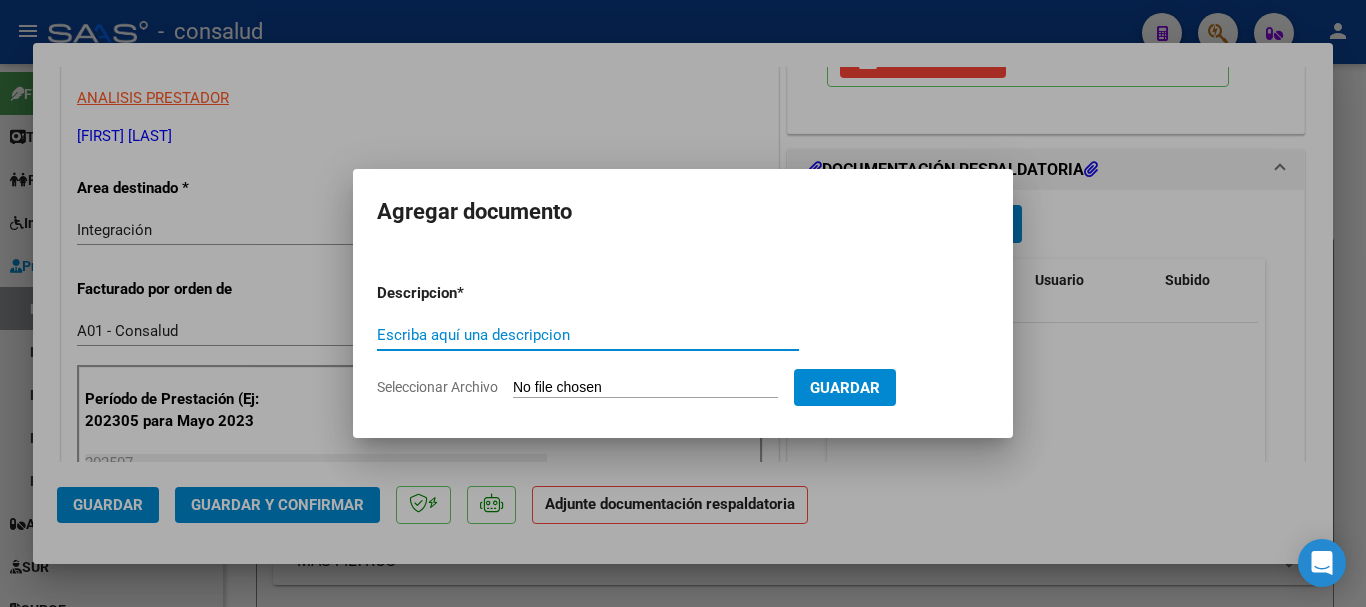 click on "Seleccionar Archivo" at bounding box center [645, 388] 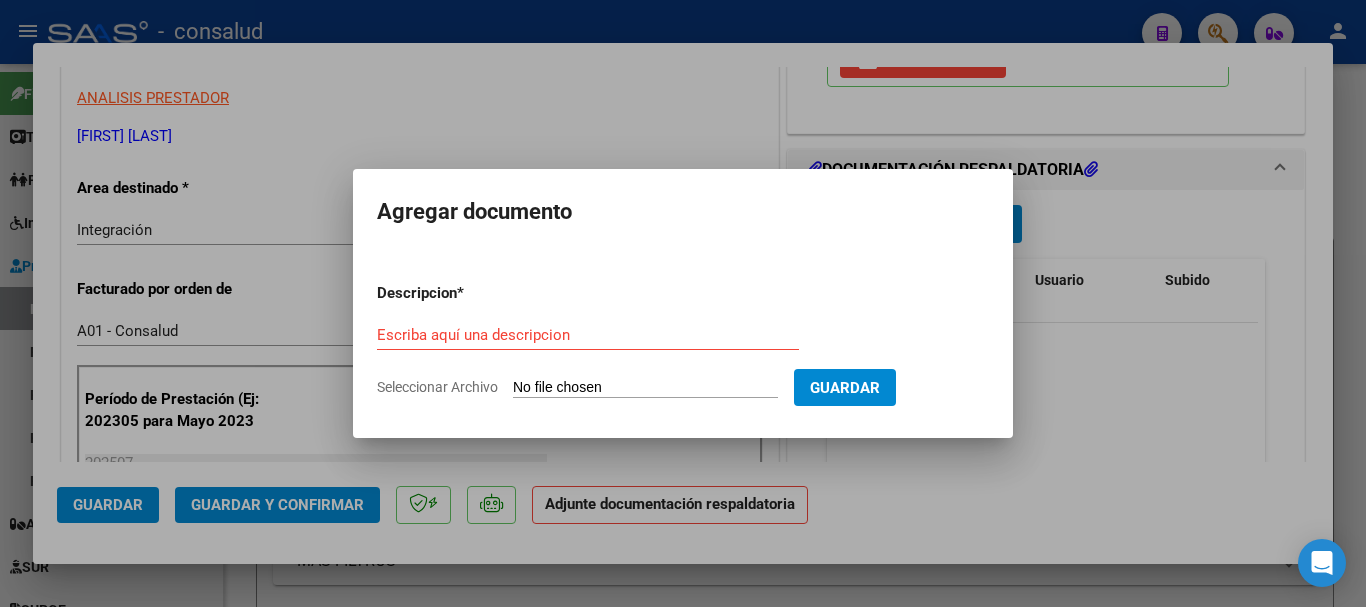 type on "C:\fakepath\[LAST] [FIRST] planilla MAESTRA [YEAR][MONTH].pdf" 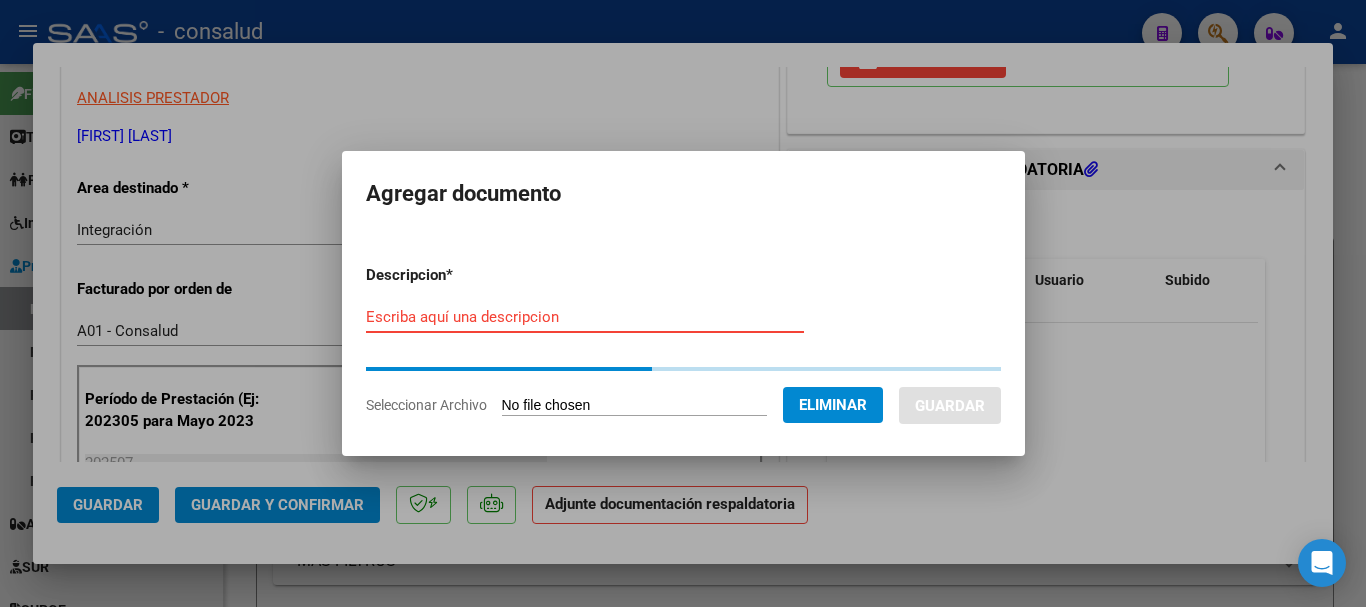 click on "Escriba aquí una descripcion" at bounding box center [585, 317] 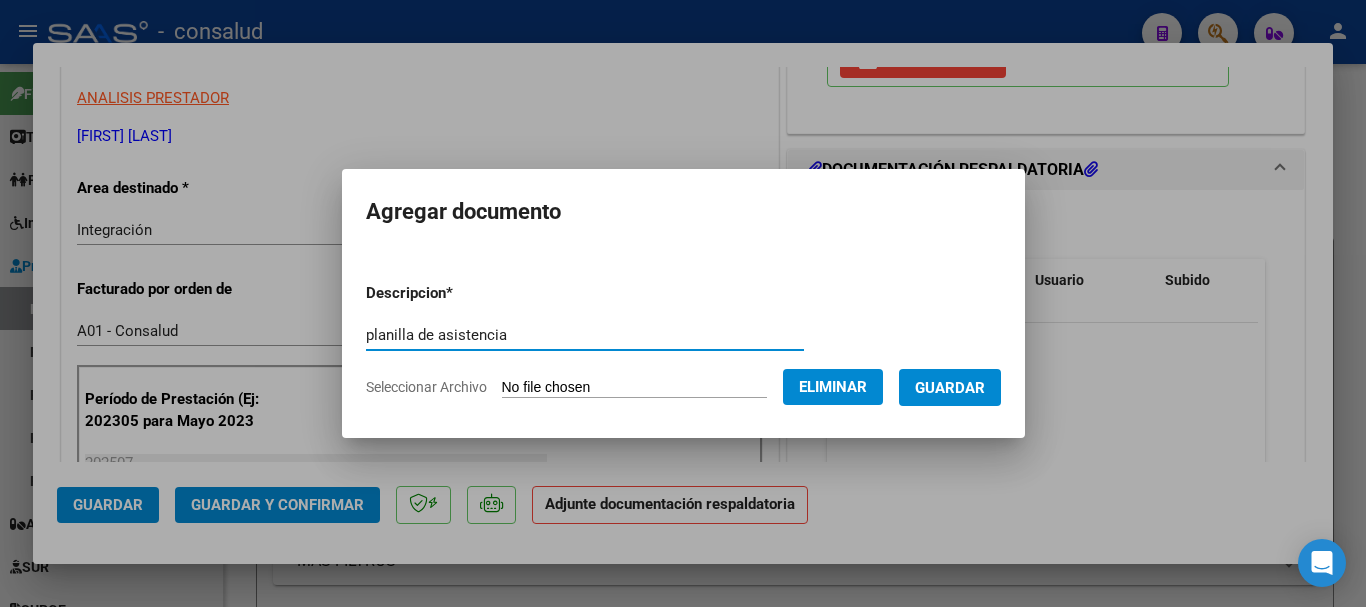 type on "planilla de asistencia" 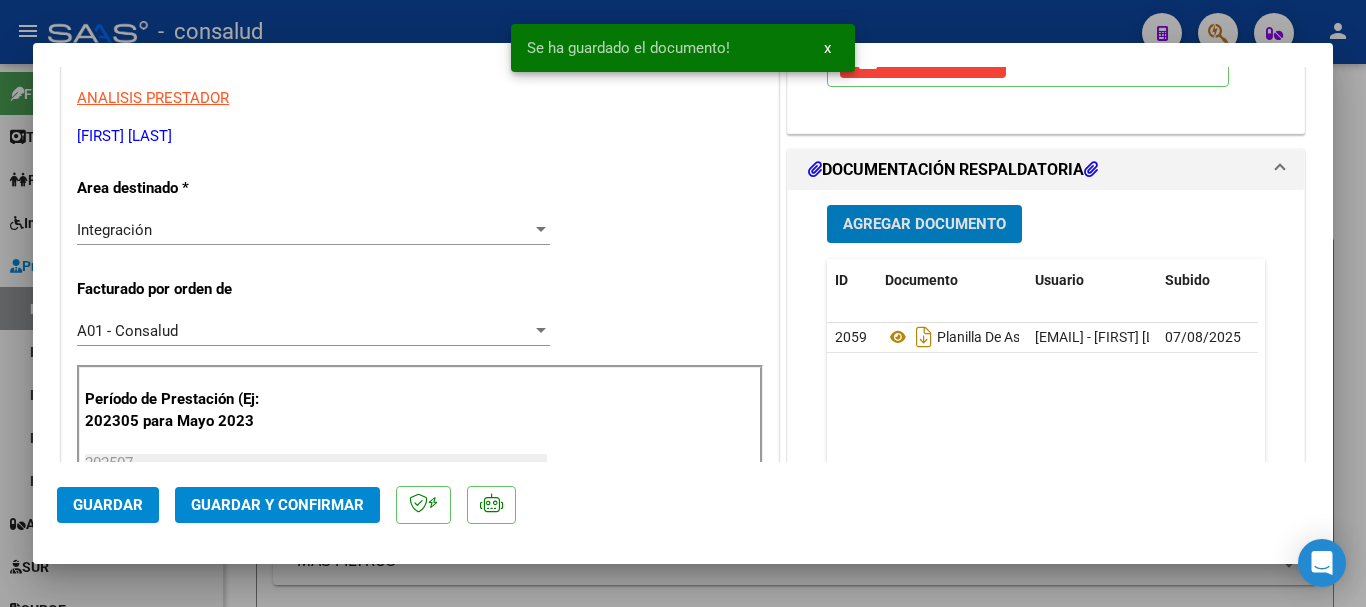 click on "Guardar" 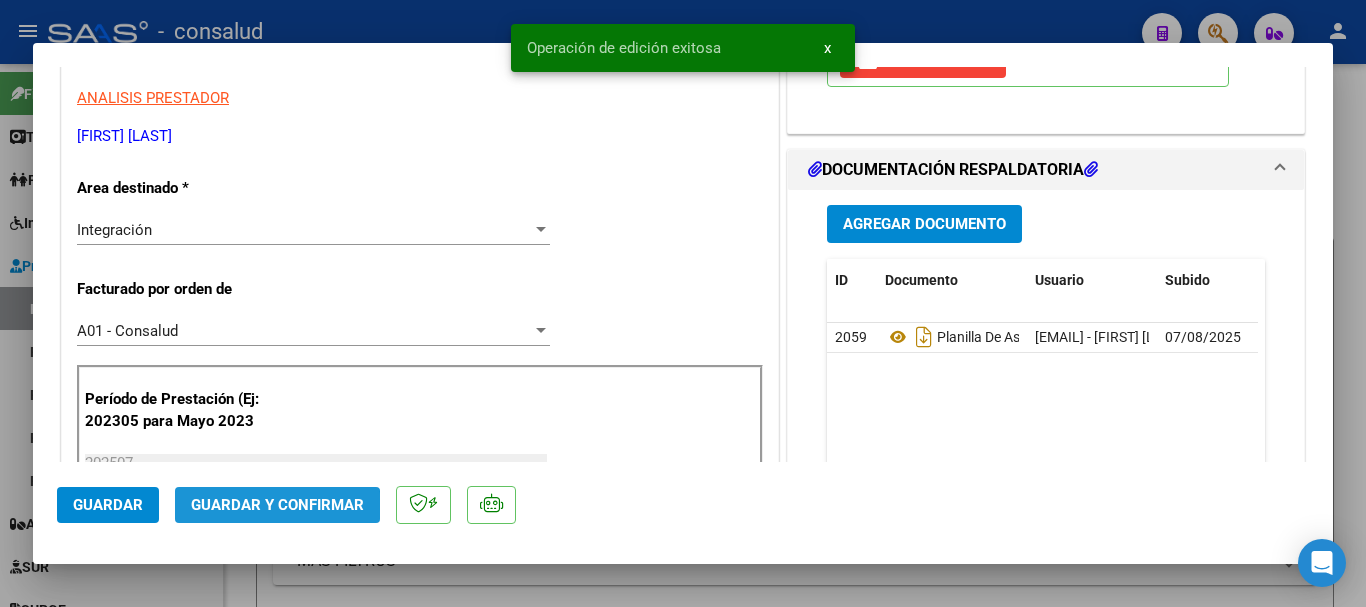 click on "Guardar y Confirmar" 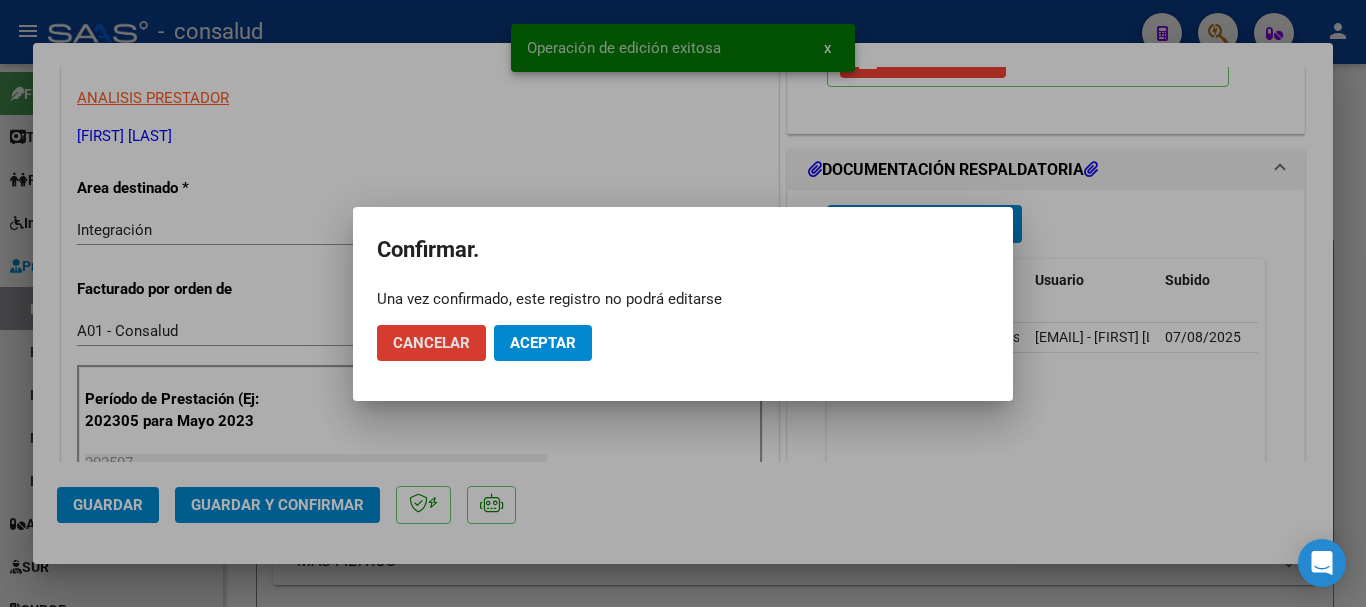 click on "Aceptar" 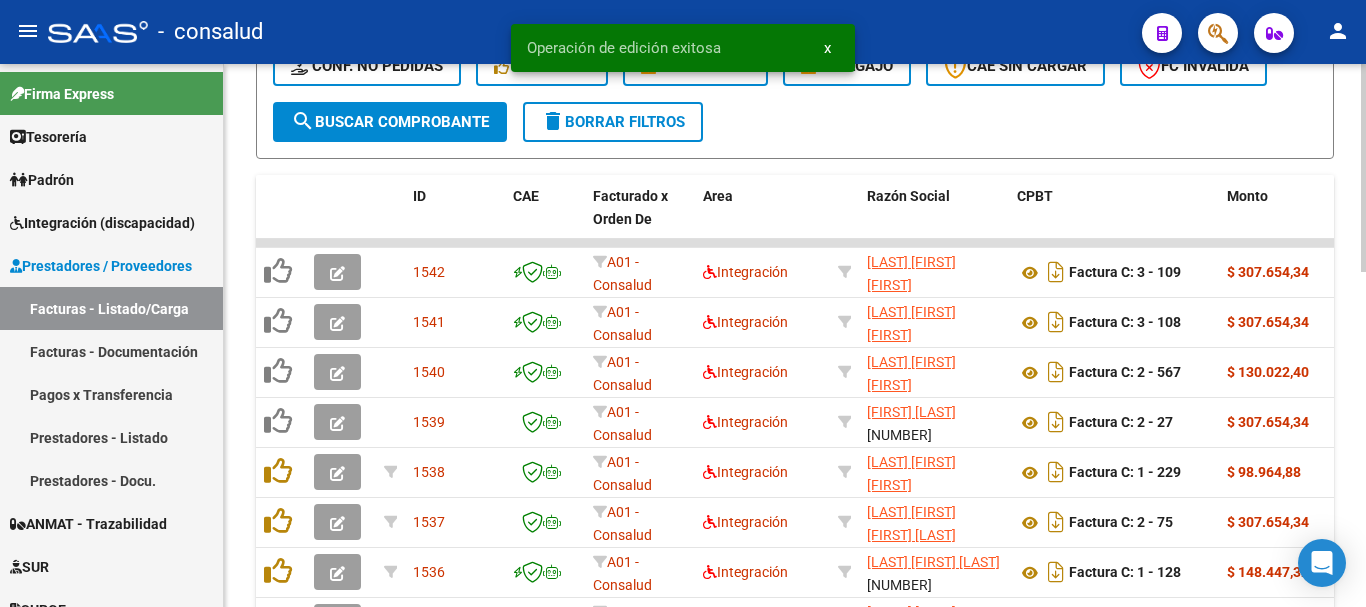 scroll, scrollTop: 600, scrollLeft: 0, axis: vertical 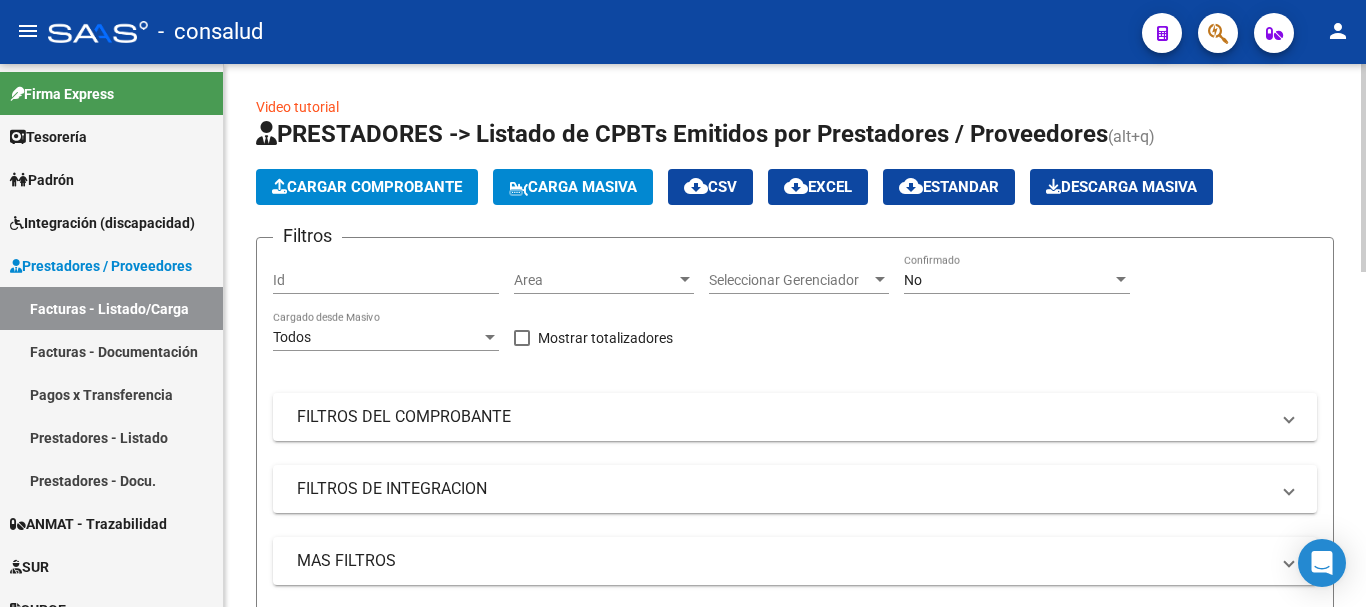click on "Cargar Comprobante" 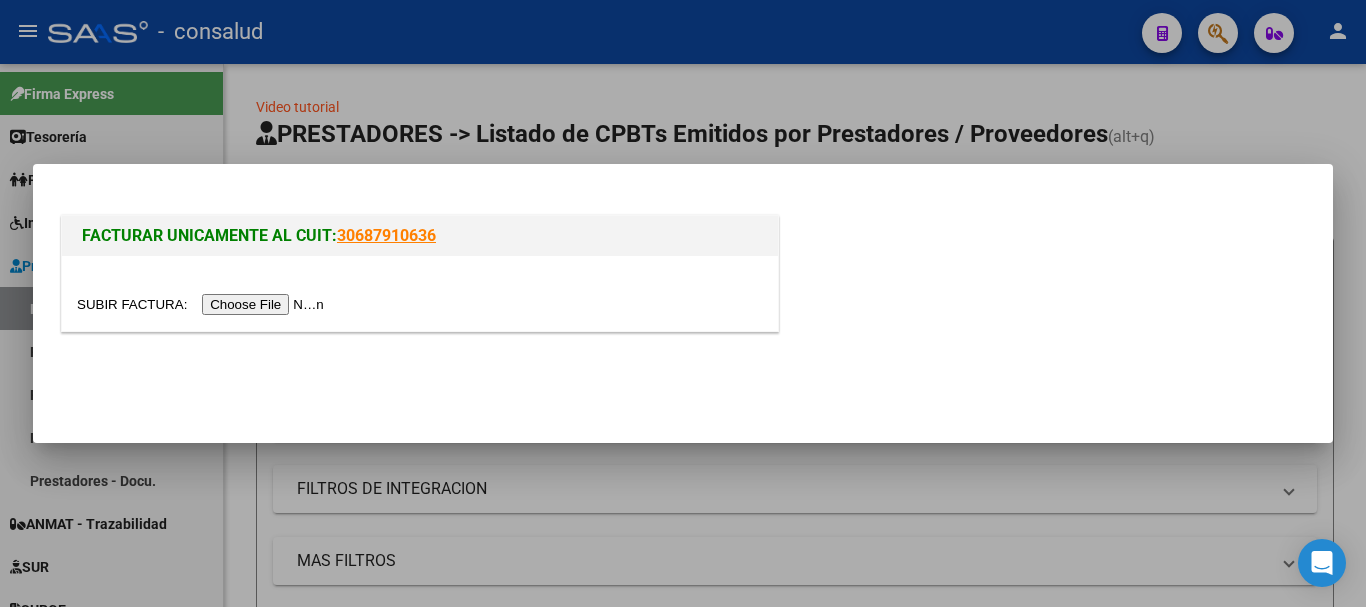 click at bounding box center [203, 304] 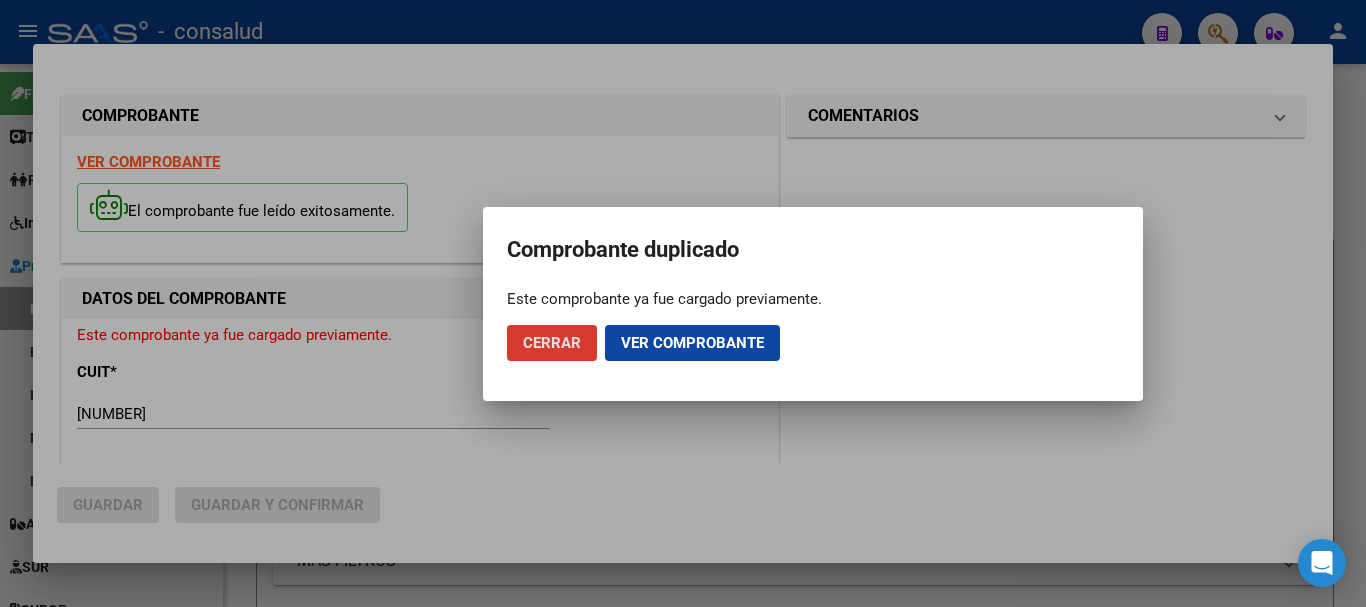 type 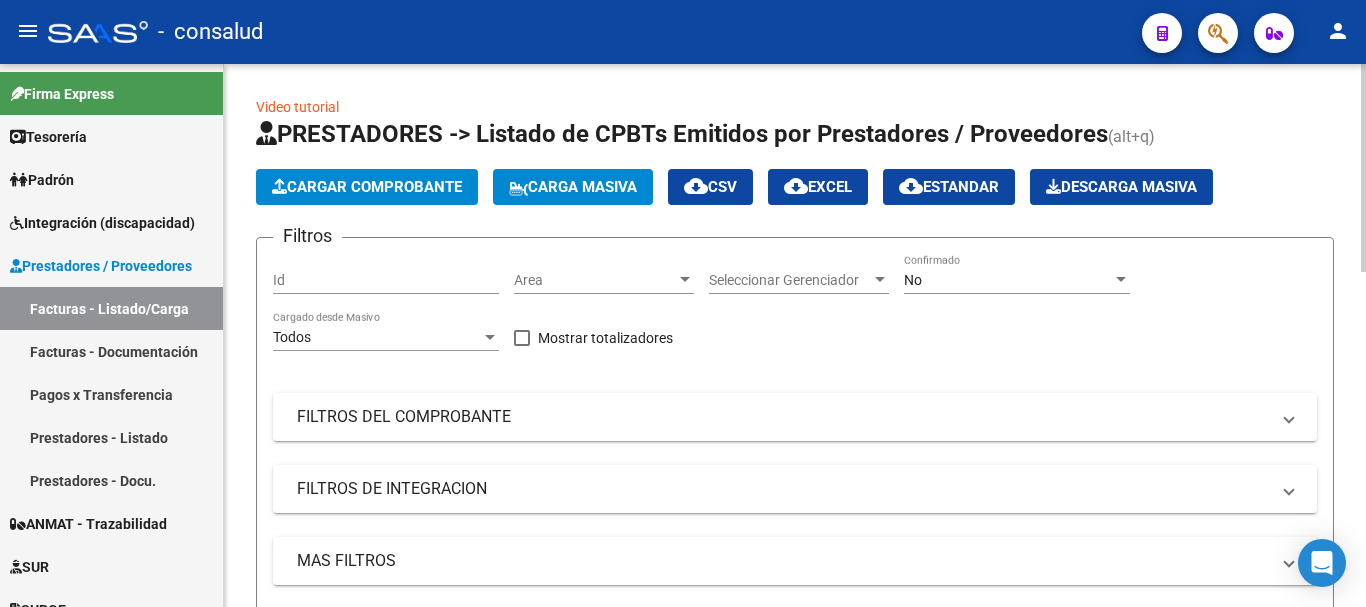 click on "Cargar Comprobante" 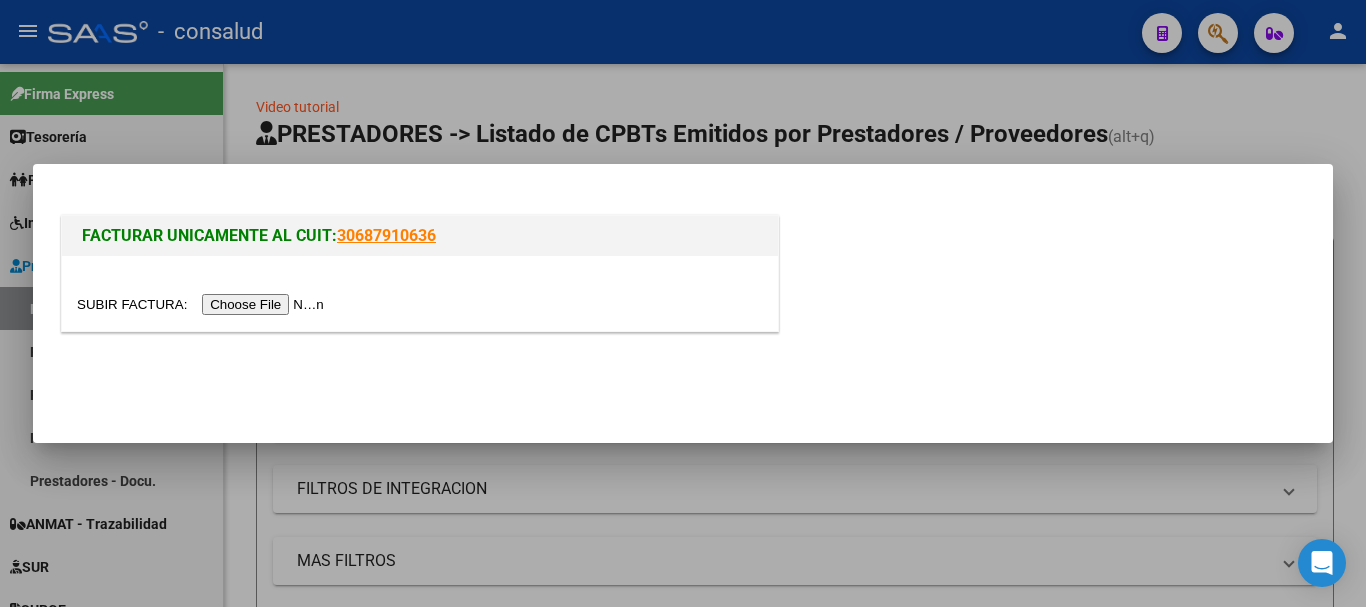 click at bounding box center [203, 304] 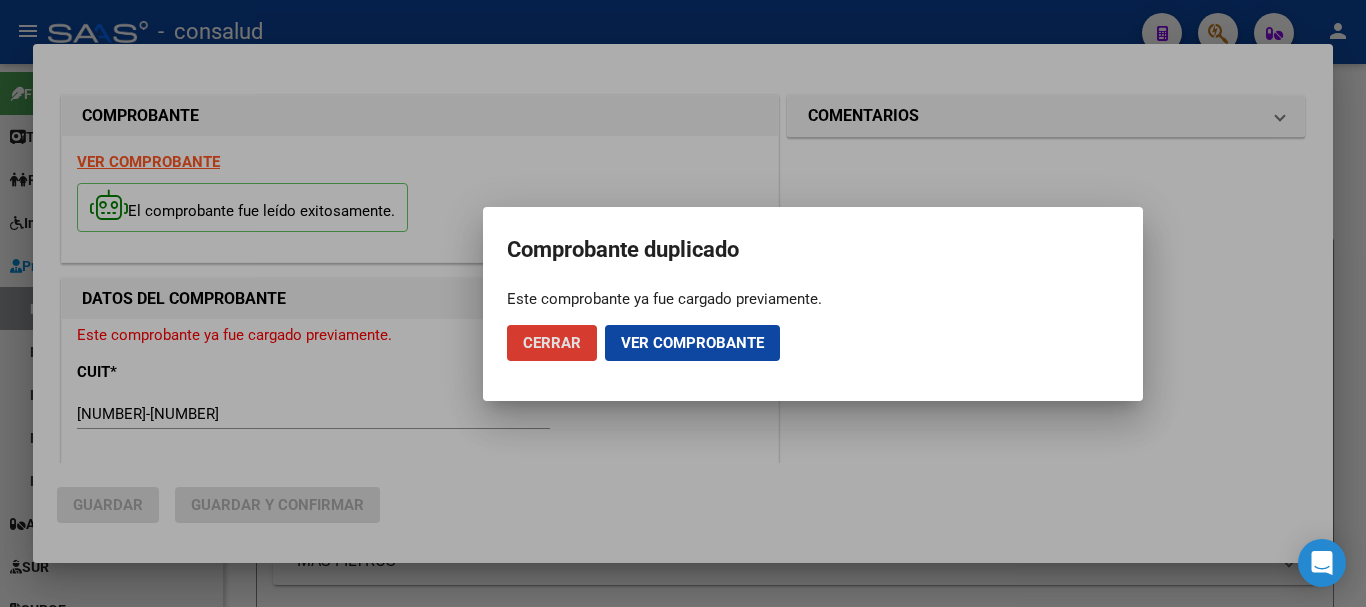 type 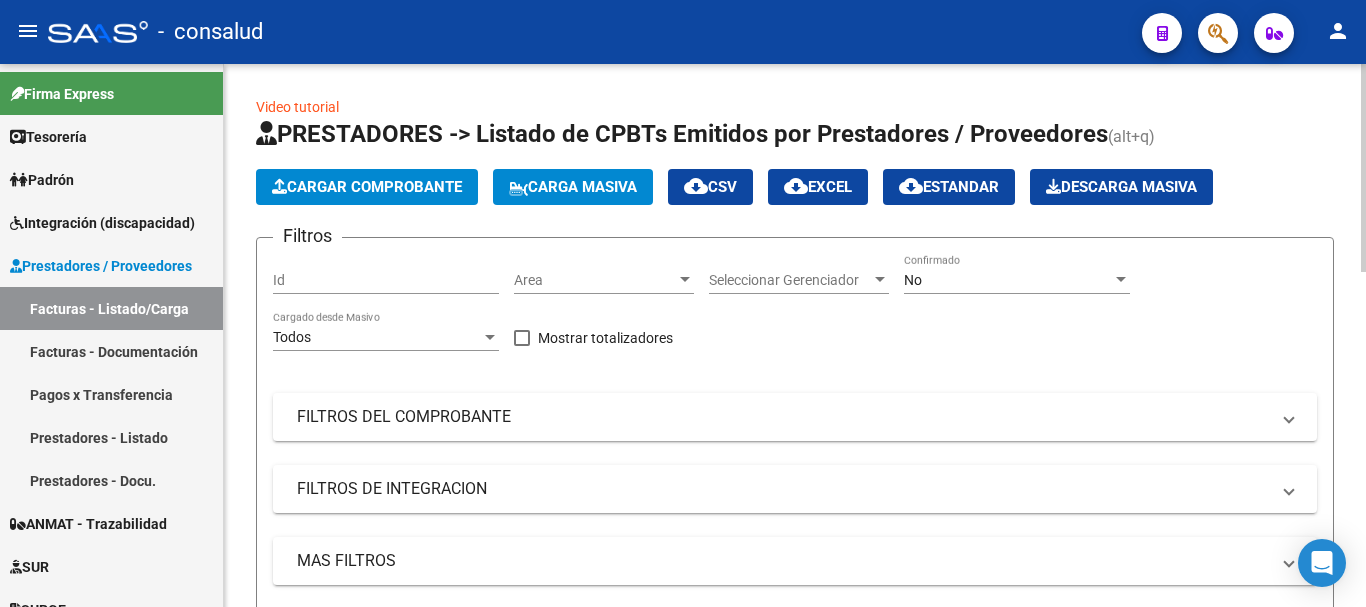 click on "Cargar Comprobante" 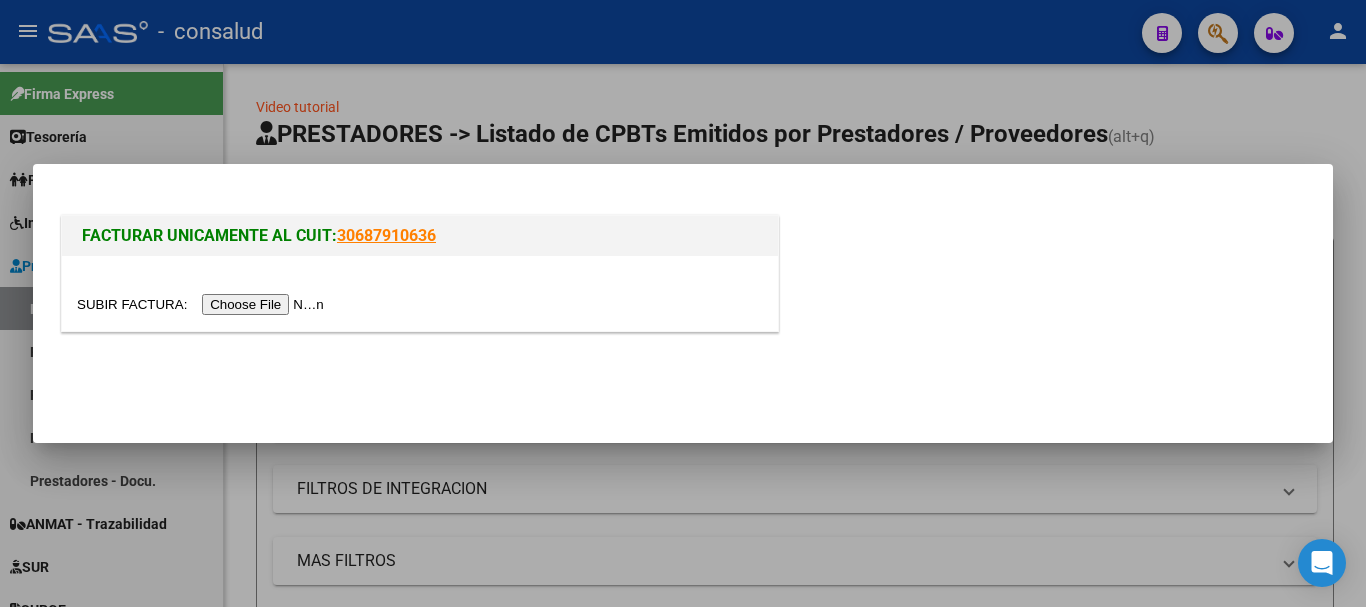 click at bounding box center (203, 304) 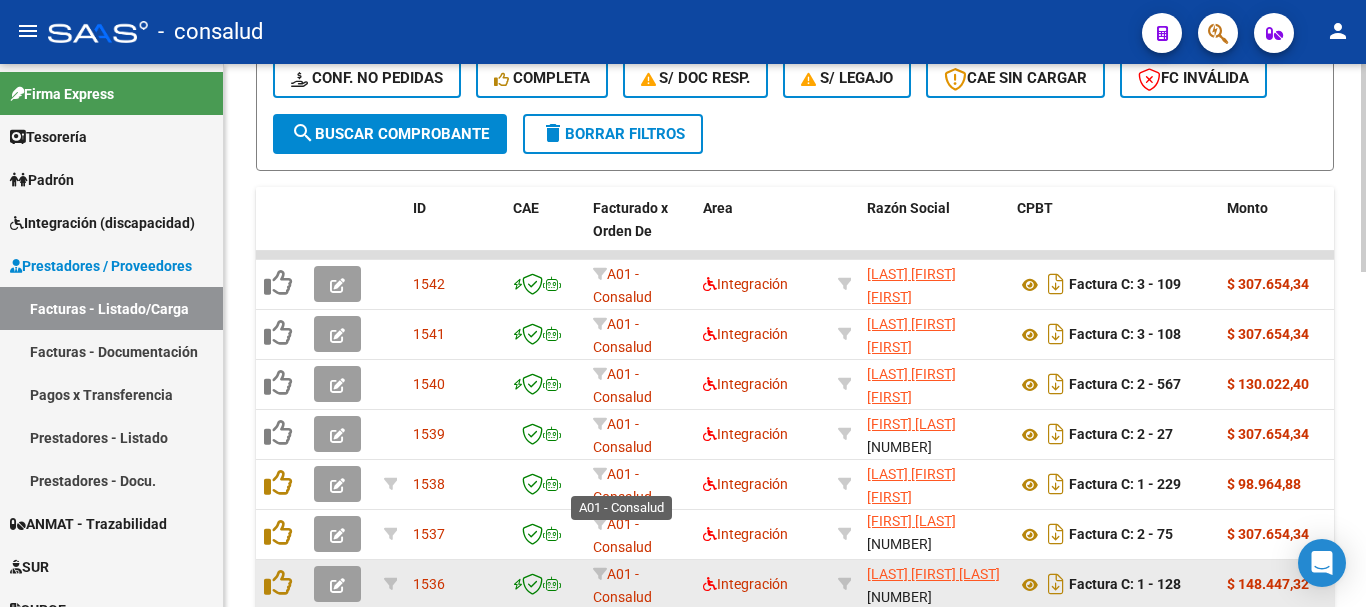 scroll, scrollTop: 700, scrollLeft: 0, axis: vertical 